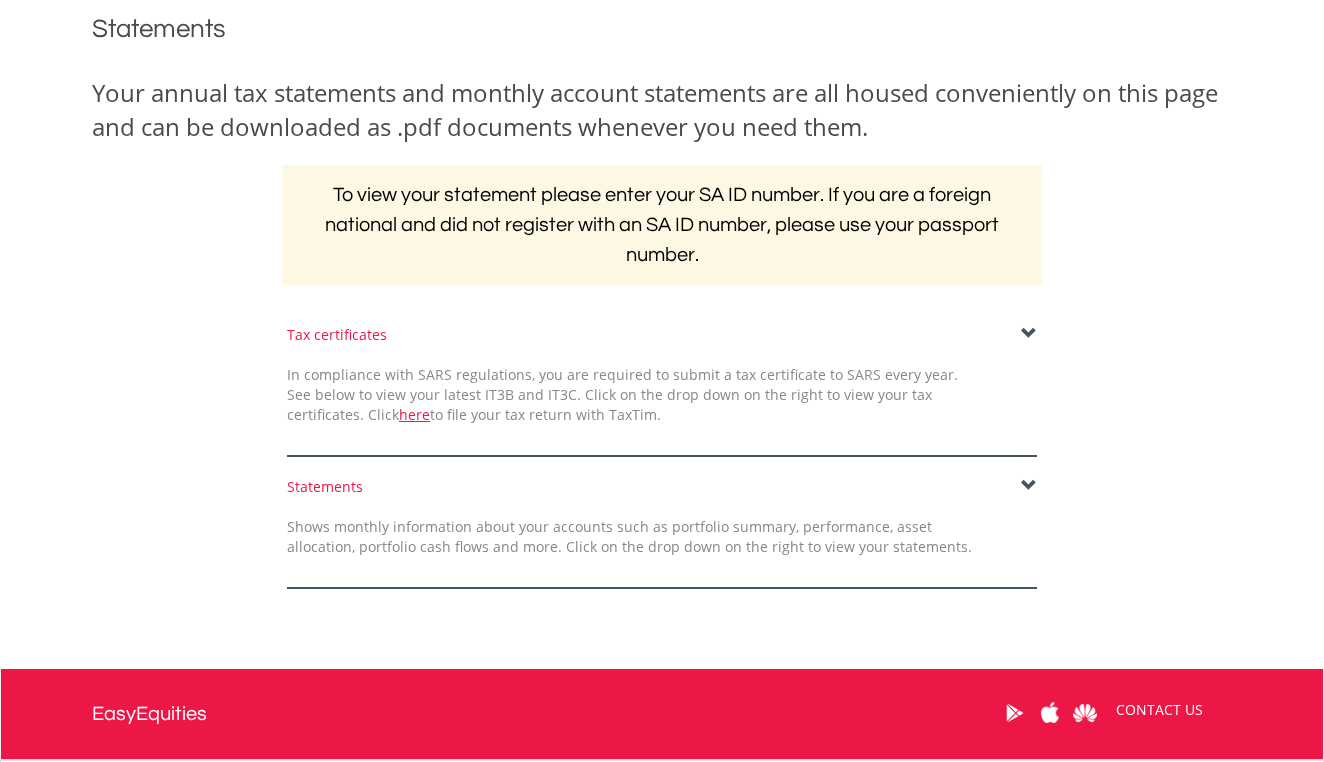 scroll, scrollTop: 270, scrollLeft: 0, axis: vertical 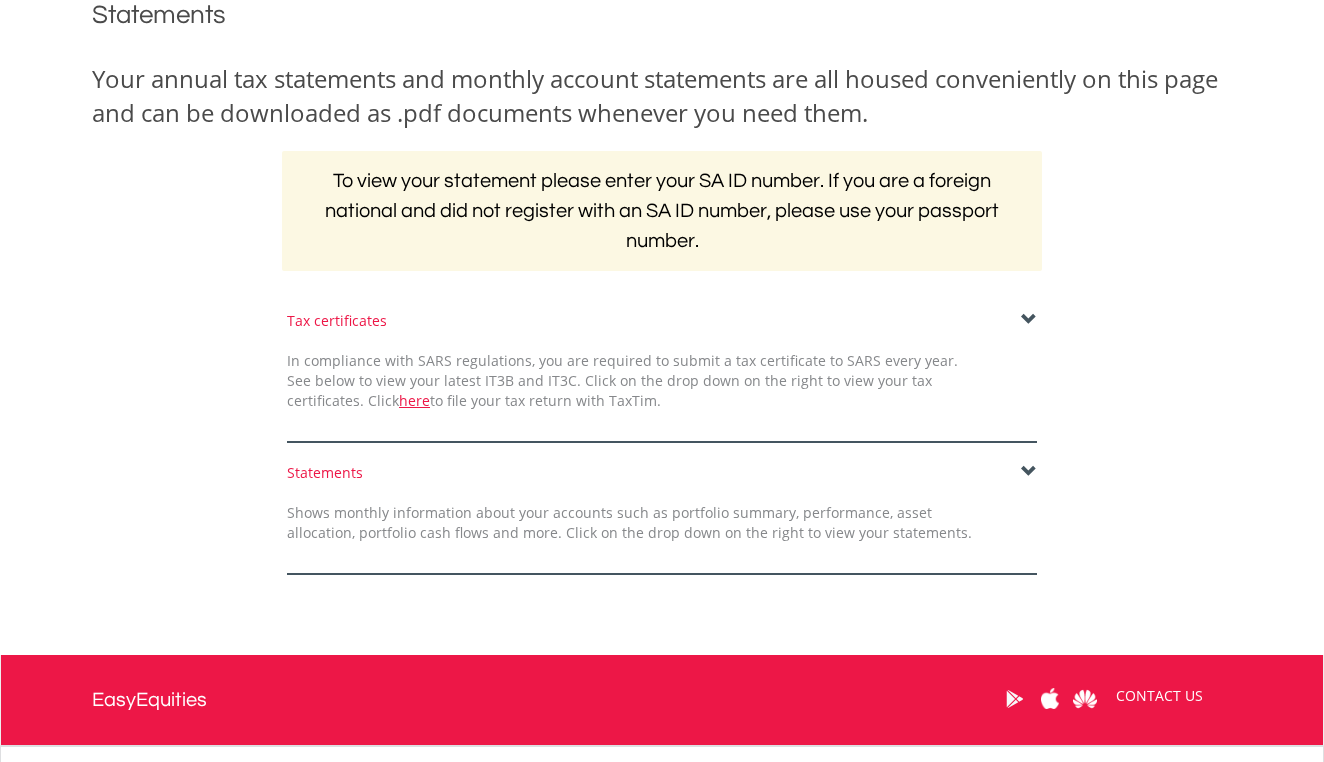 click at bounding box center (1029, 472) 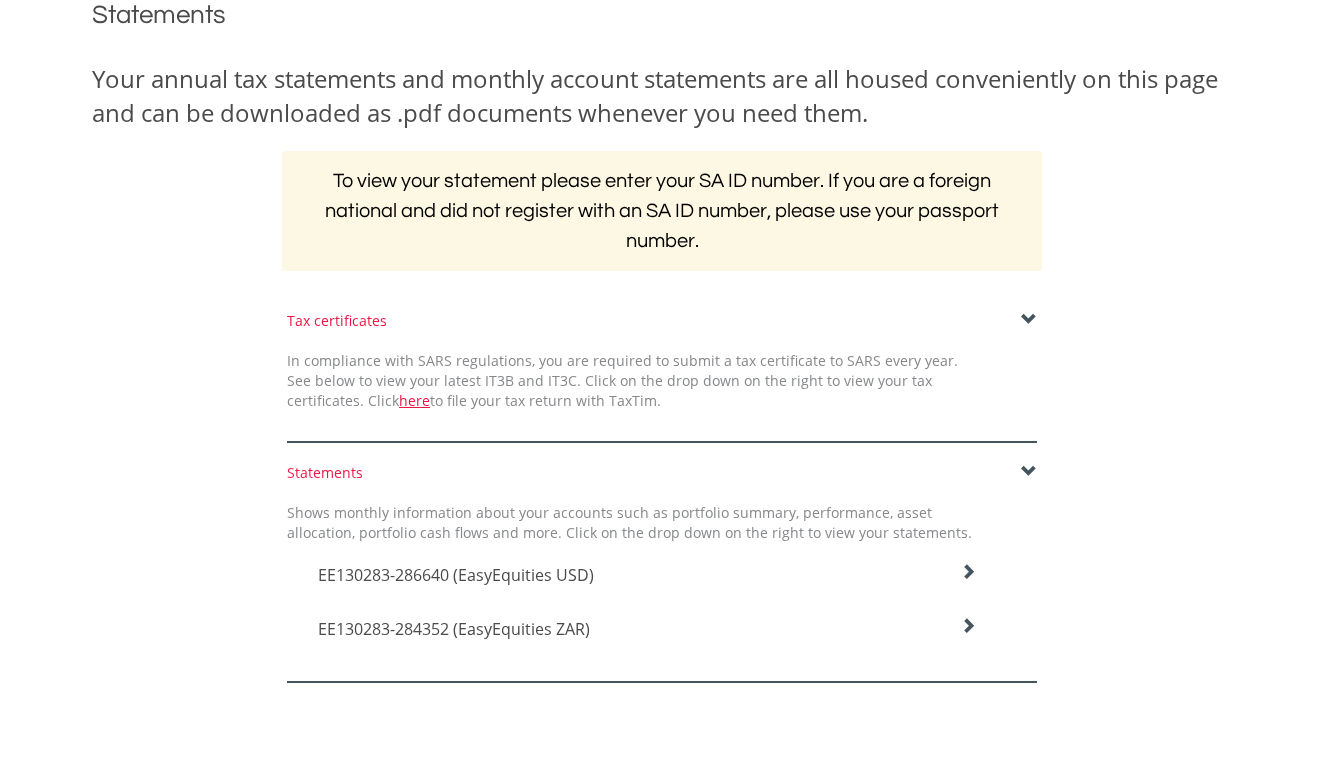 click on "EE130283-286640 (EasyEquities USD)" at bounding box center (456, 575) 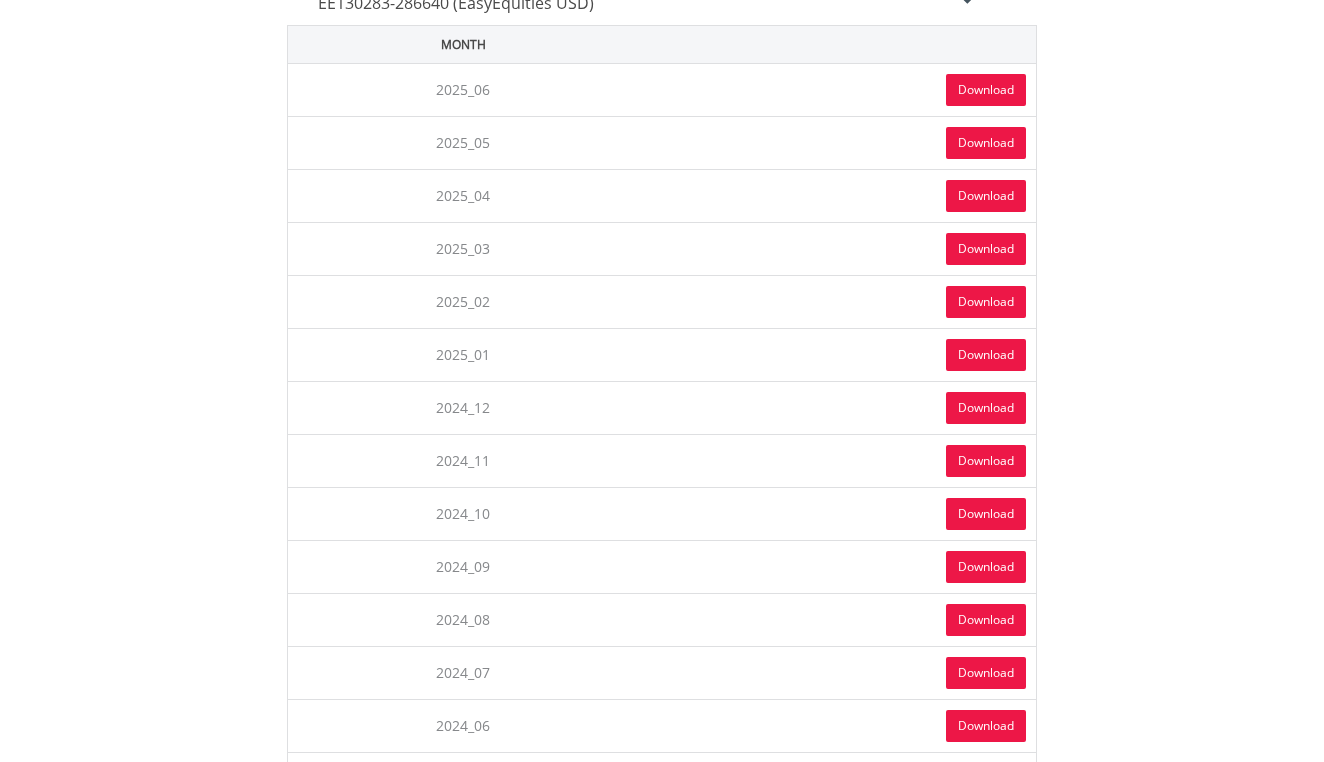 scroll, scrollTop: 843, scrollLeft: 0, axis: vertical 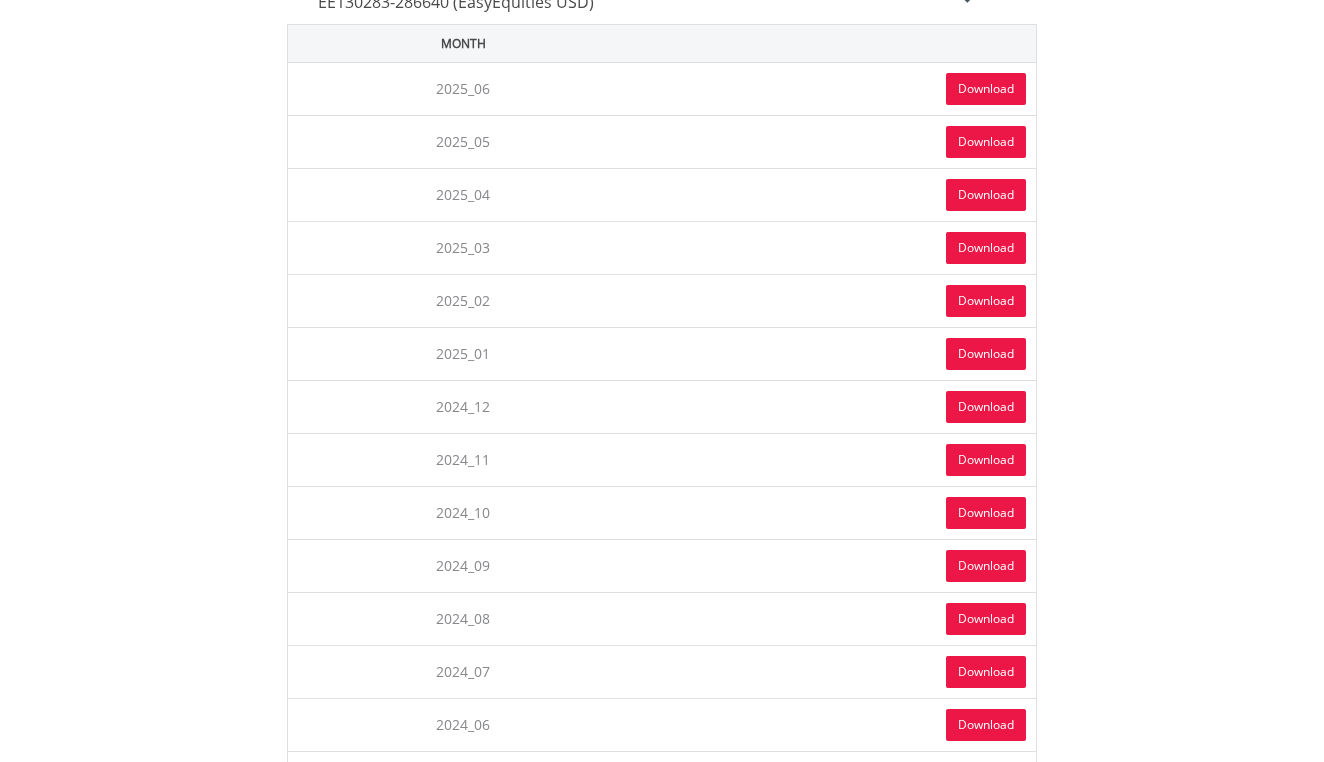 click on "Download" at bounding box center [986, 301] 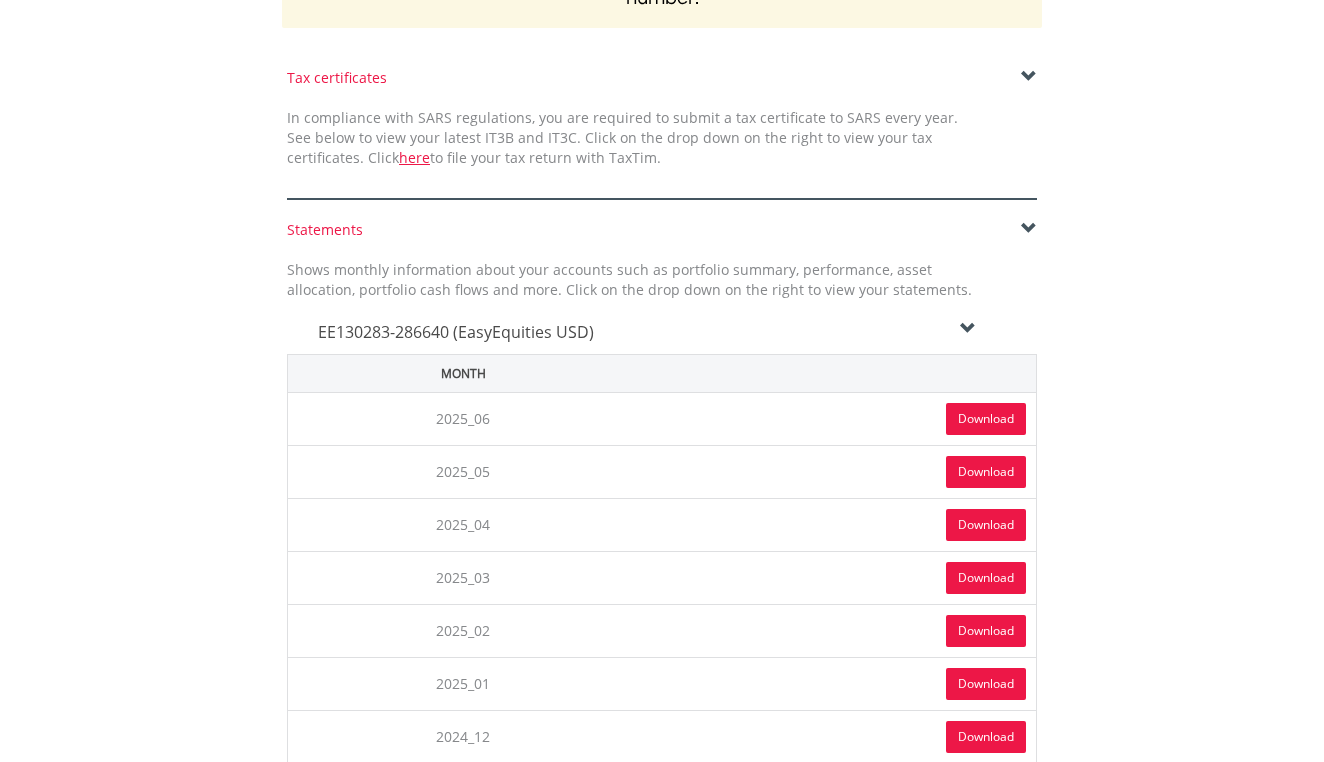 scroll, scrollTop: 492, scrollLeft: 0, axis: vertical 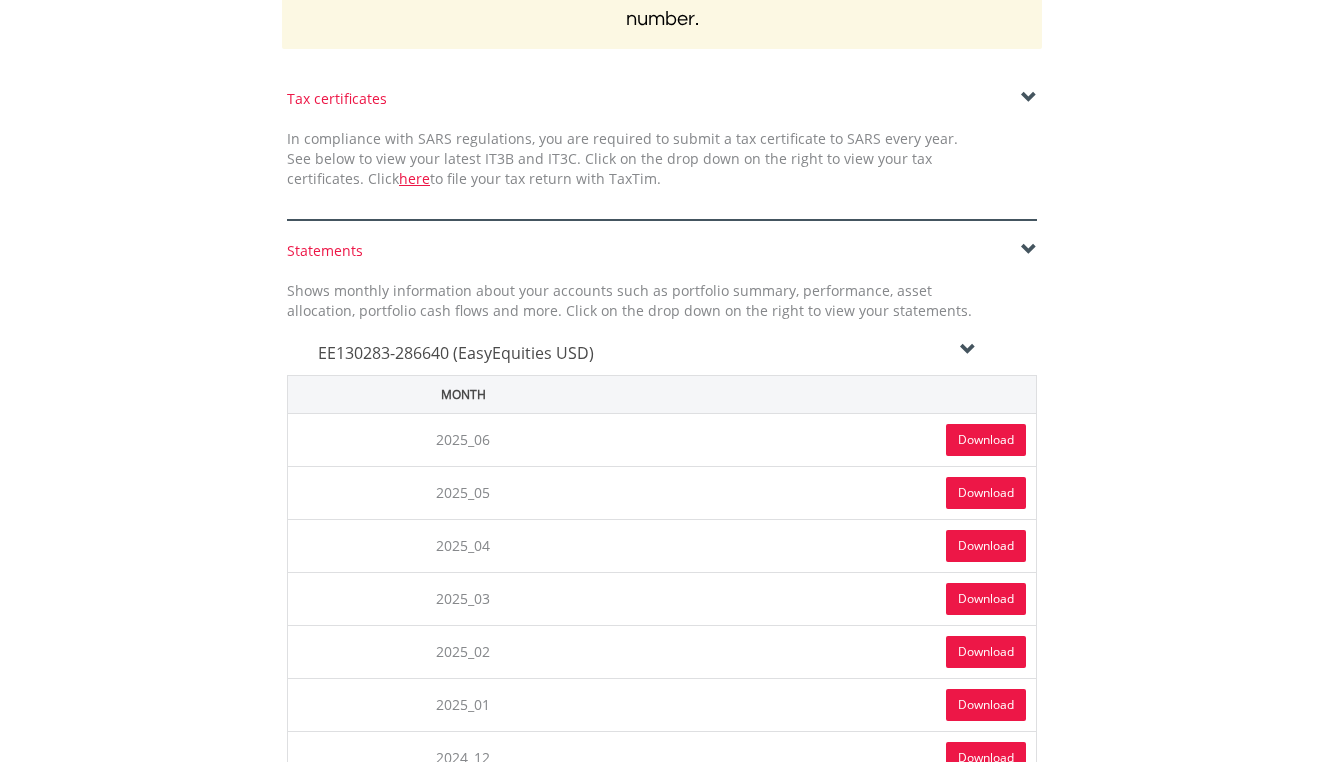 click on "EE130283-286640 (EasyEquities USD)" at bounding box center [647, 353] 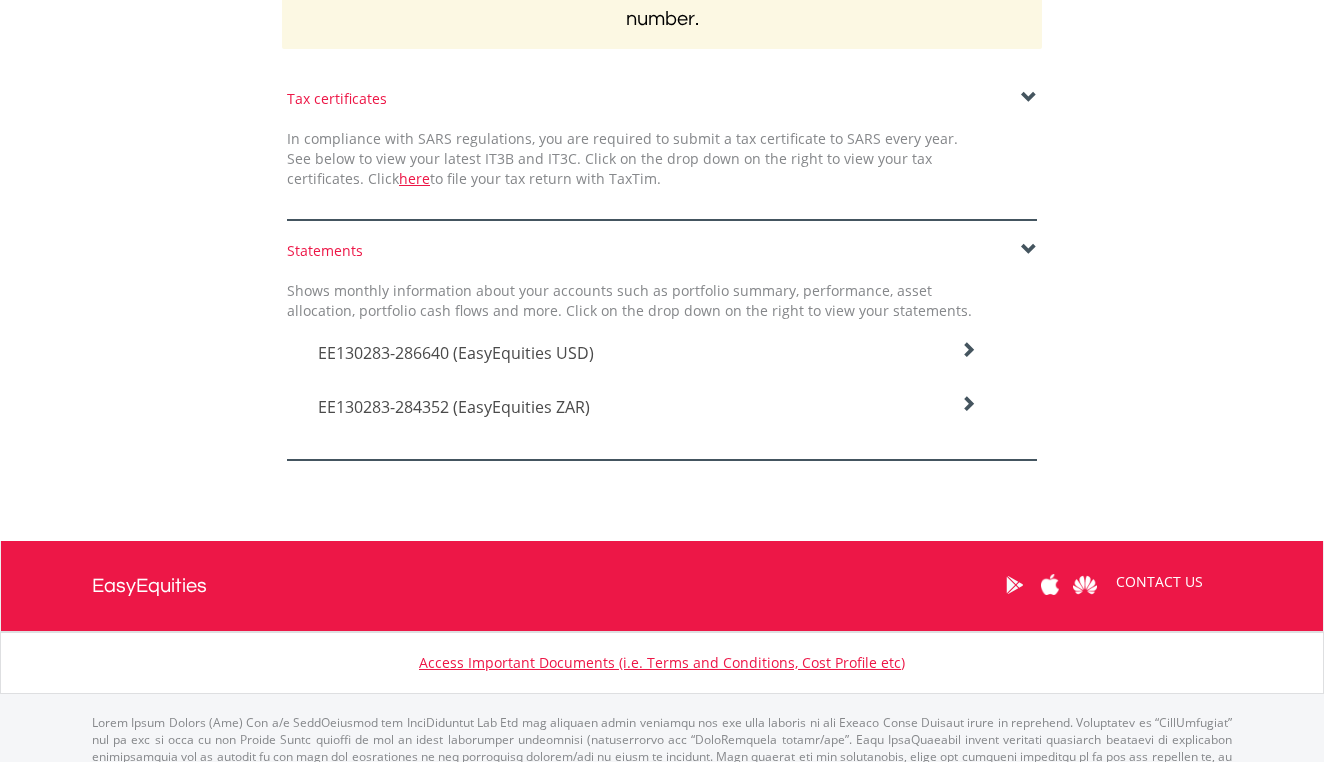 click at bounding box center [968, 350] 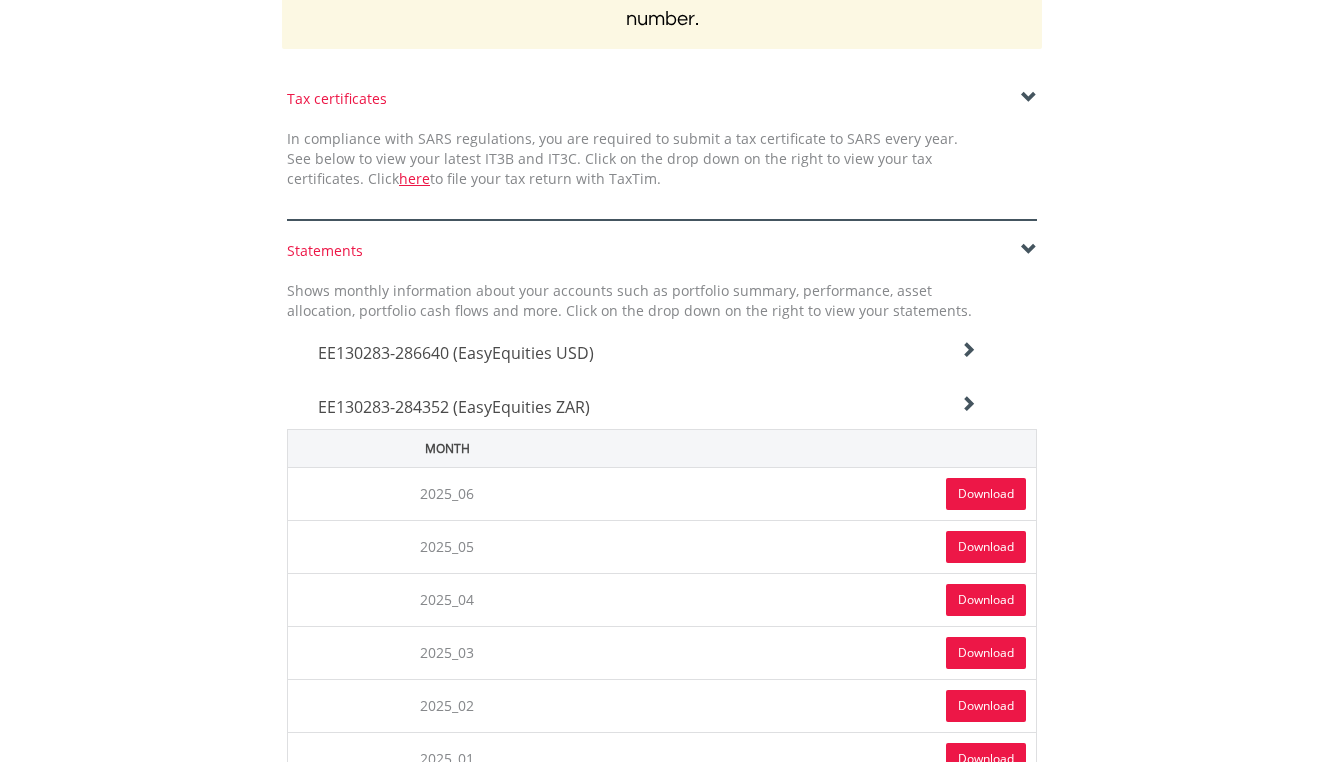 click on "Download" at bounding box center (986, 494) 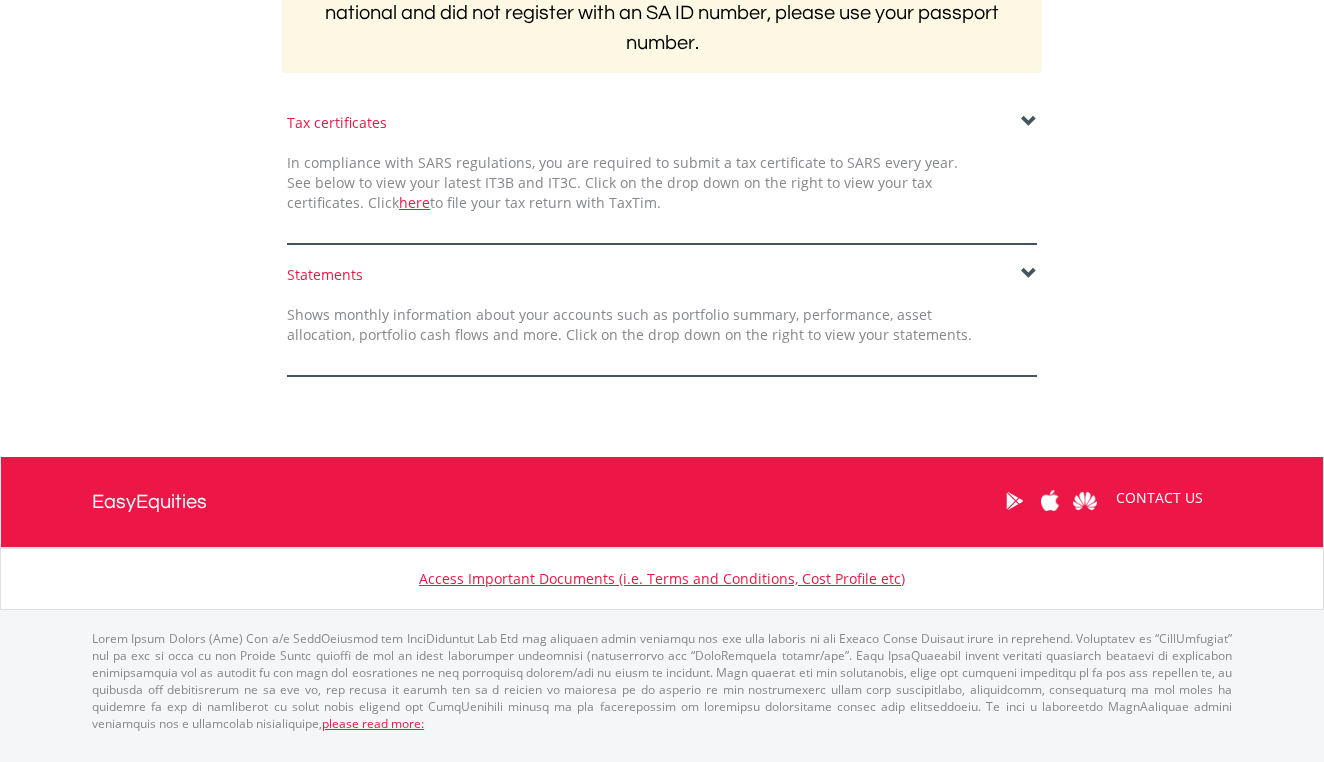 scroll, scrollTop: 450, scrollLeft: 0, axis: vertical 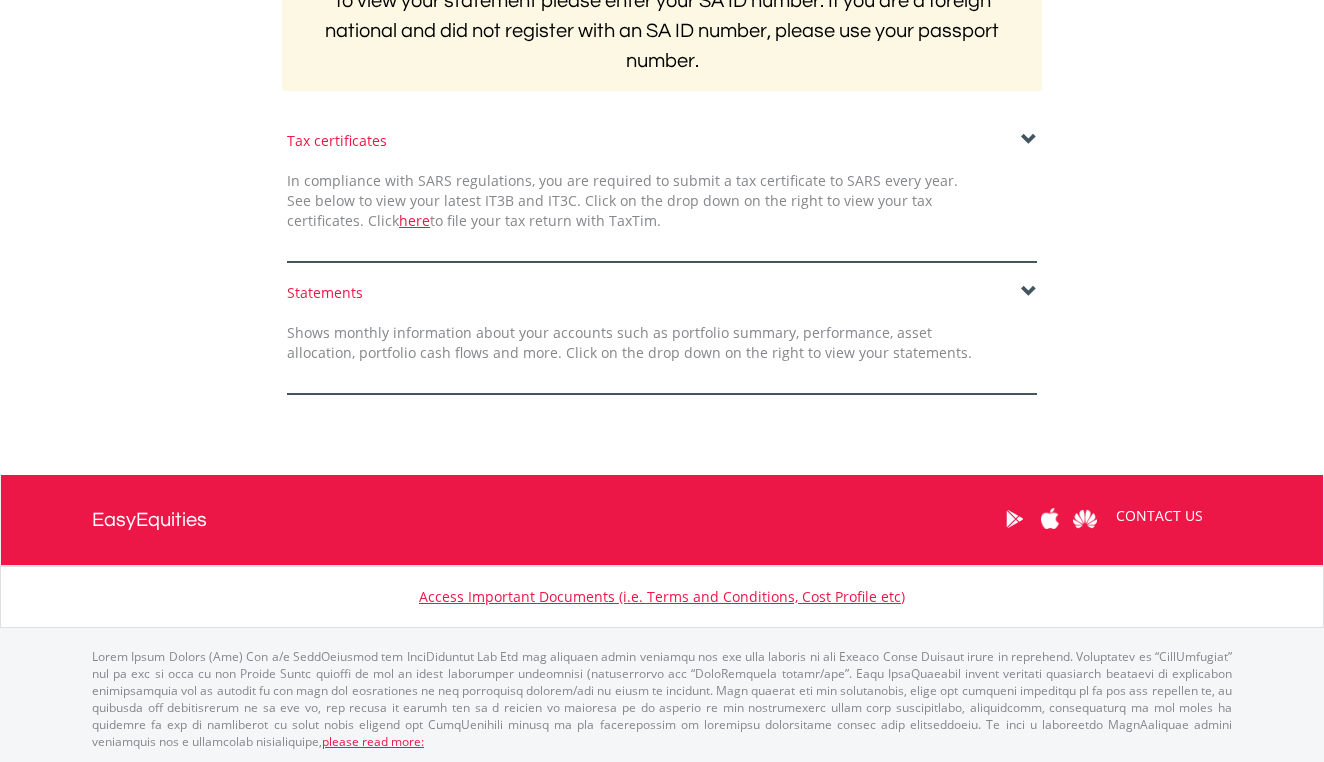 click on "My Investments
Invest Now
New Listings
Sell
My Recurring Investments
Pending Orders
Switch Unit Trusts
Vouchers
Buy a Voucher
Redeem a Voucher" at bounding box center (662, 165) 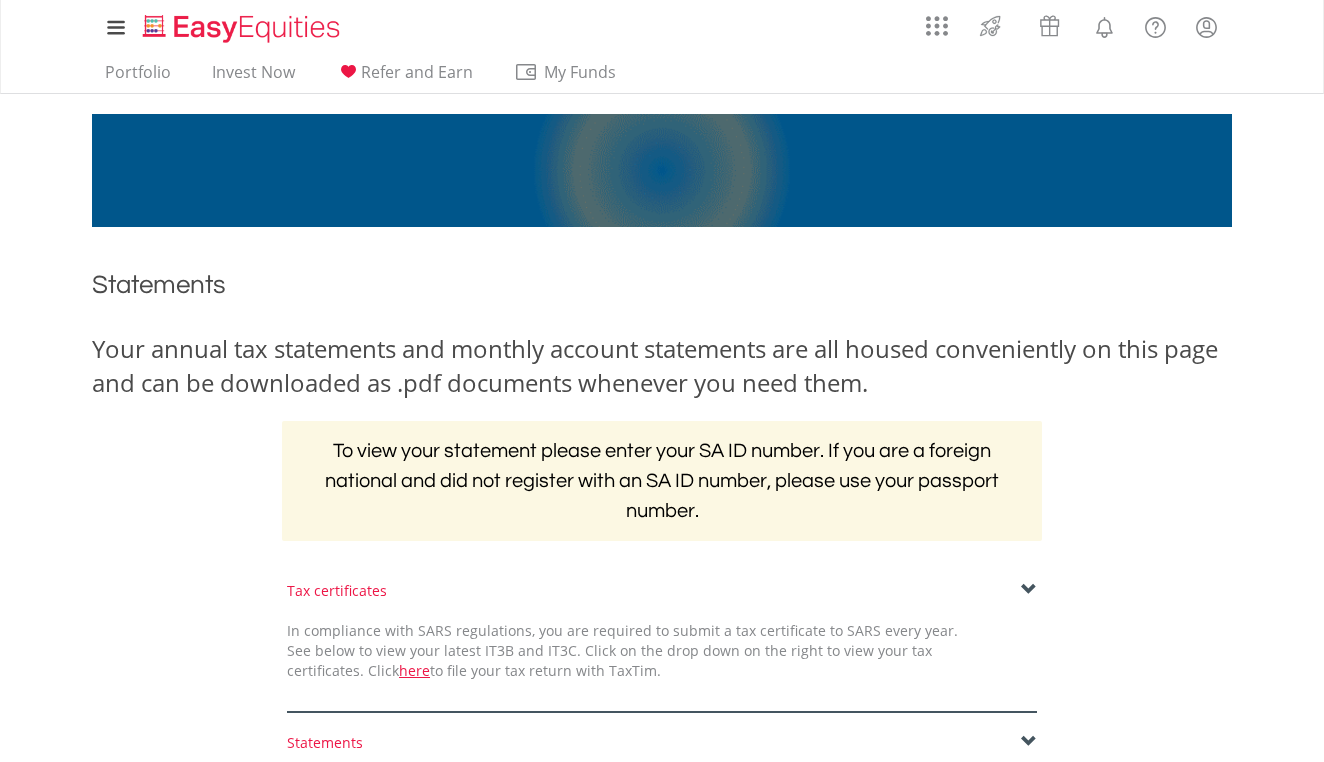 scroll, scrollTop: 0, scrollLeft: 0, axis: both 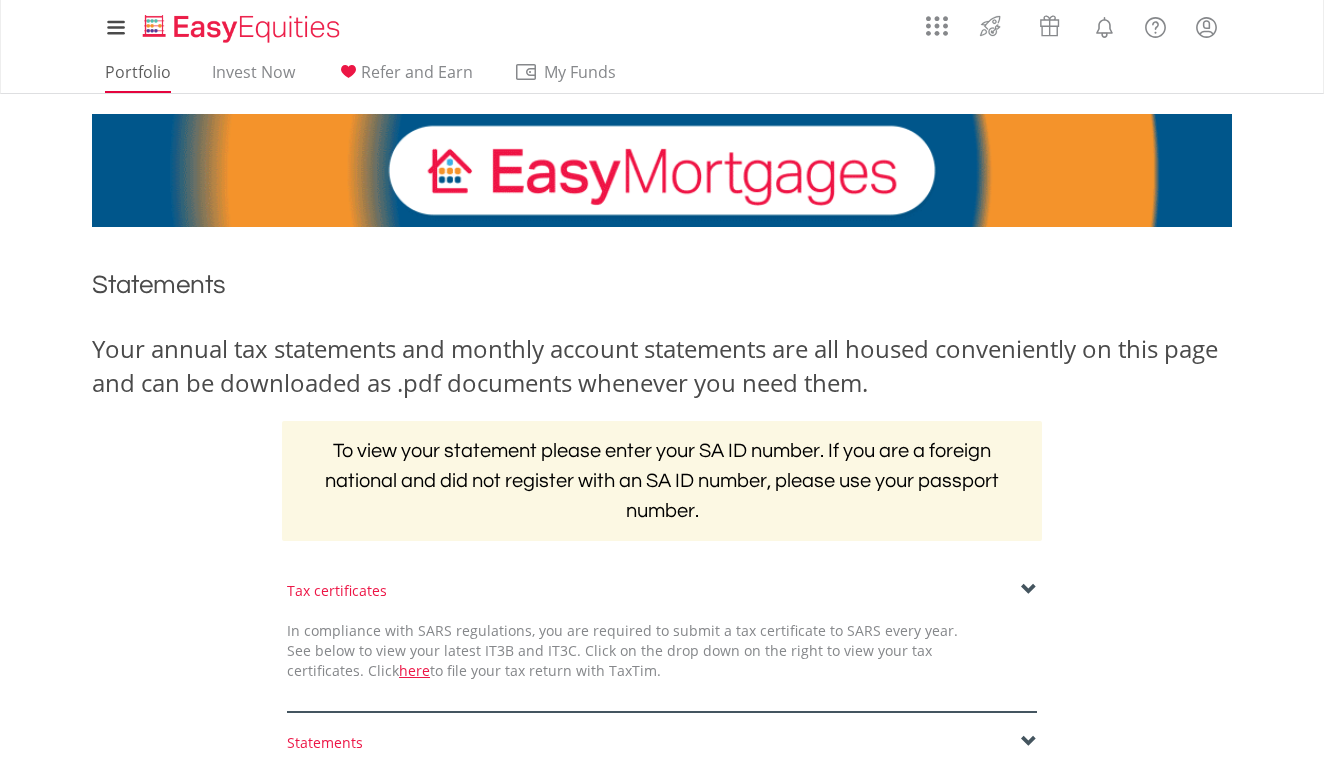 click on "Portfolio" at bounding box center [138, 77] 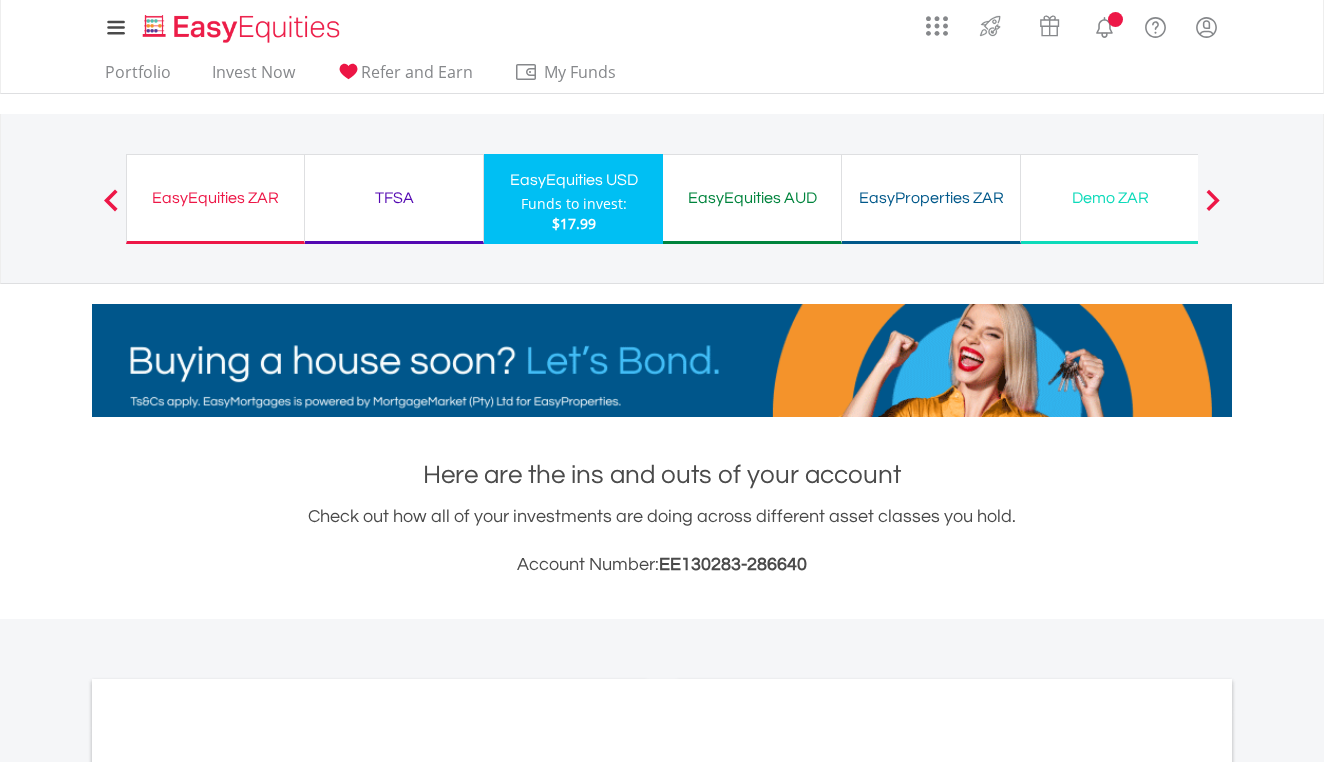 scroll, scrollTop: 0, scrollLeft: 0, axis: both 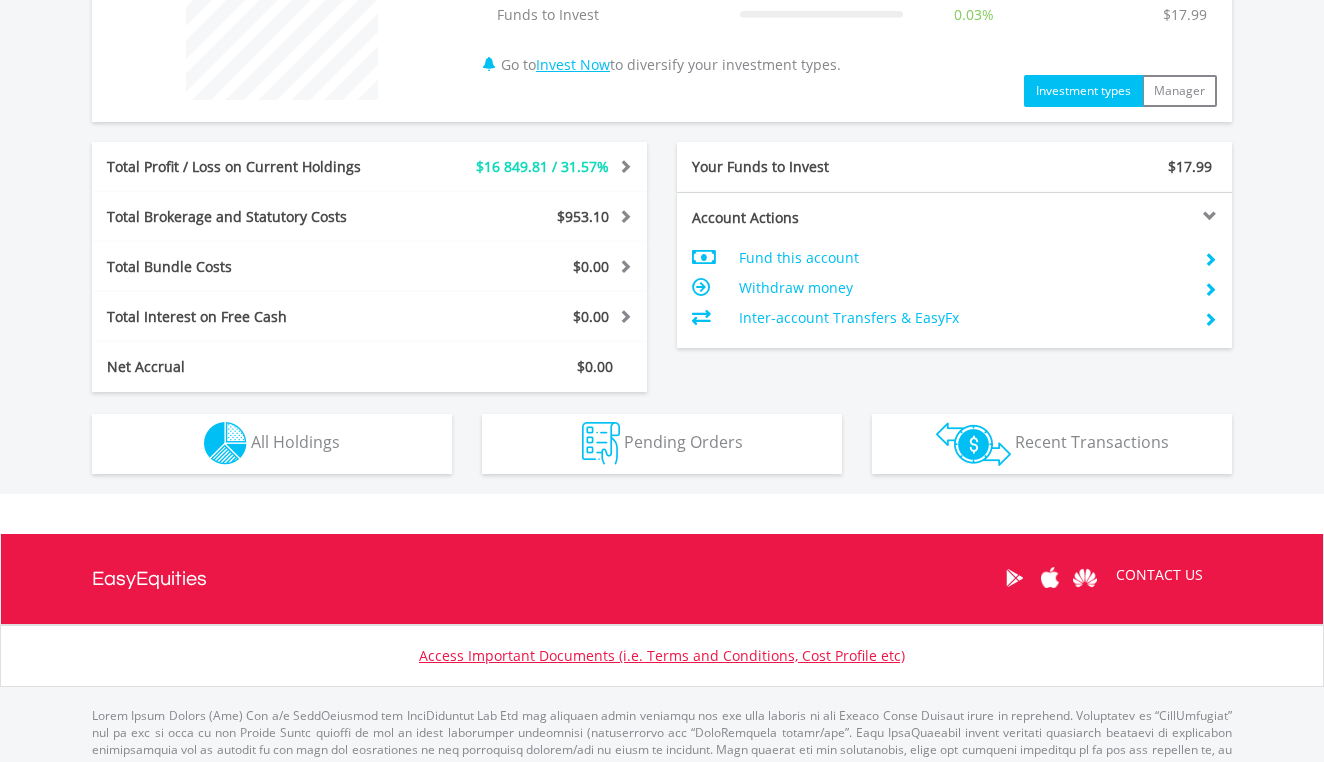 click on "Holdings
All Holdings" at bounding box center (272, 444) 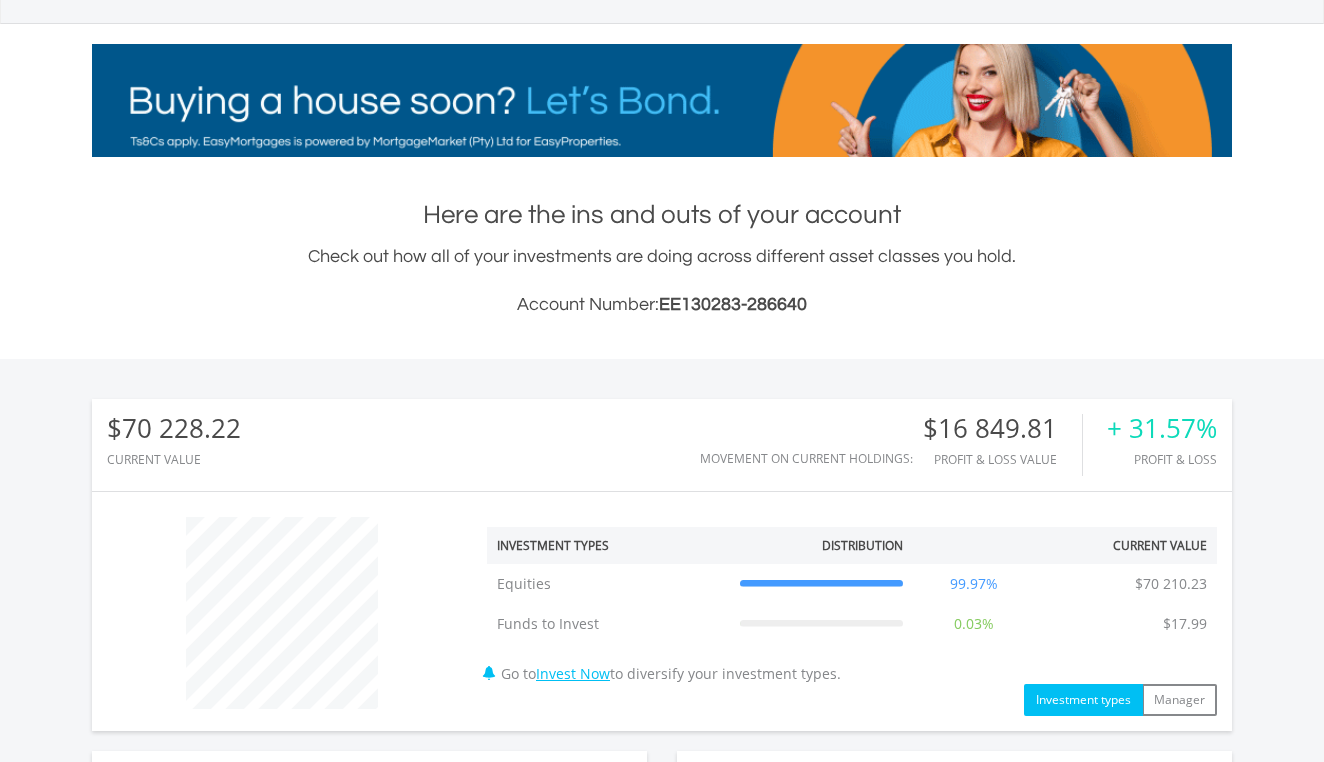 scroll, scrollTop: 246, scrollLeft: 0, axis: vertical 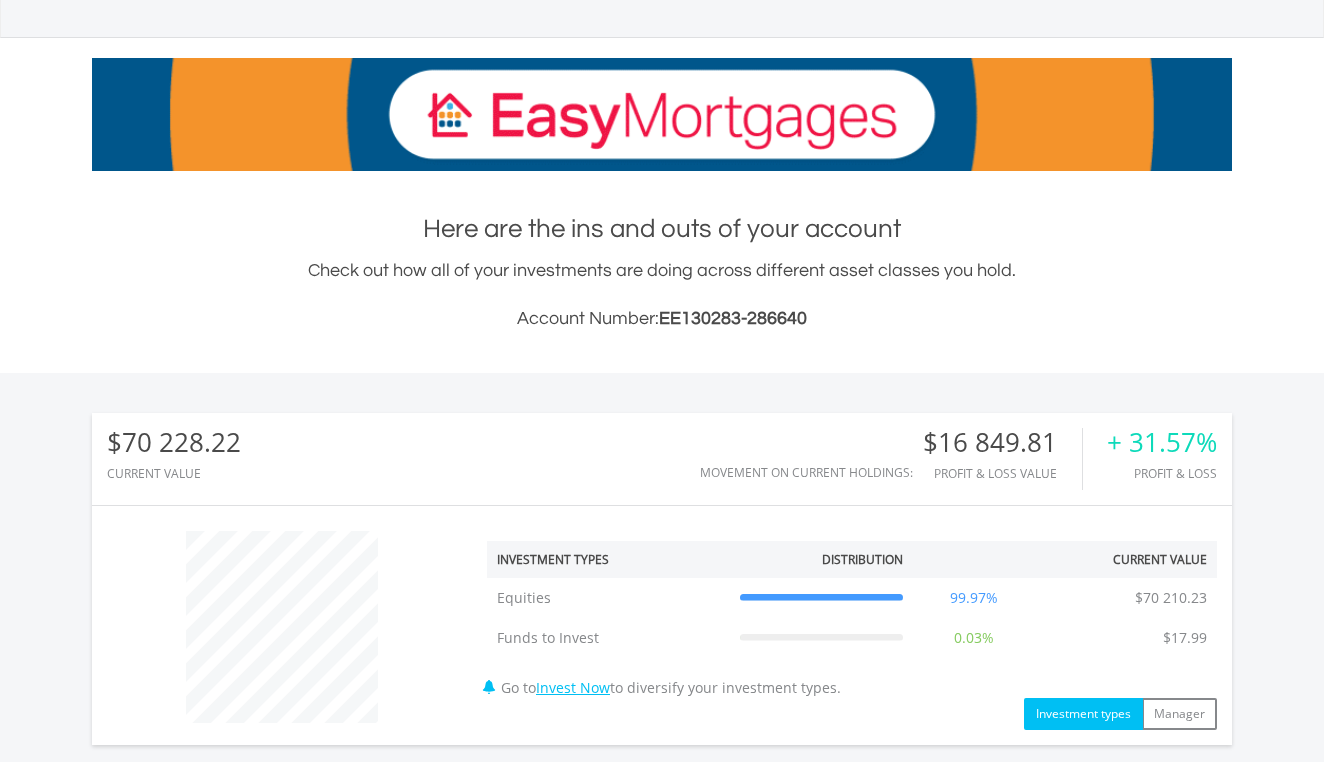 click on "My Investments
Invest Now
New Listings
Sell
My Recurring Investments
Pending Orders
Vouchers
Buy a Voucher
Redeem a Voucher
Account Management" at bounding box center (662, 2347) 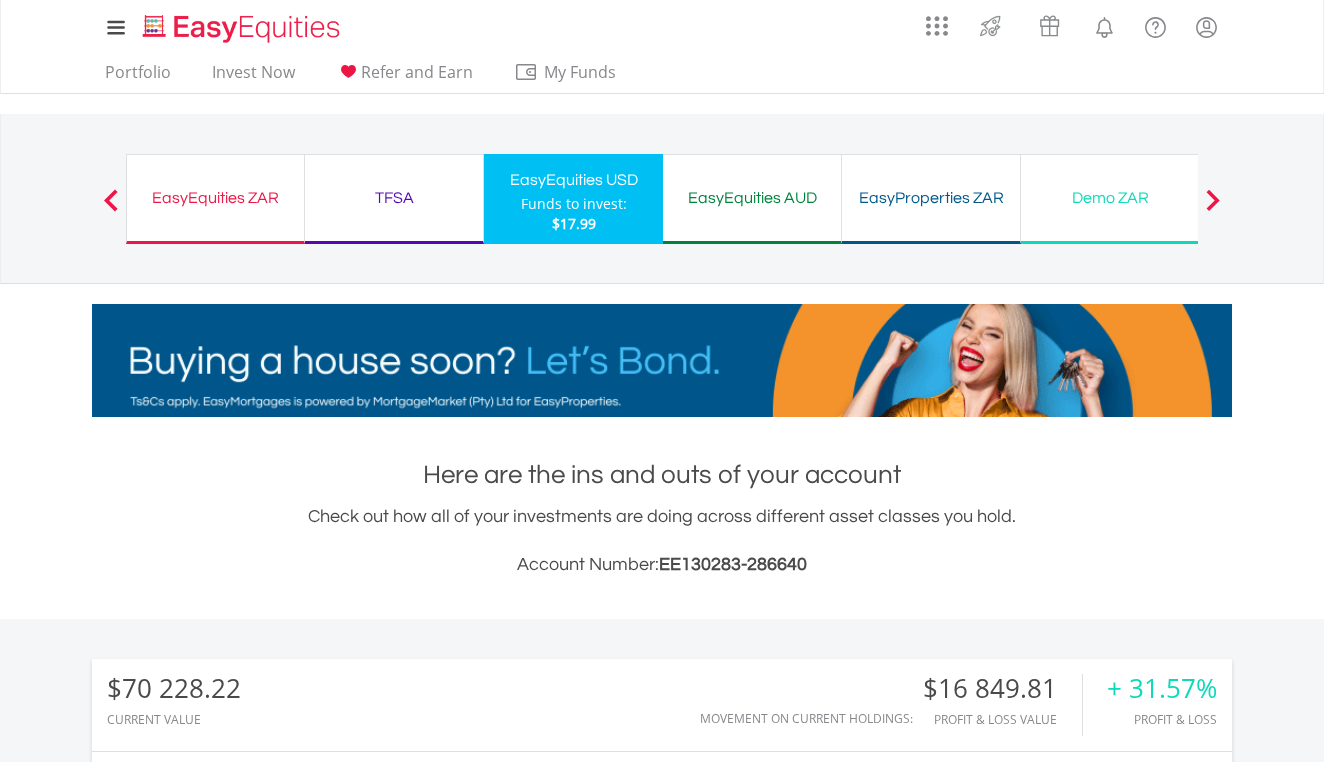 scroll, scrollTop: 0, scrollLeft: 0, axis: both 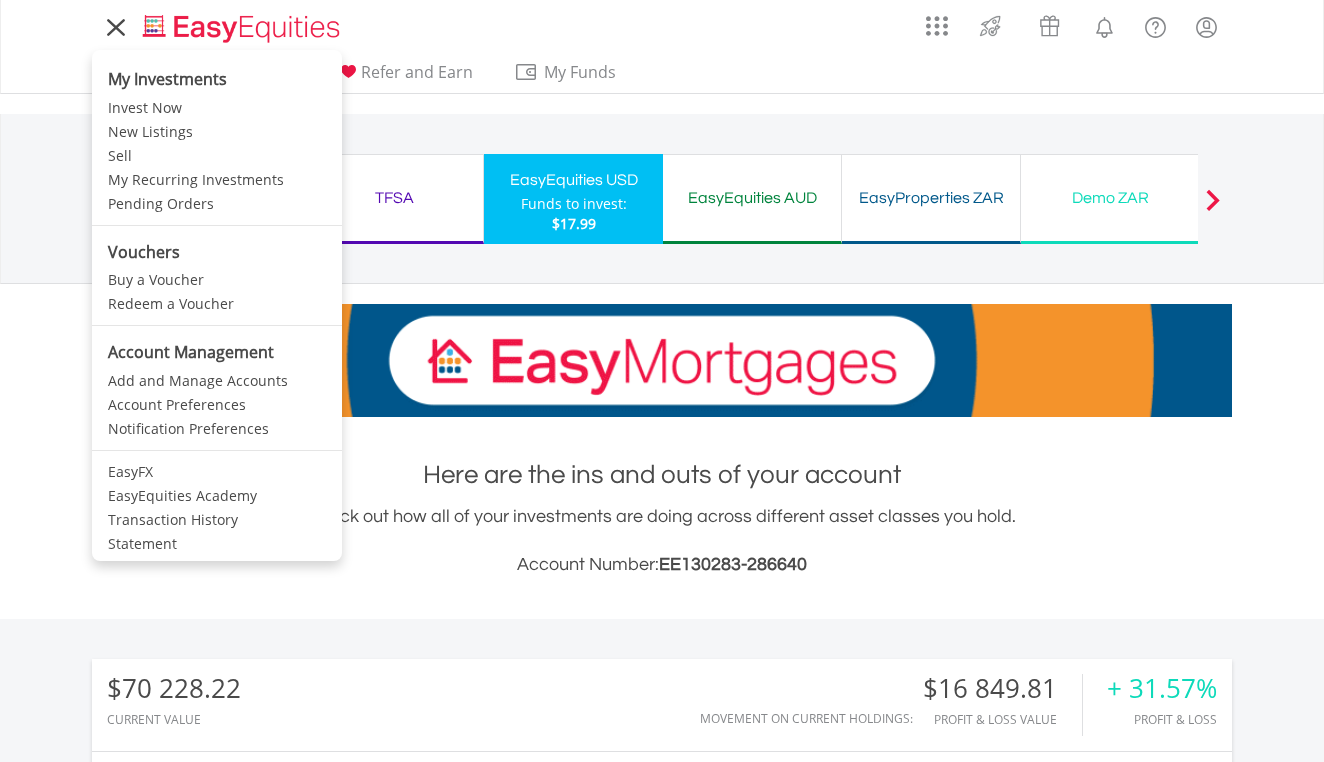 click 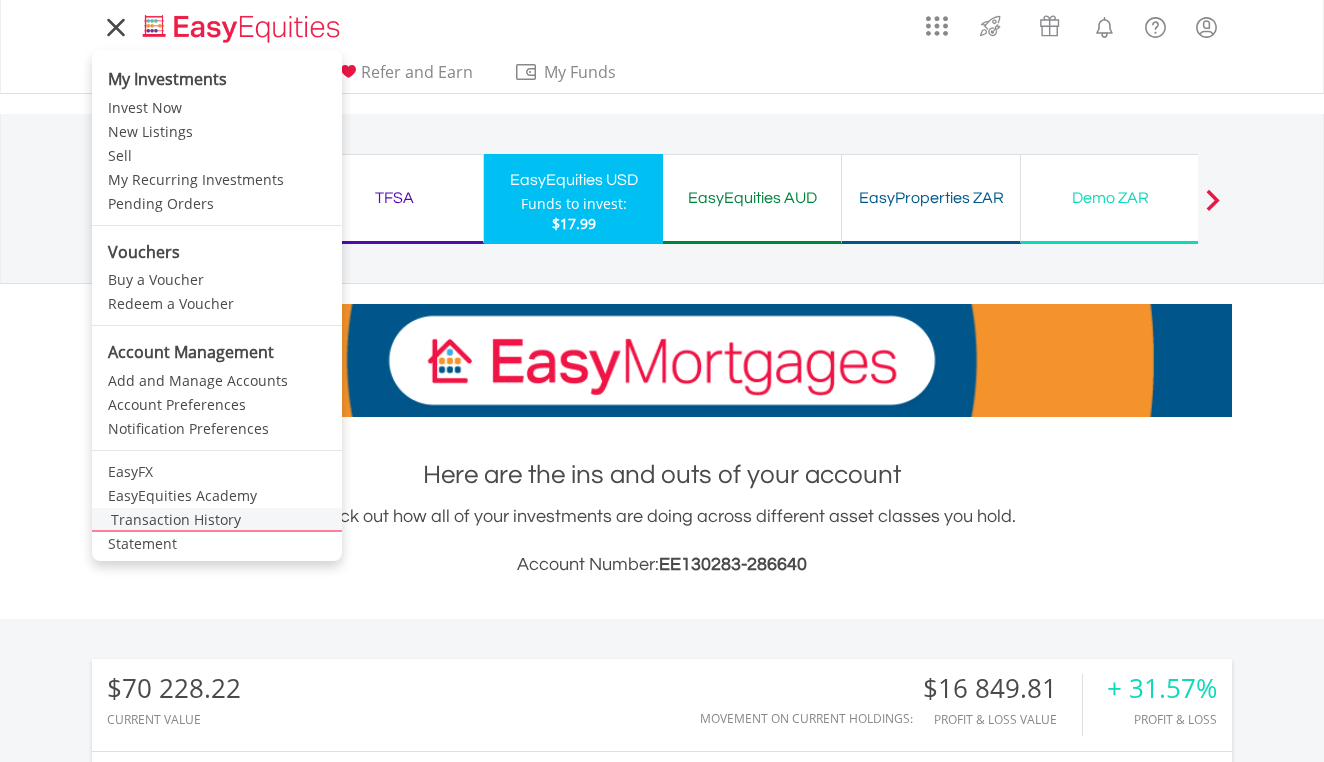 click on "Transaction History" at bounding box center [217, 520] 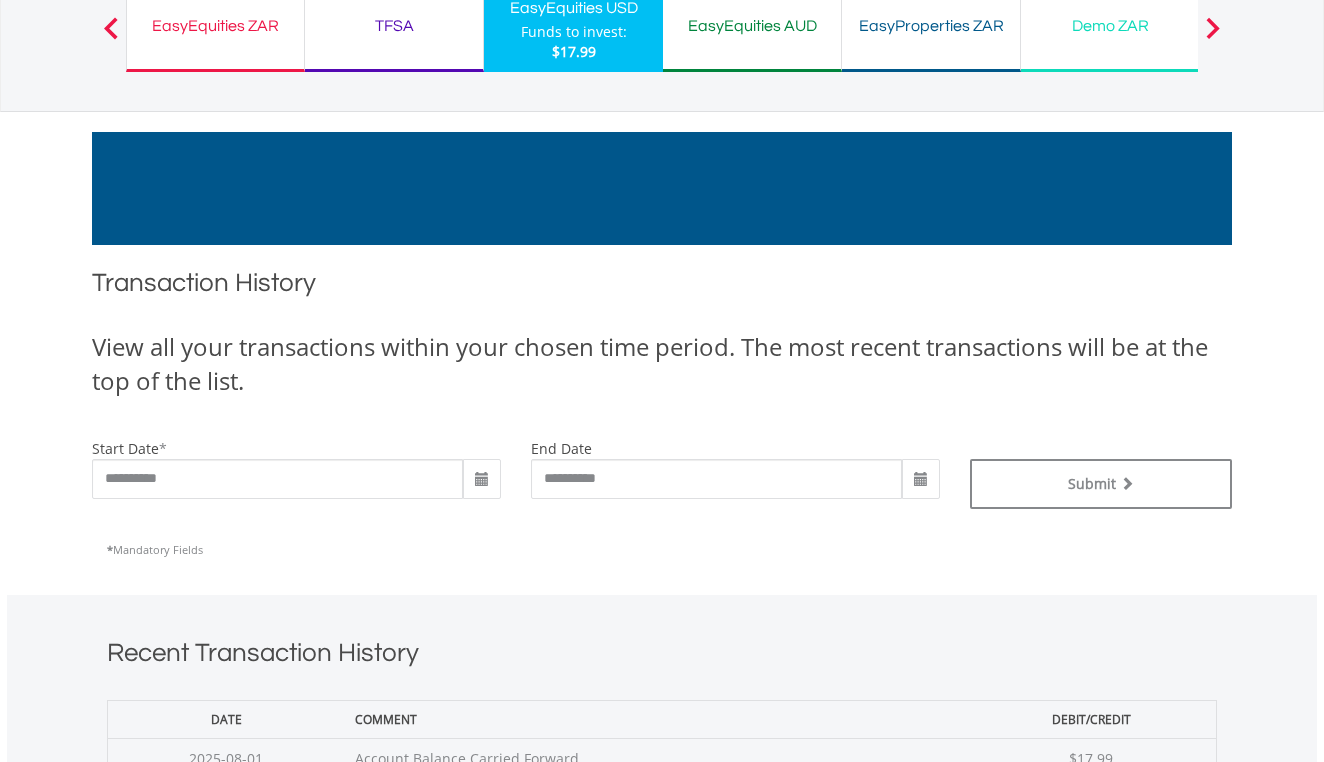 scroll, scrollTop: 208, scrollLeft: 0, axis: vertical 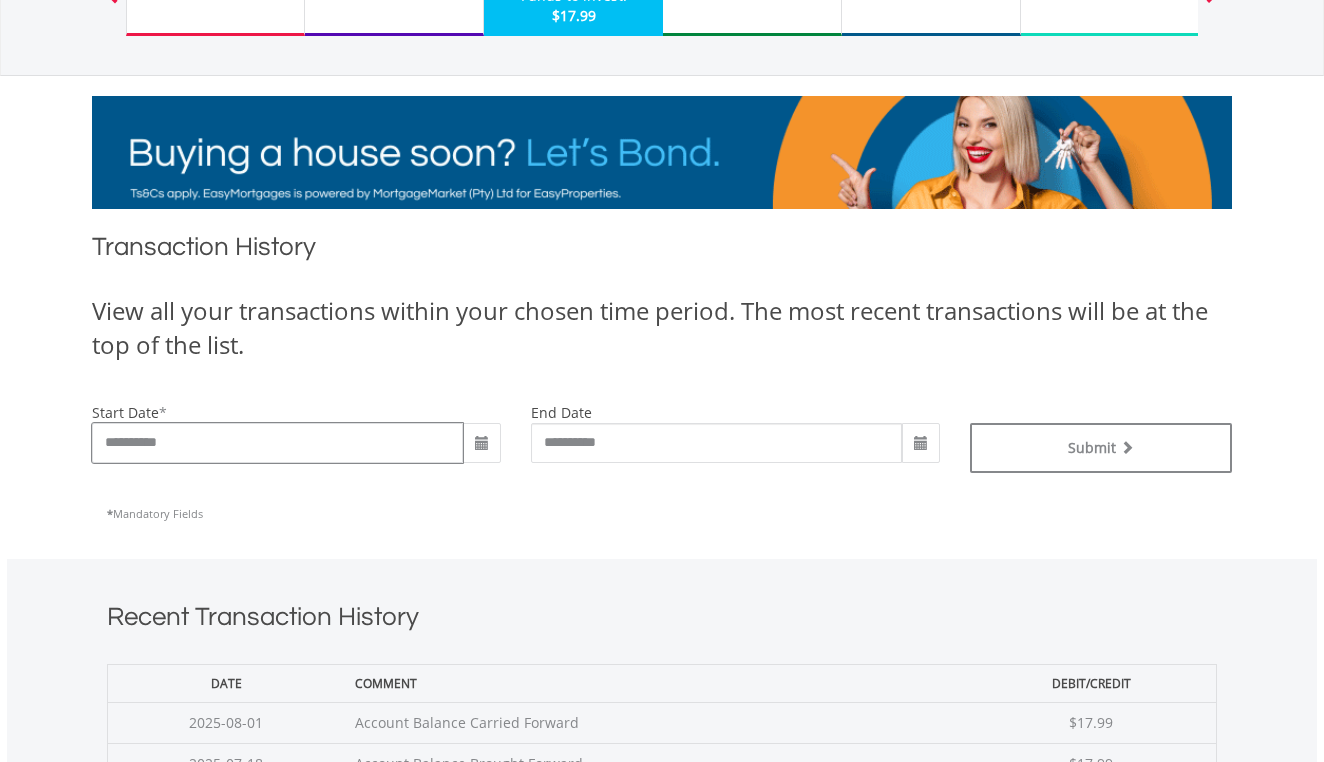 click on "**********" at bounding box center [277, 443] 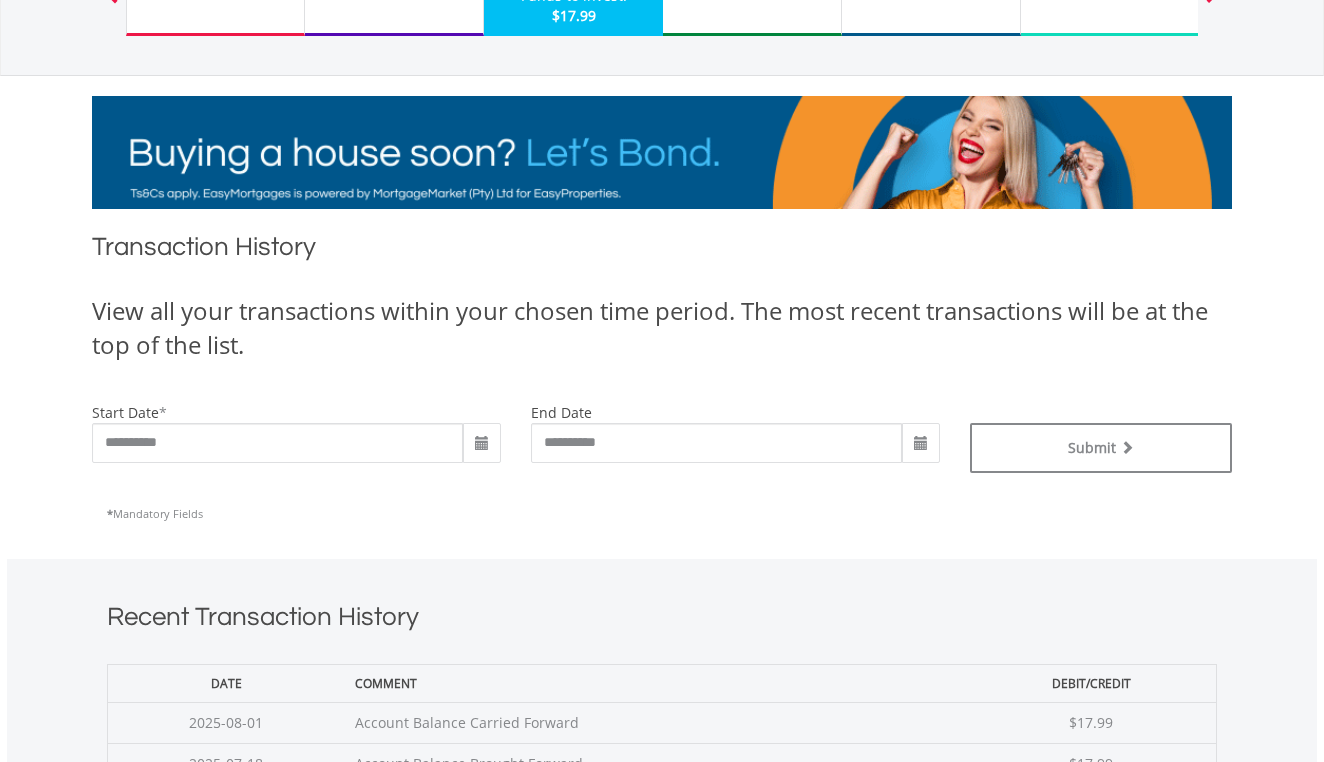 click at bounding box center (482, 444) 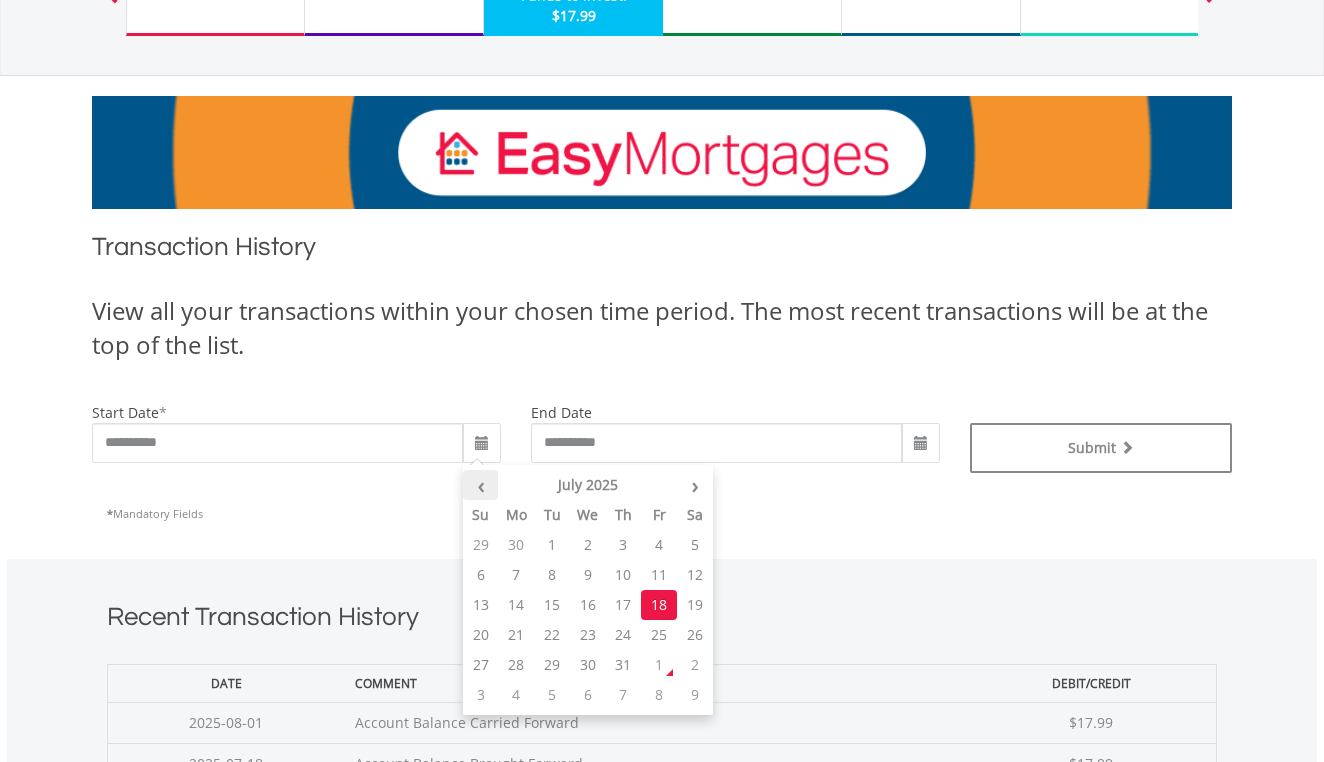 click on "‹" at bounding box center (481, 485) 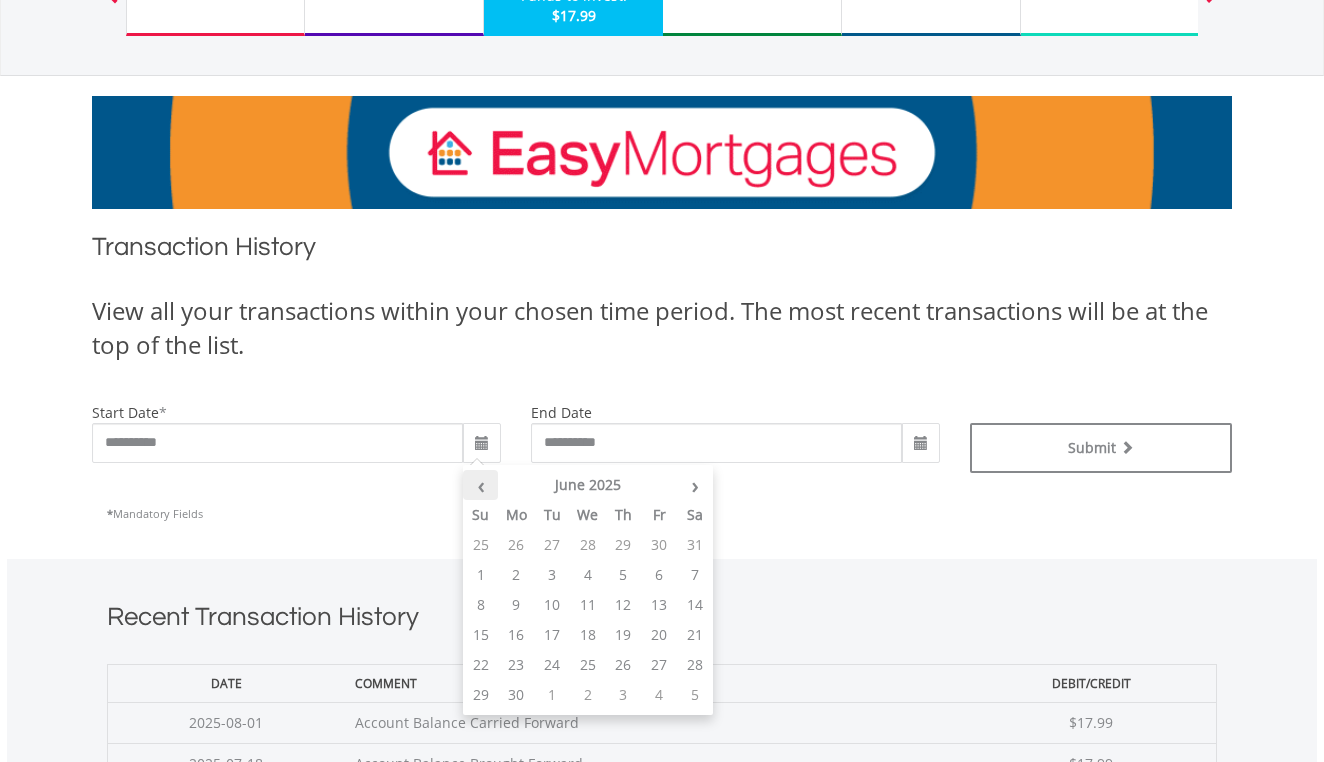 click on "‹" at bounding box center (481, 485) 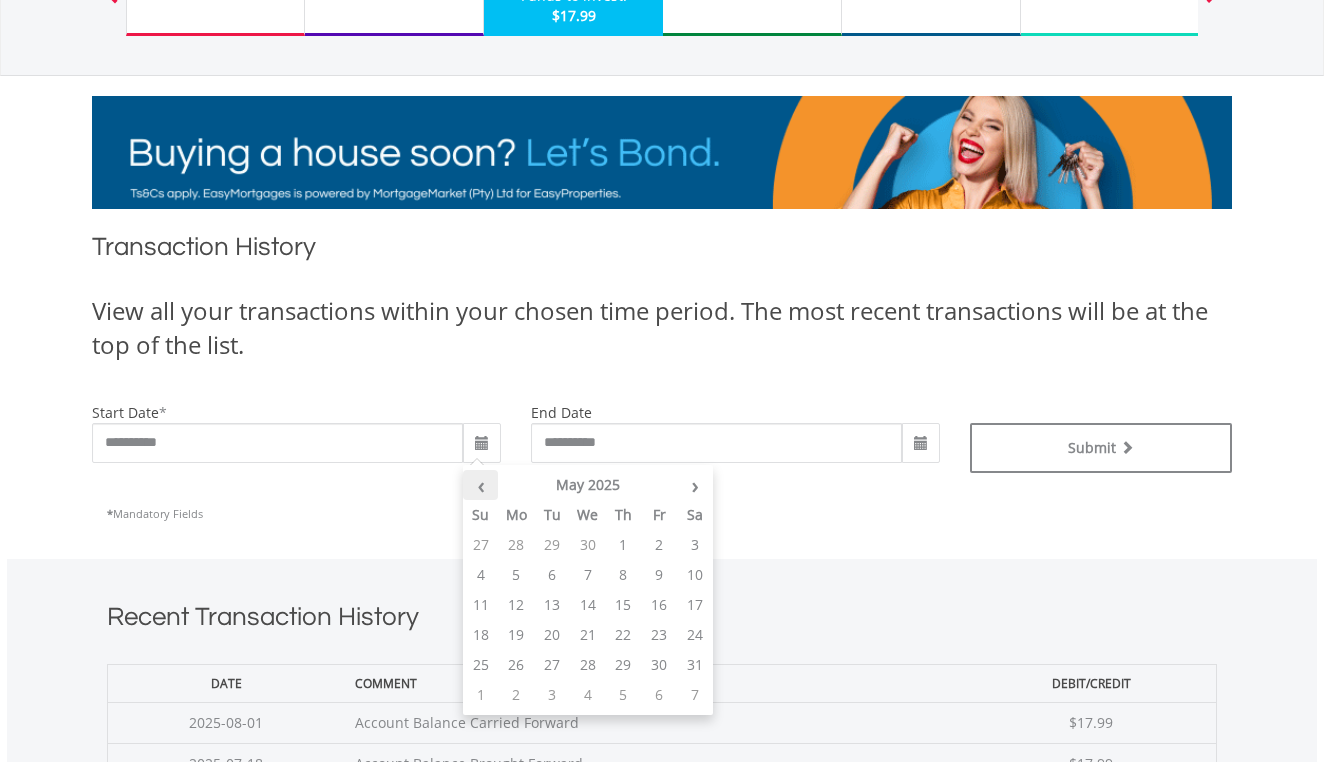 click on "‹" at bounding box center [481, 485] 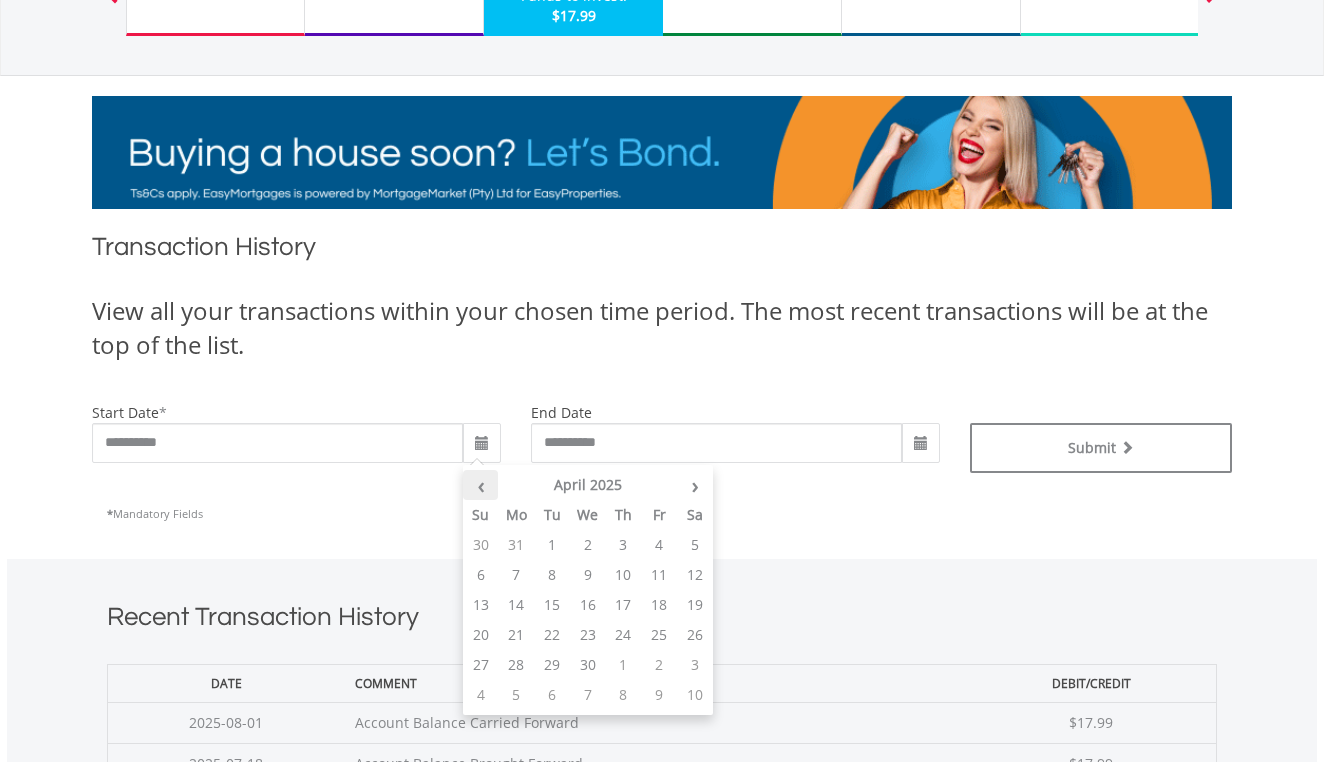 click on "‹" at bounding box center [481, 485] 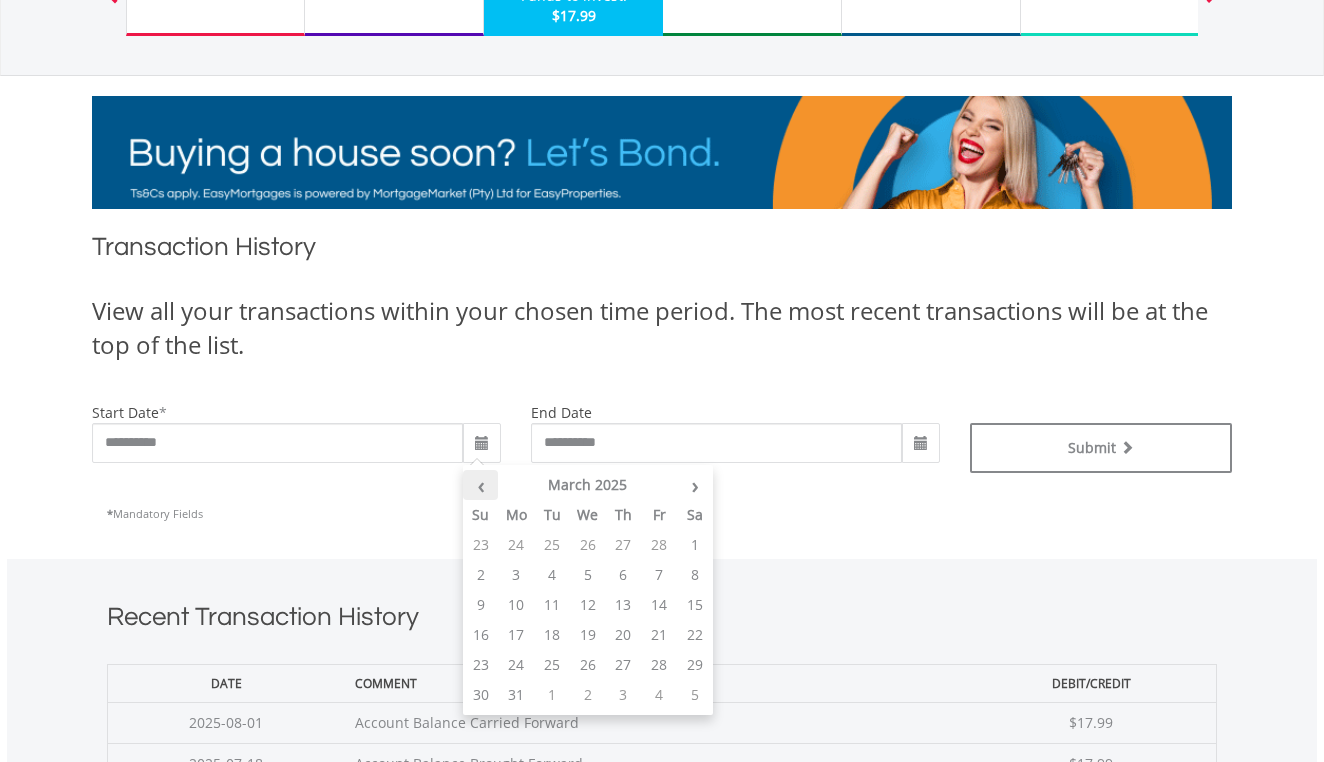 click on "‹" at bounding box center (481, 485) 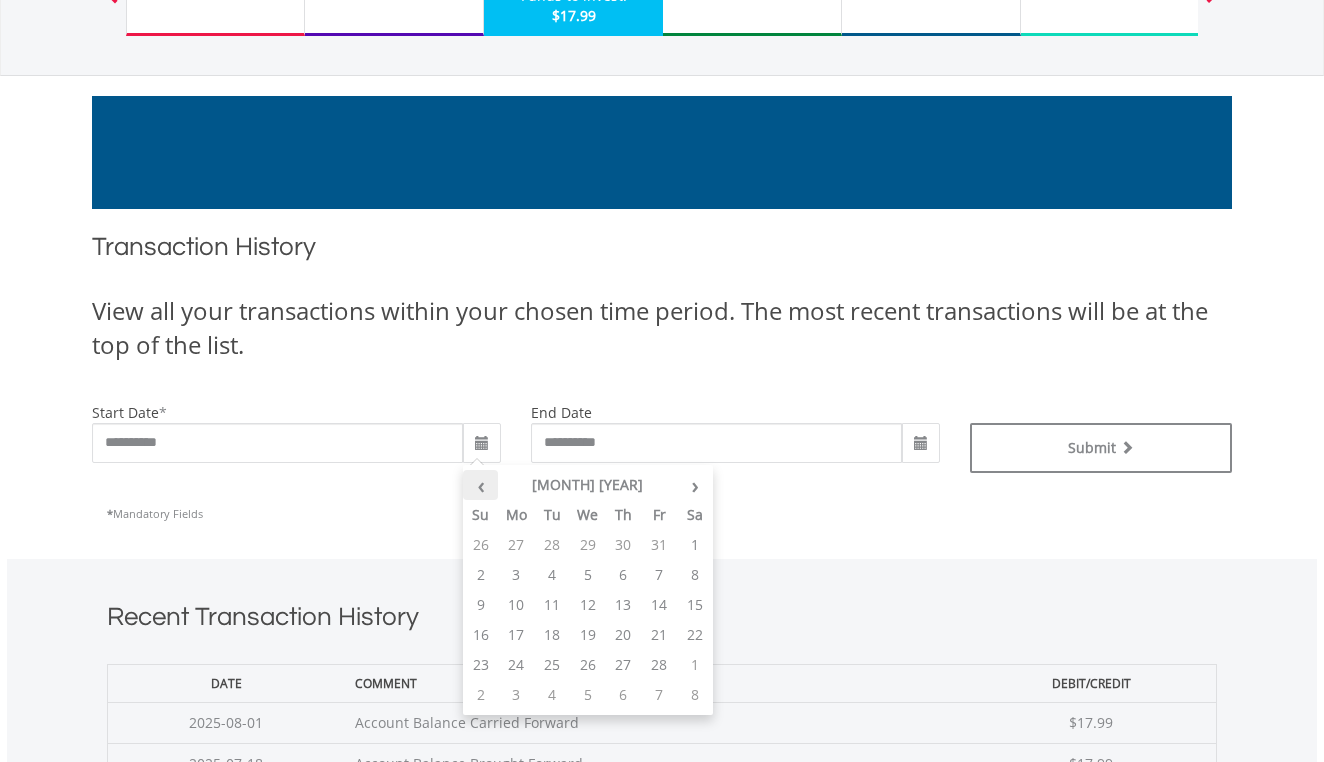 click on "‹" at bounding box center [481, 485] 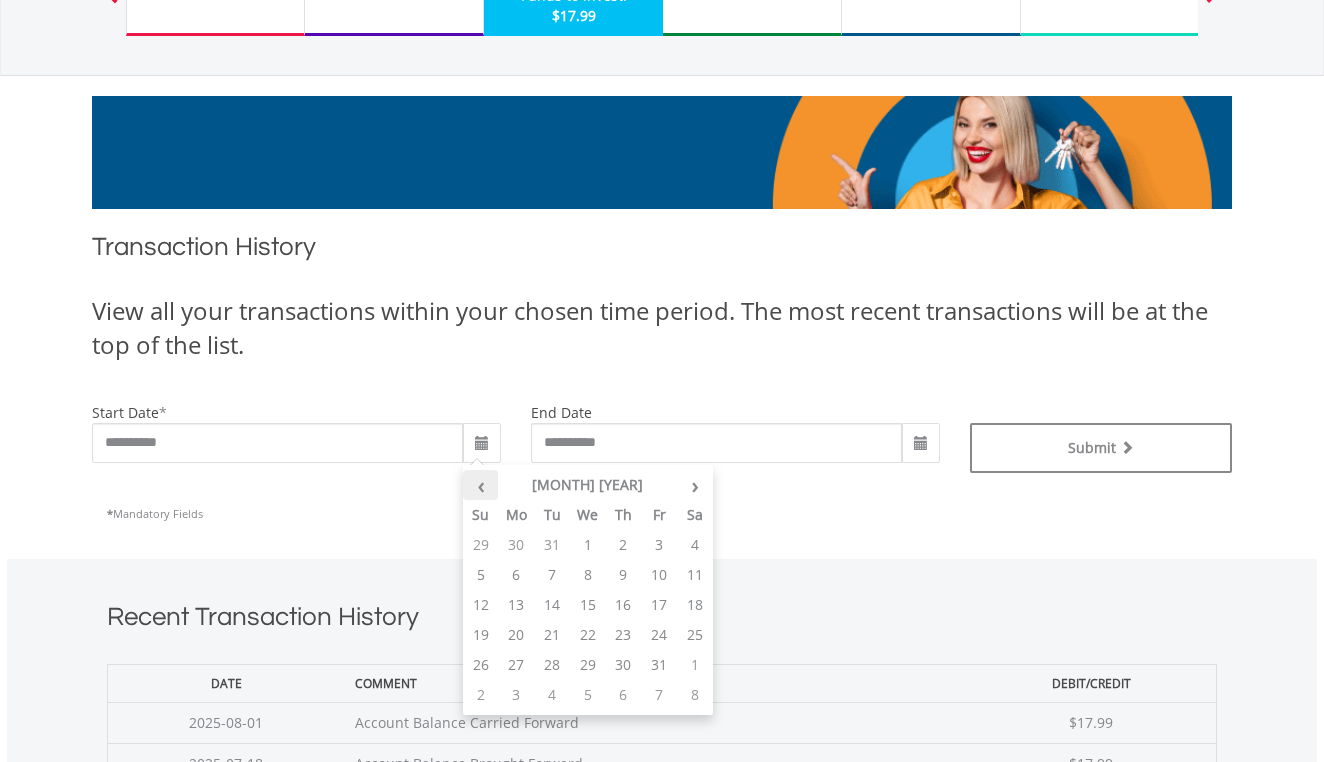 click on "‹" at bounding box center (481, 485) 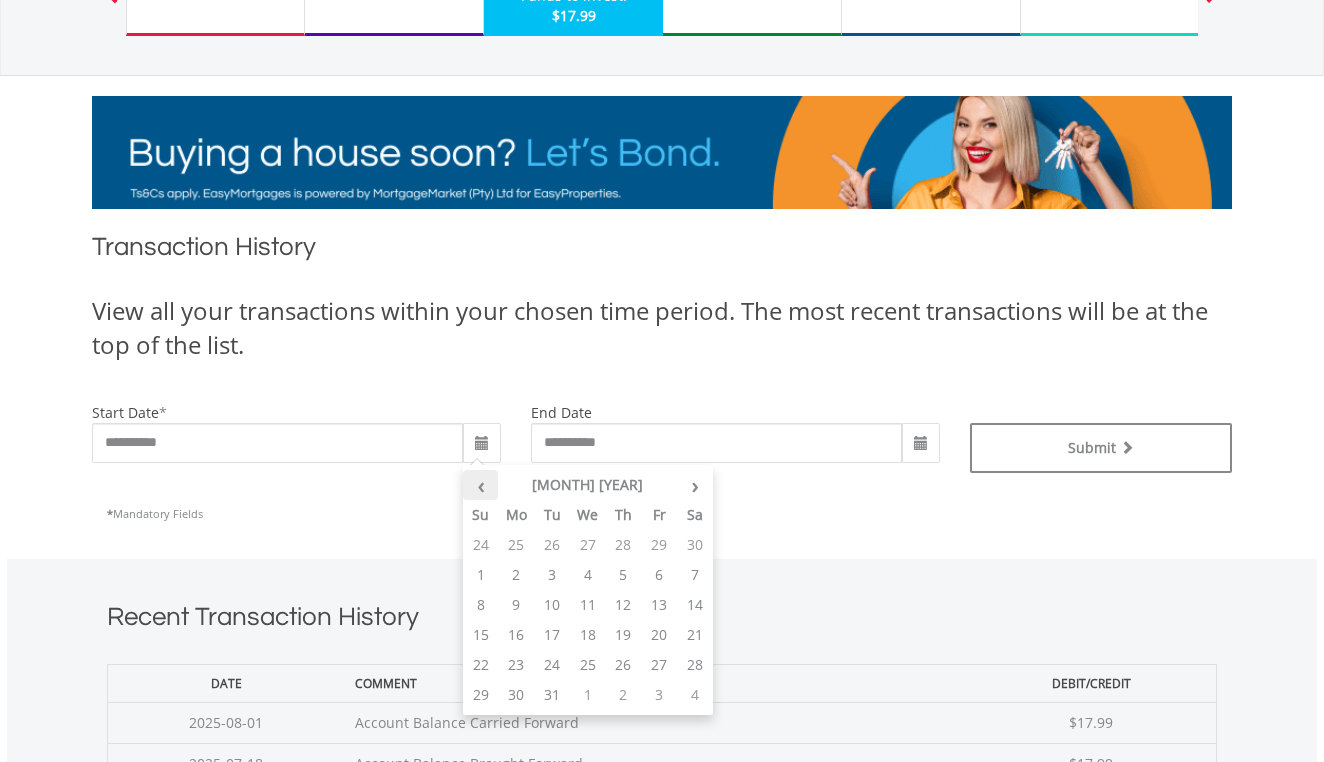 click on "‹" at bounding box center (481, 485) 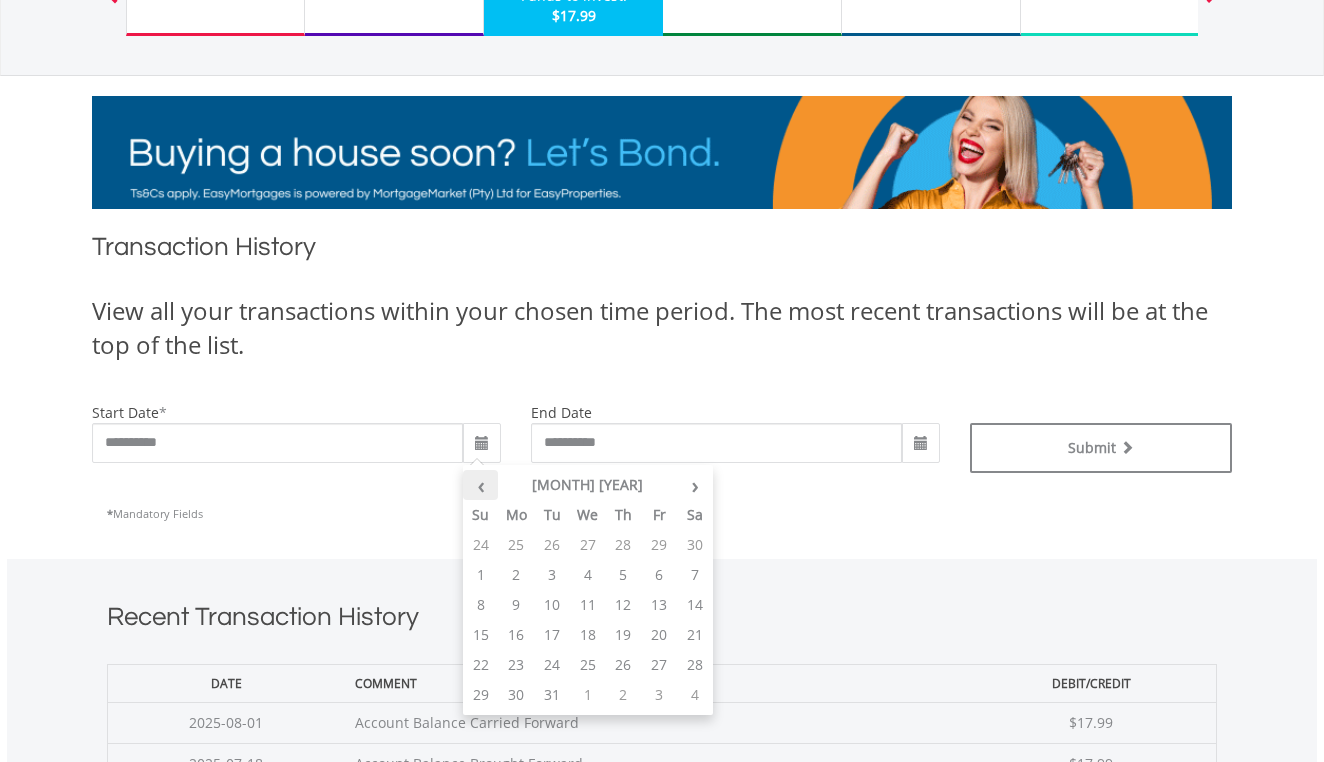 click on "‹" at bounding box center [481, 485] 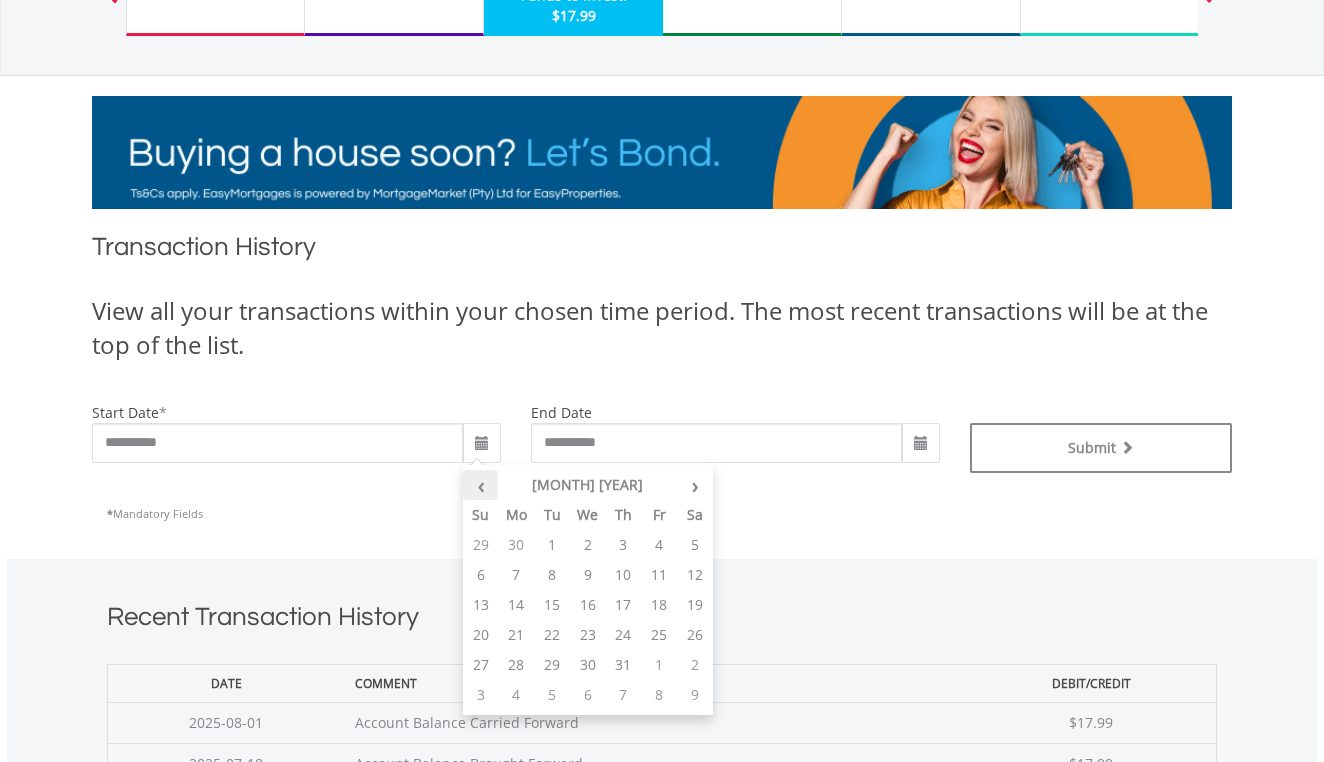 click on "‹" at bounding box center (481, 485) 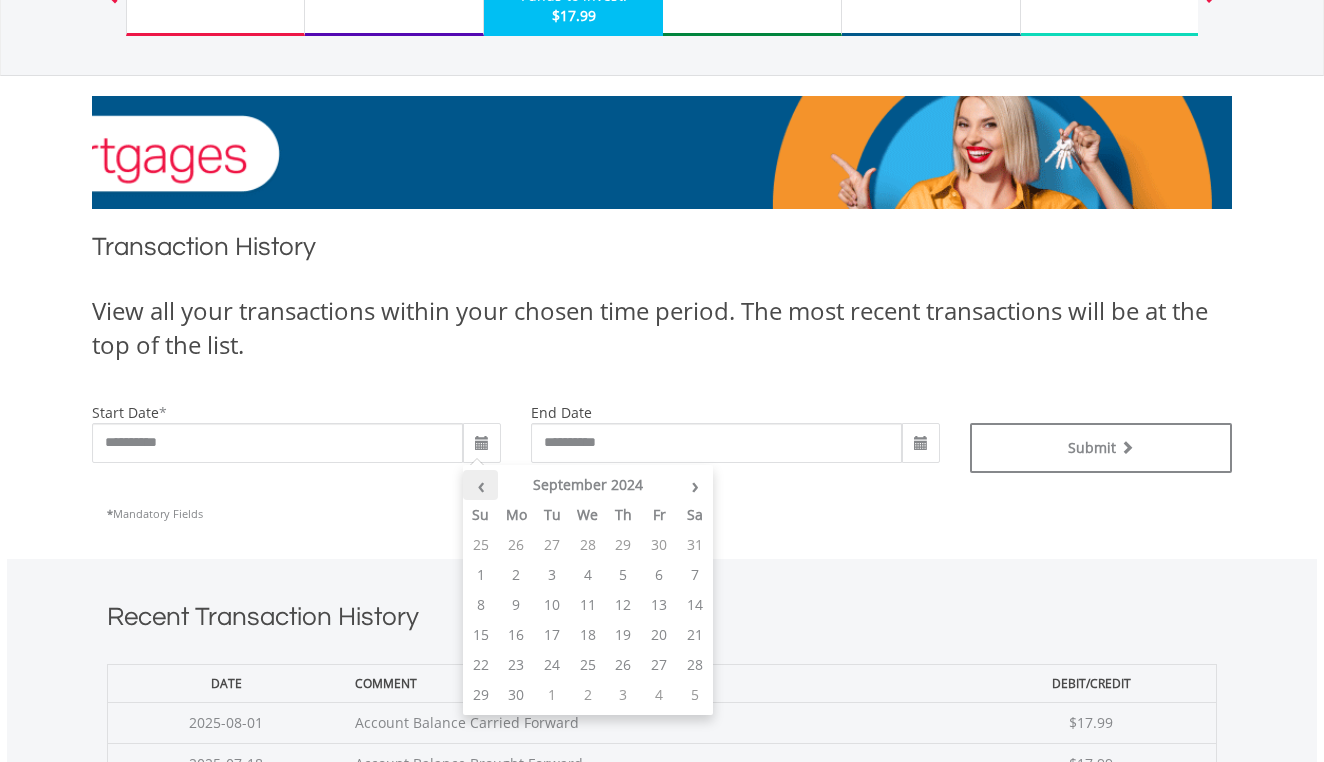 click on "‹" at bounding box center [481, 485] 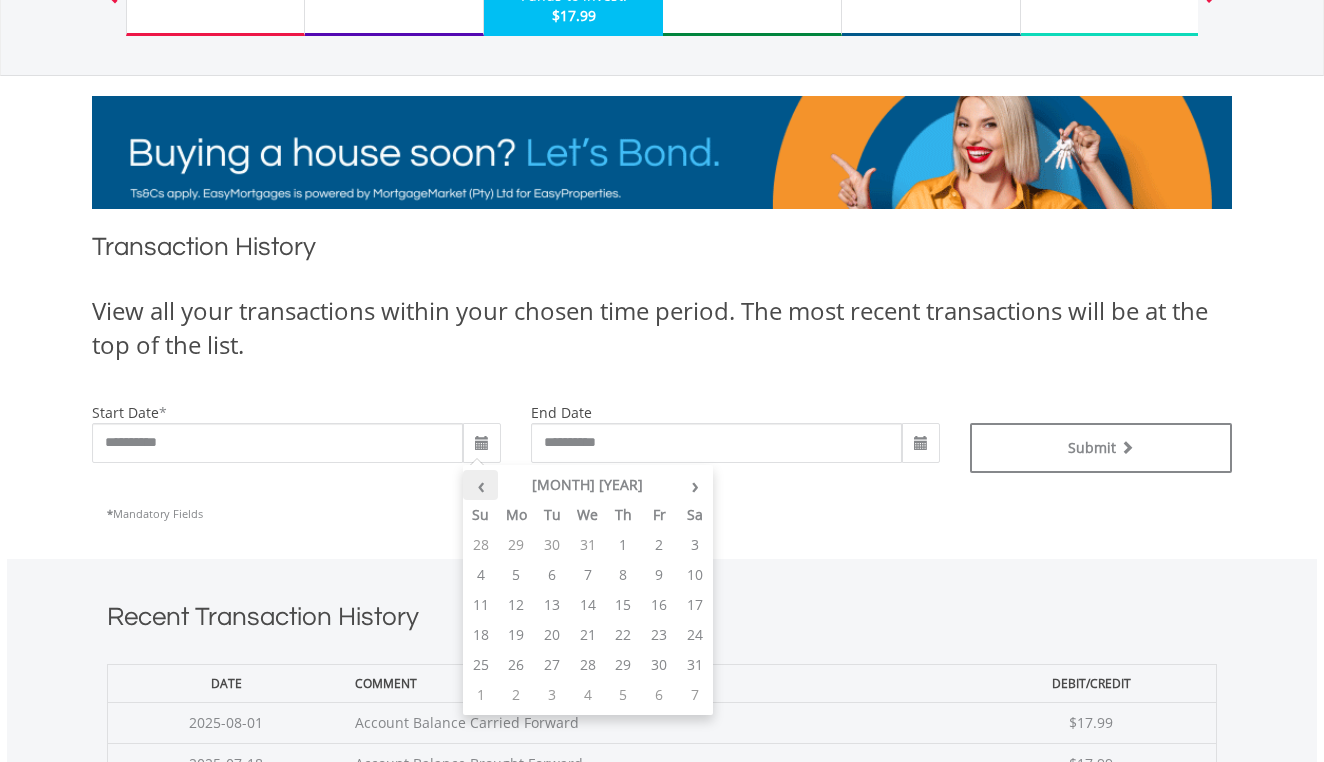 click on "‹" at bounding box center (481, 485) 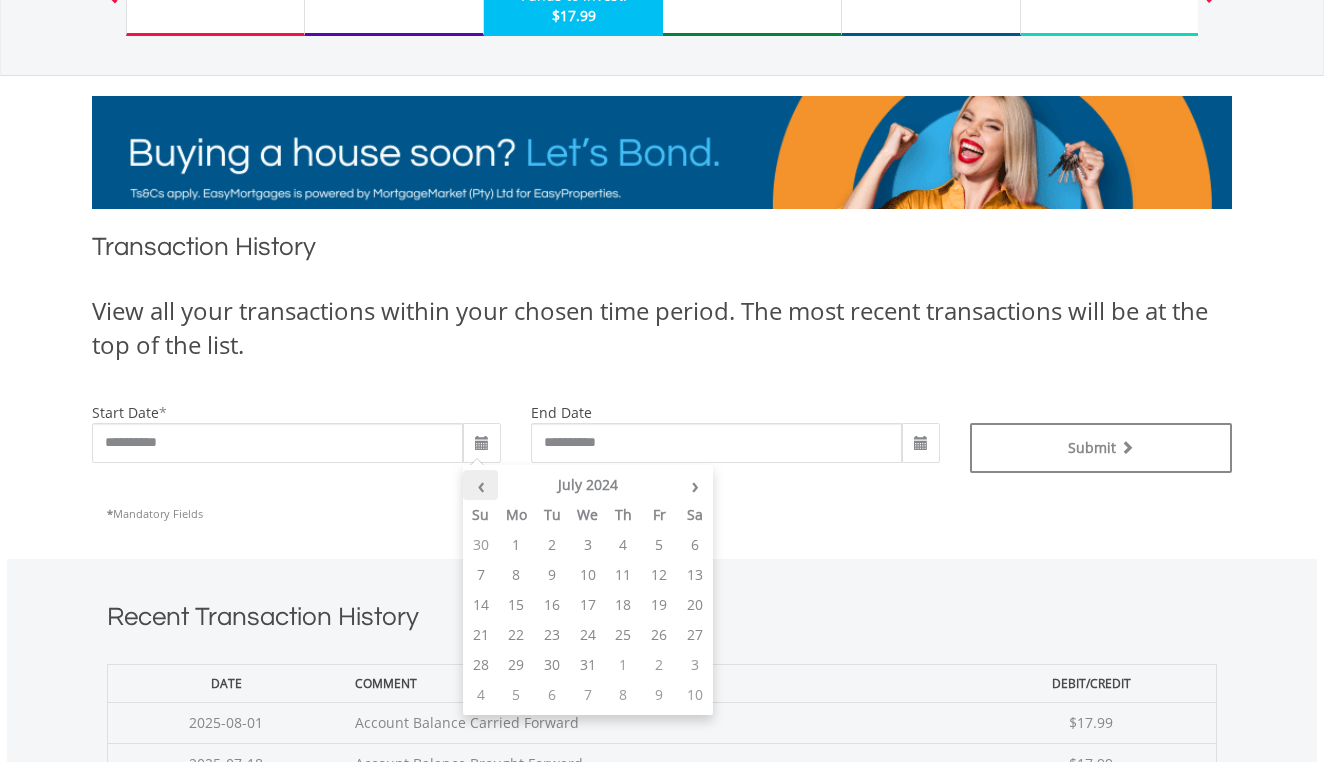 click on "‹" at bounding box center (481, 485) 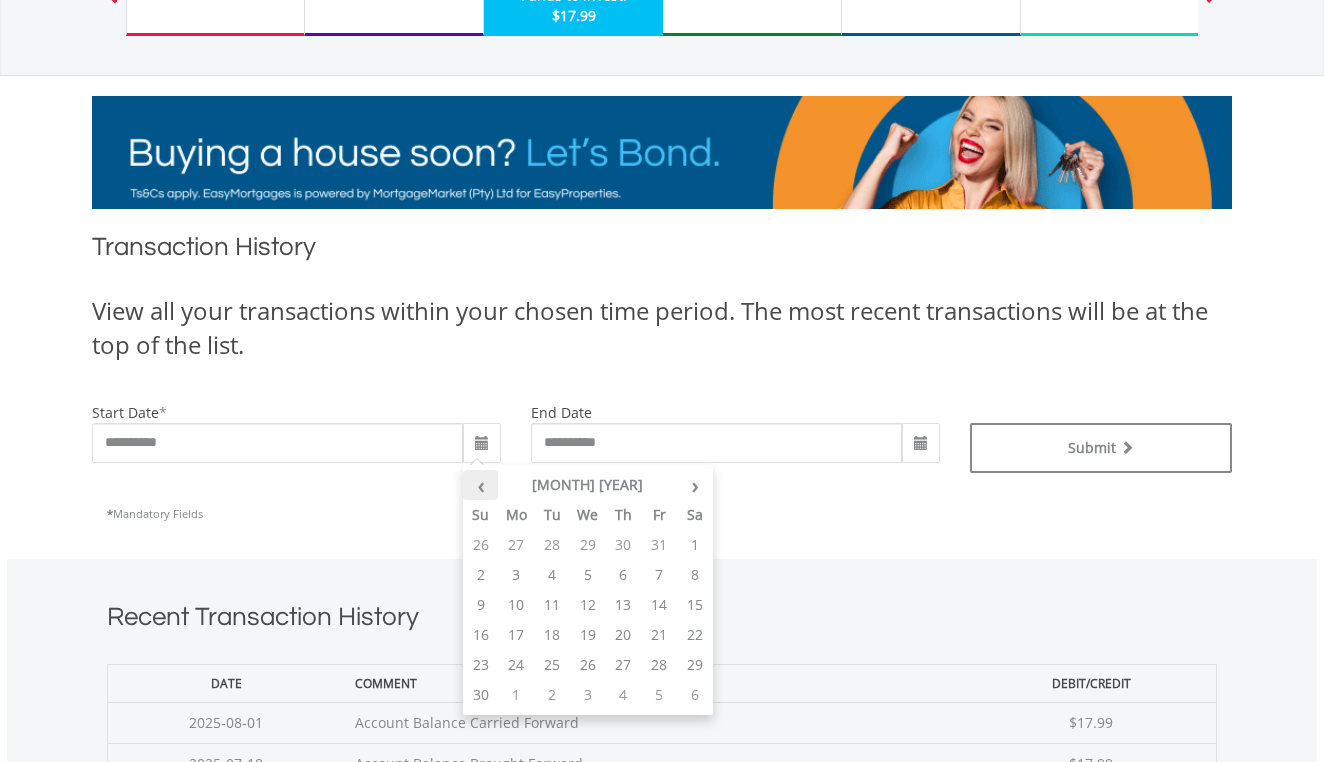 click on "‹" at bounding box center (481, 485) 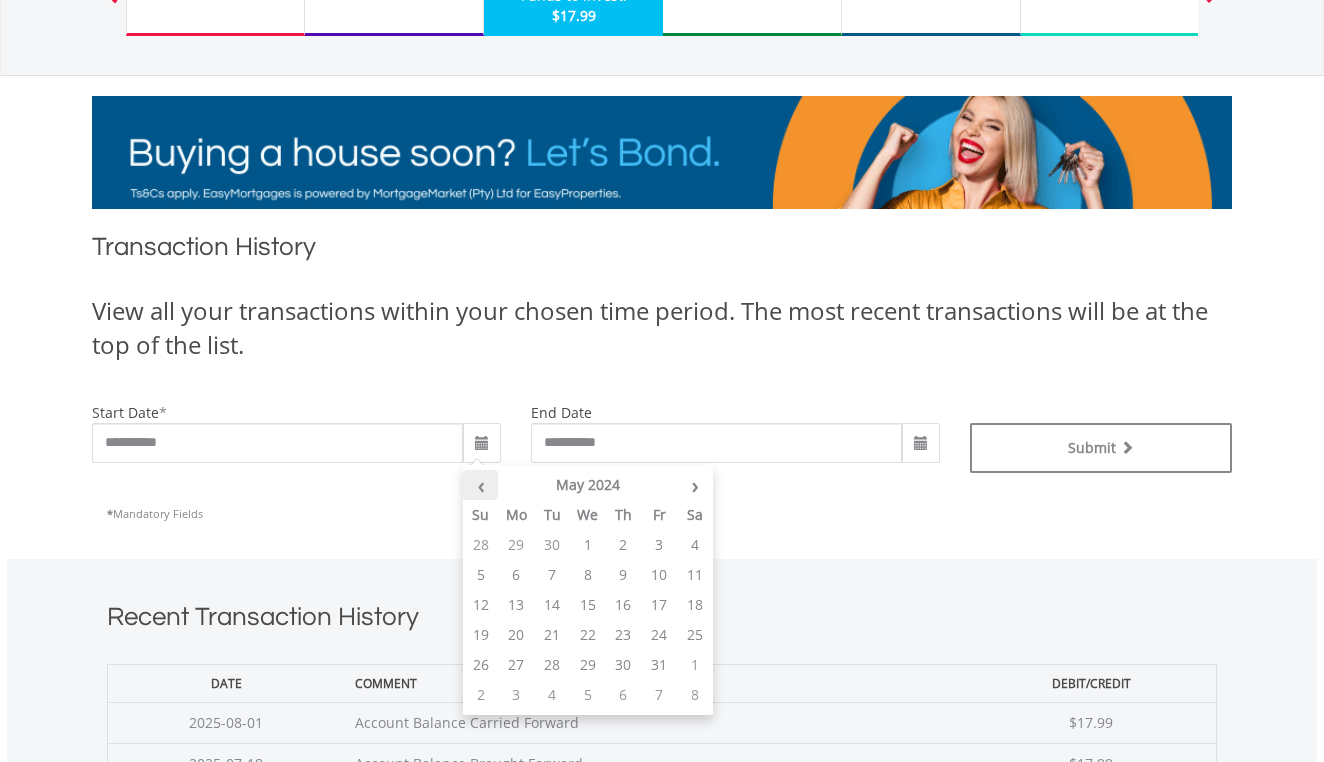 click on "‹" at bounding box center (481, 485) 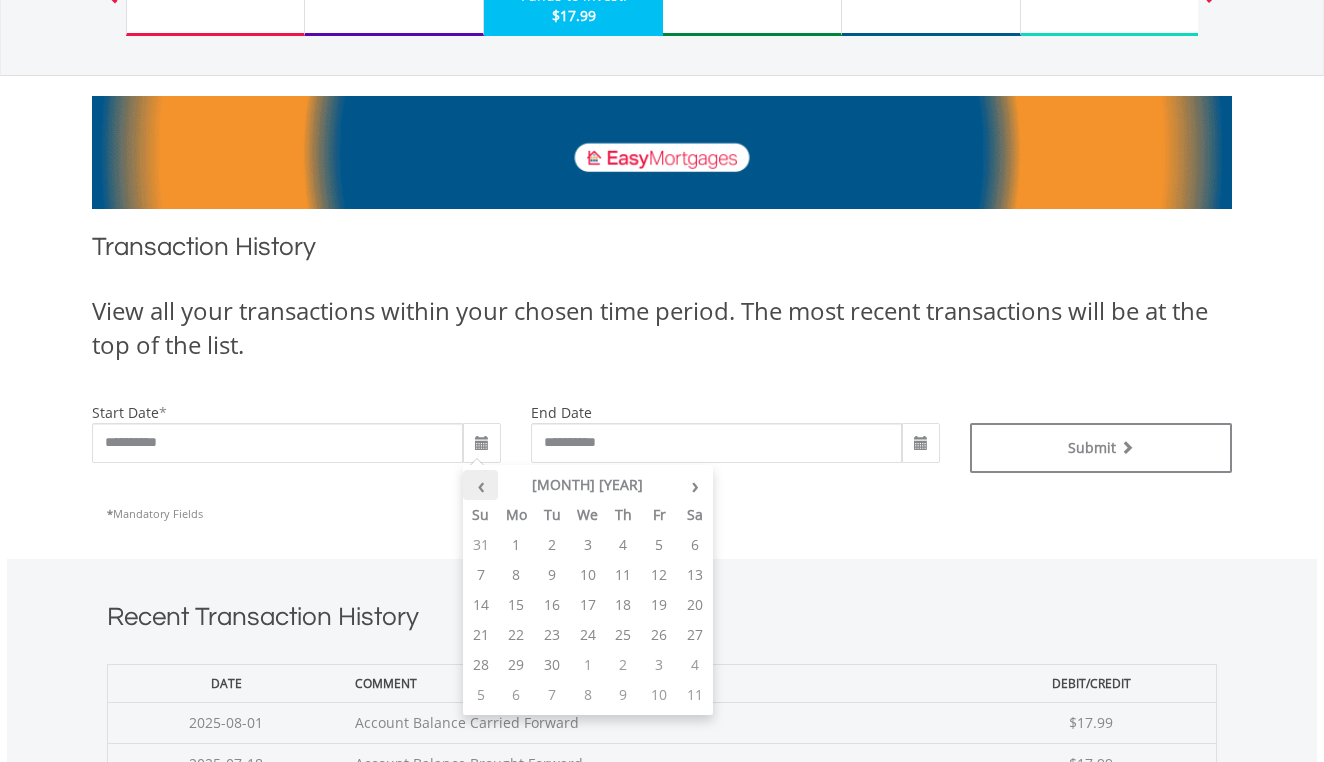 click on "‹" at bounding box center [481, 485] 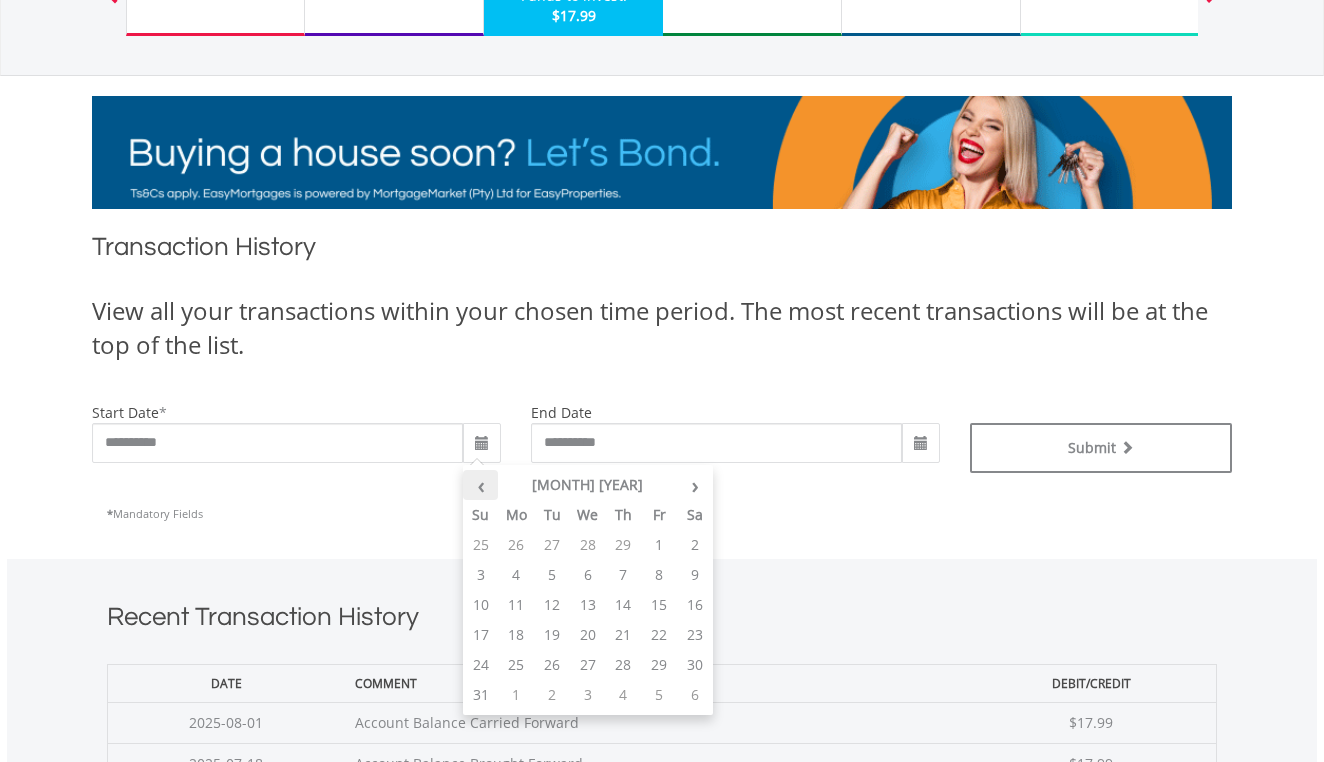 click on "‹" at bounding box center [481, 485] 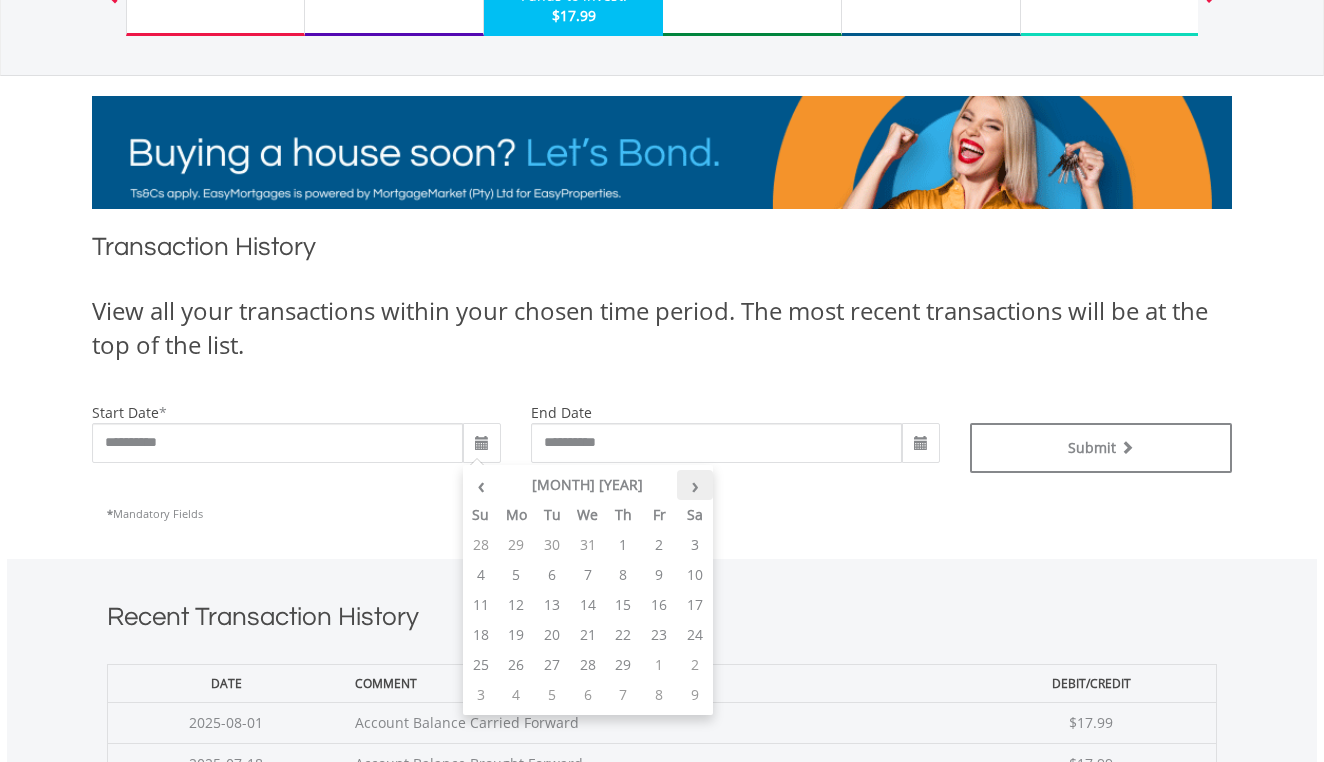 click on "›" at bounding box center (695, 485) 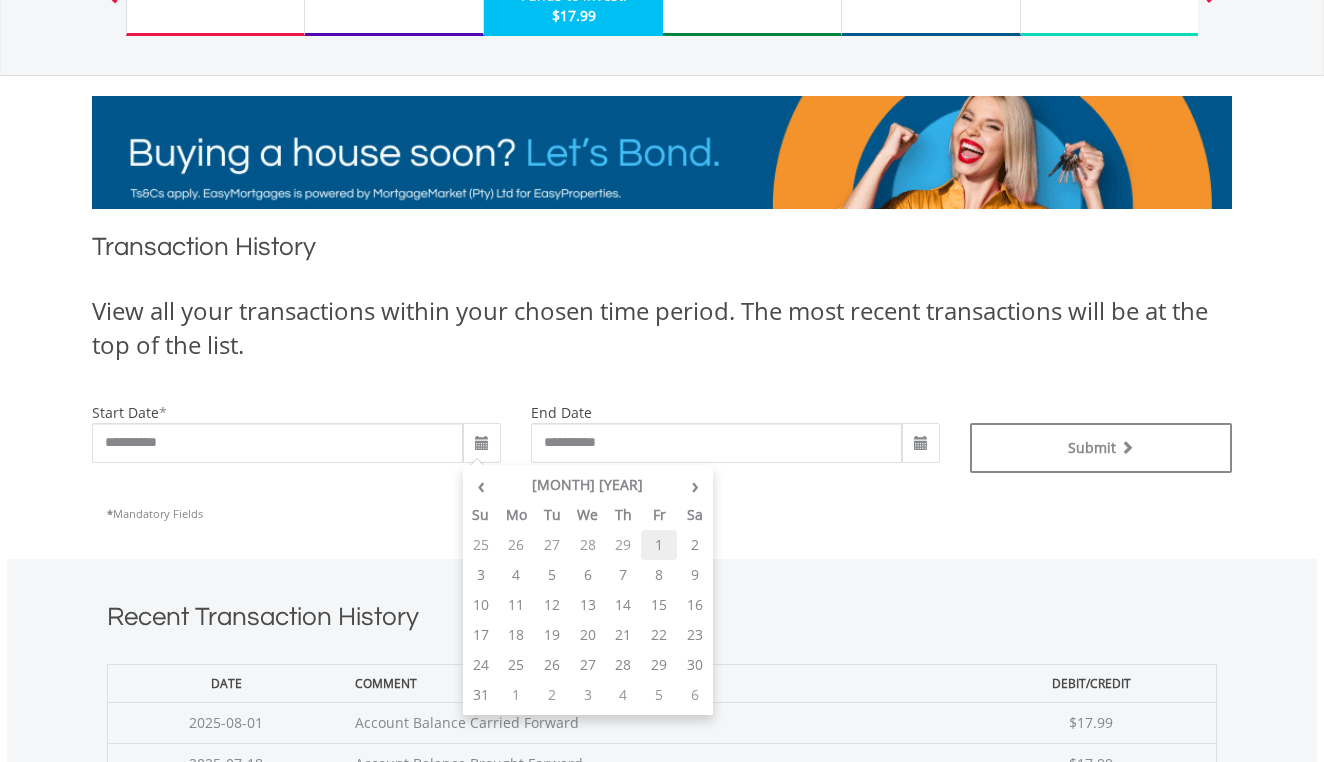 click on "1" at bounding box center (659, 545) 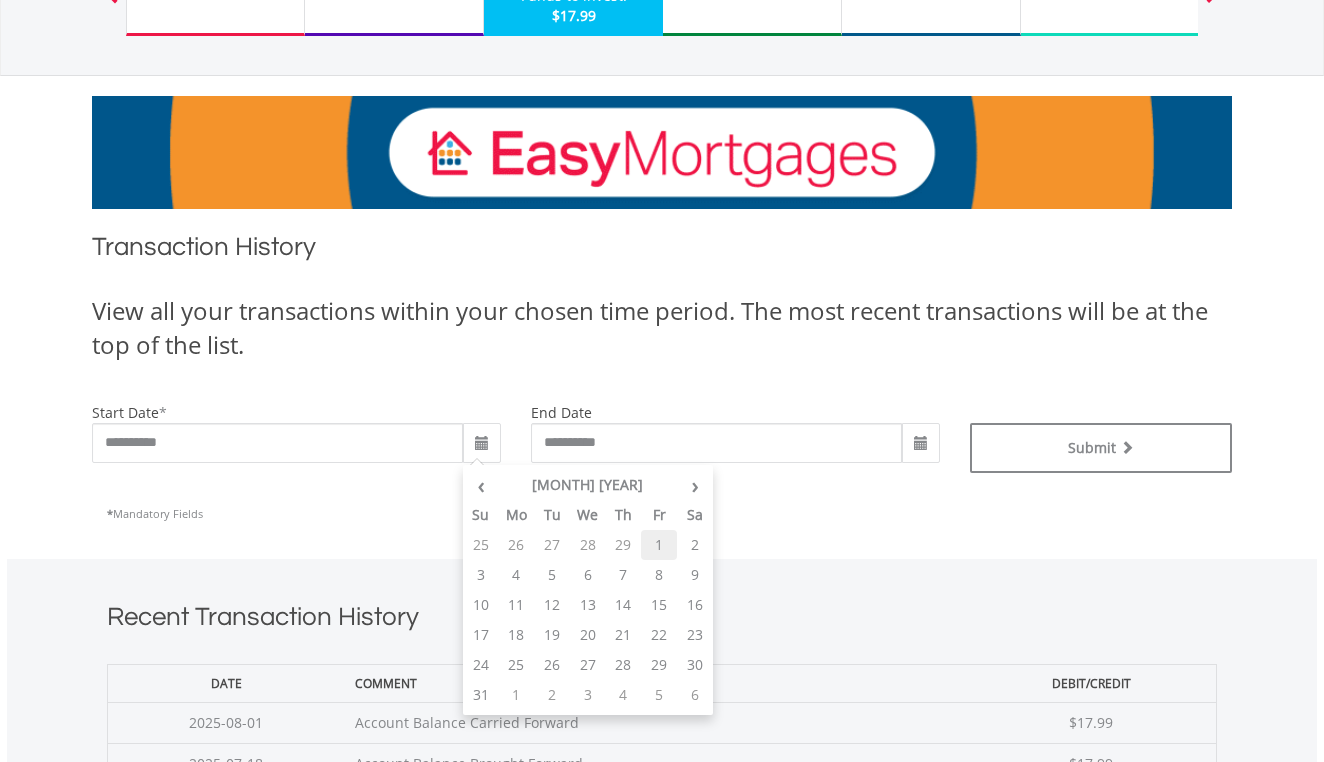 type on "**********" 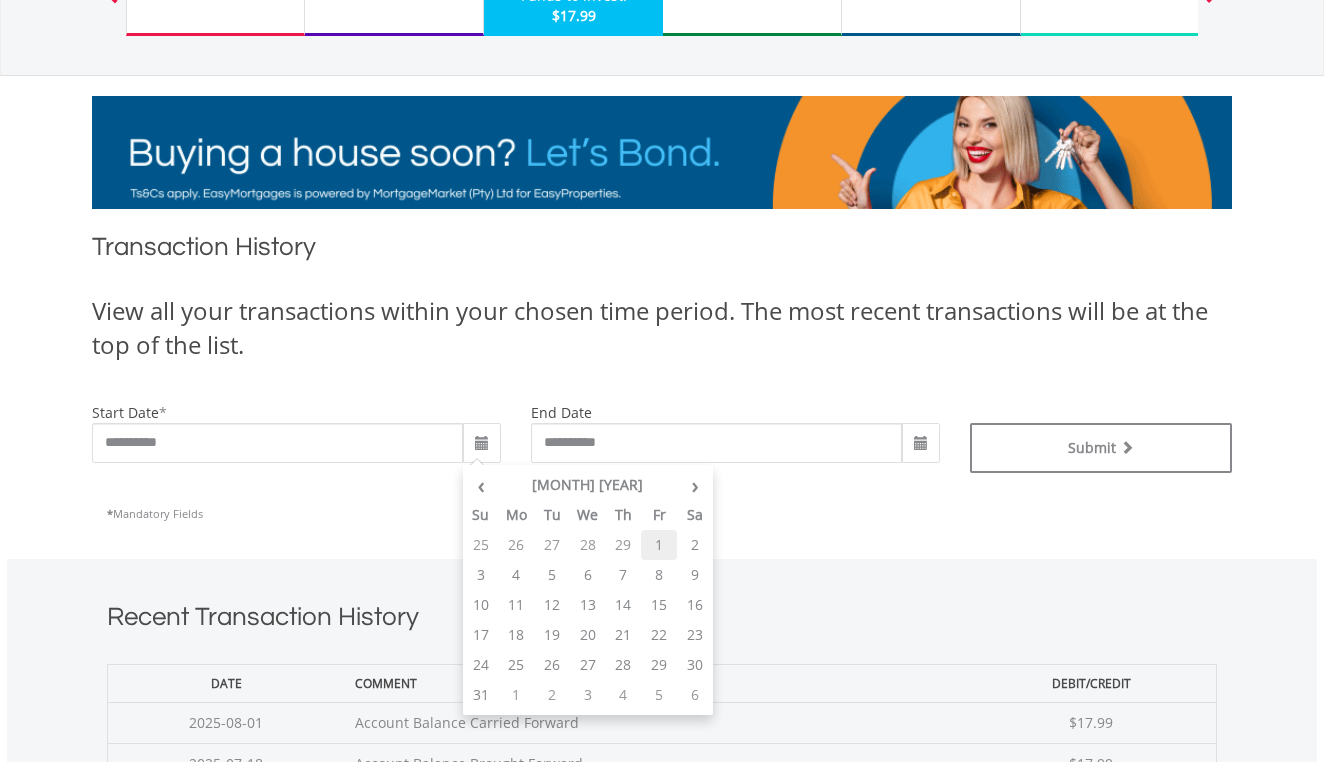 type on "**********" 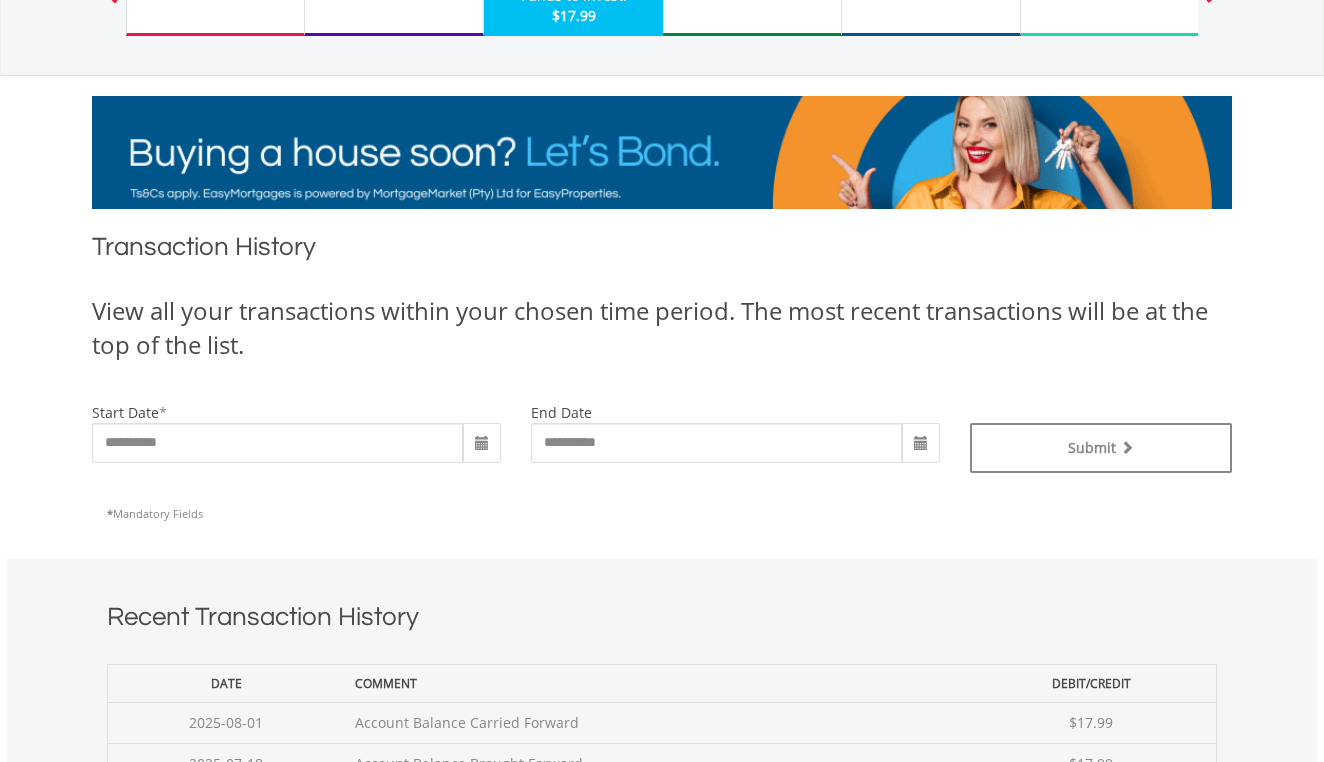 click at bounding box center [921, 444] 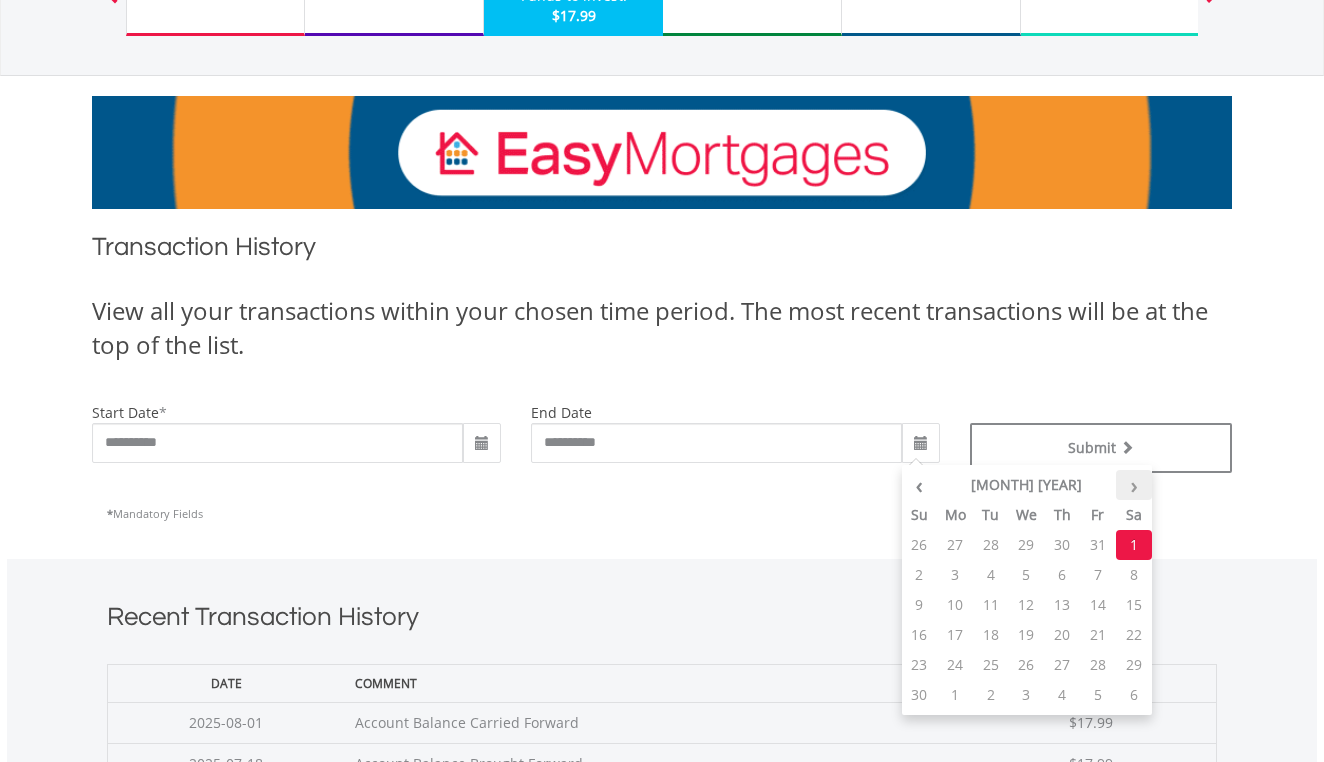 click on "›" at bounding box center [1134, 485] 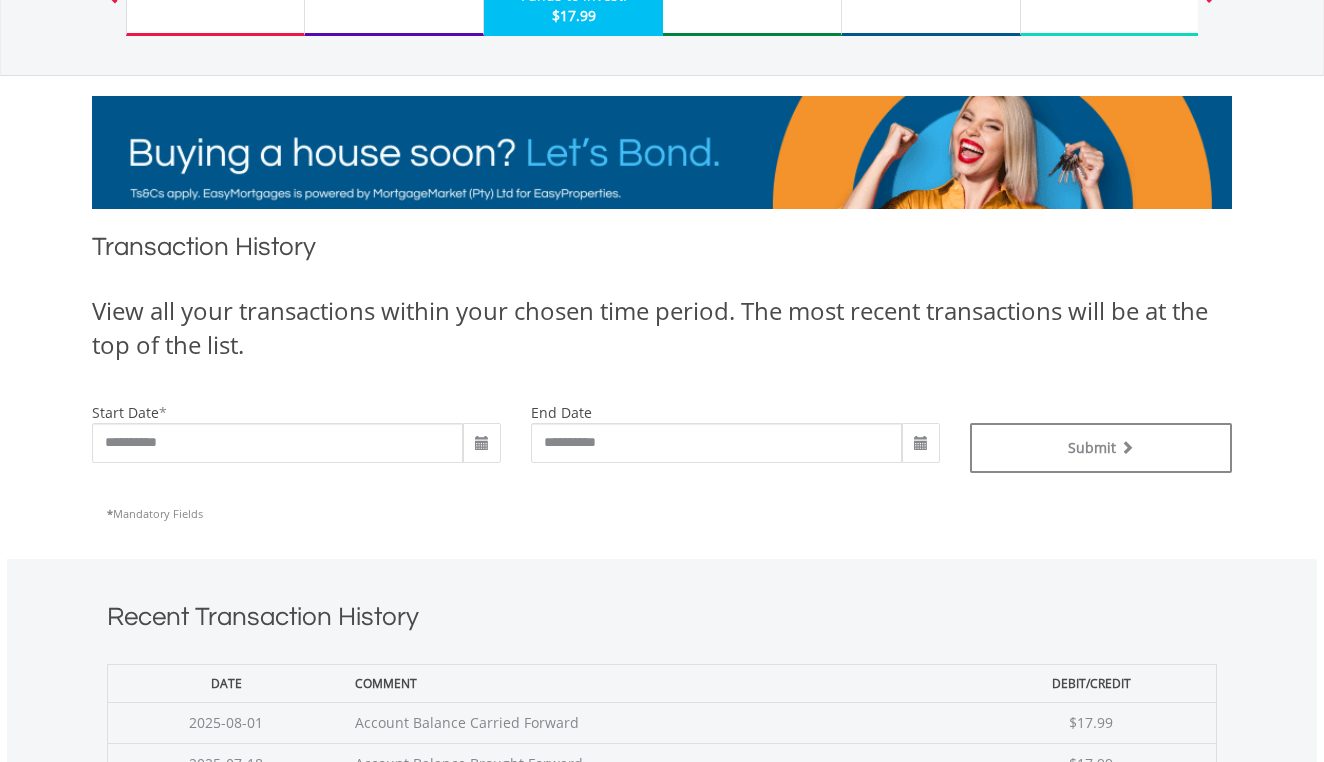 click on "*  Mandatory Fields" at bounding box center (662, 513) 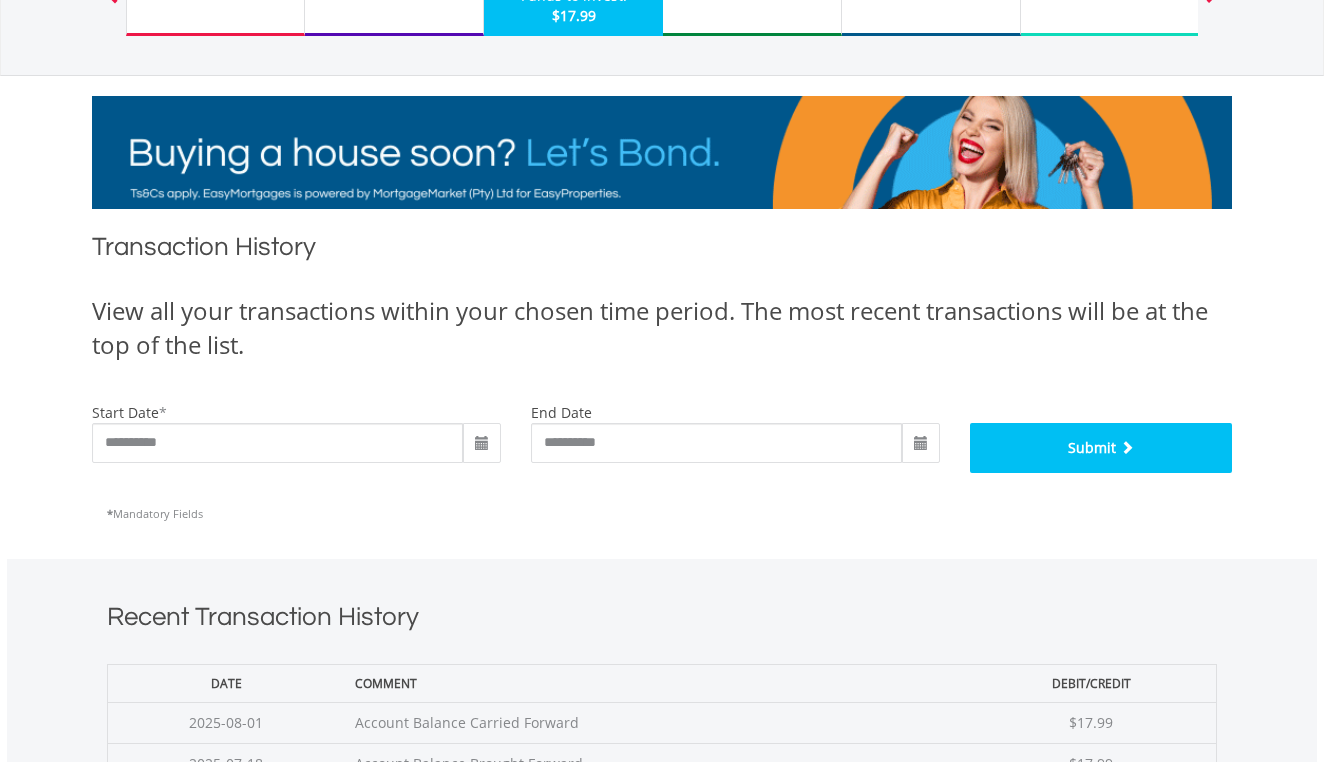 click on "Submit" at bounding box center [1101, 448] 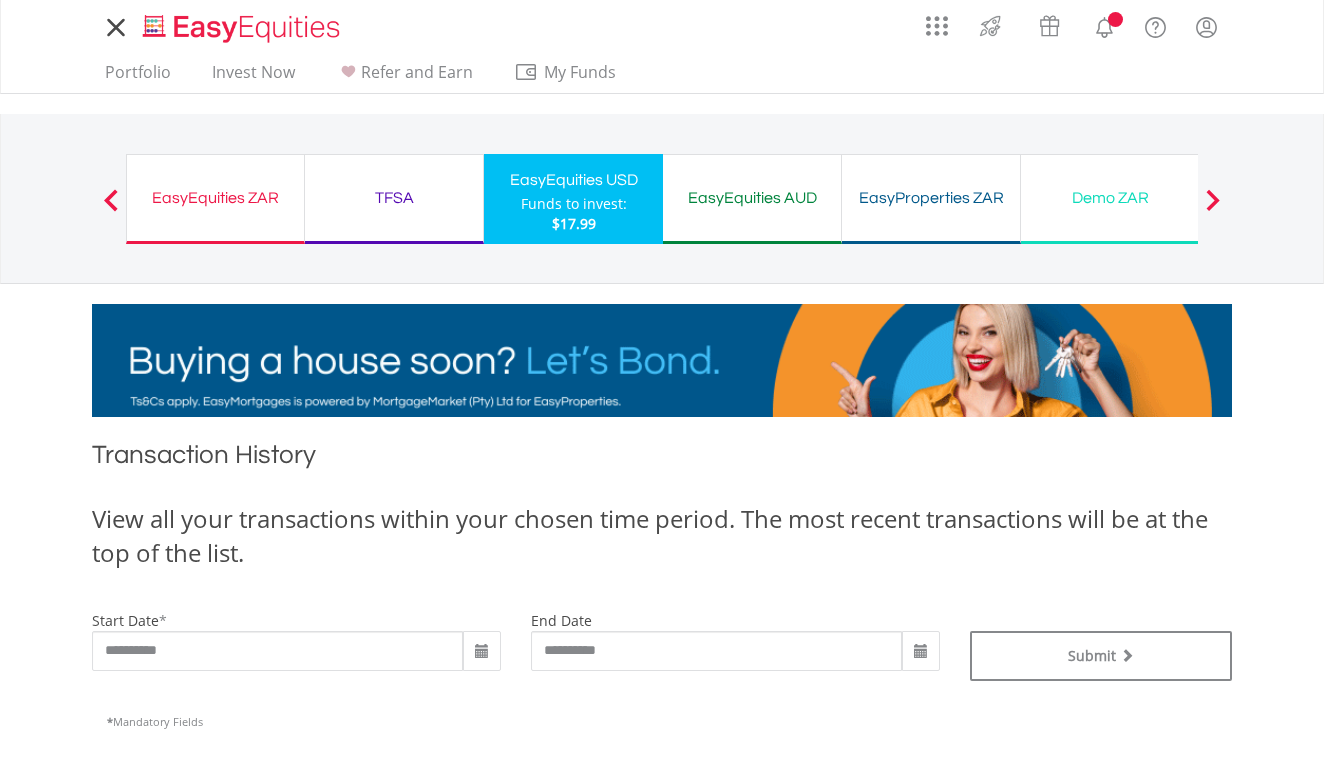 scroll, scrollTop: 0, scrollLeft: 0, axis: both 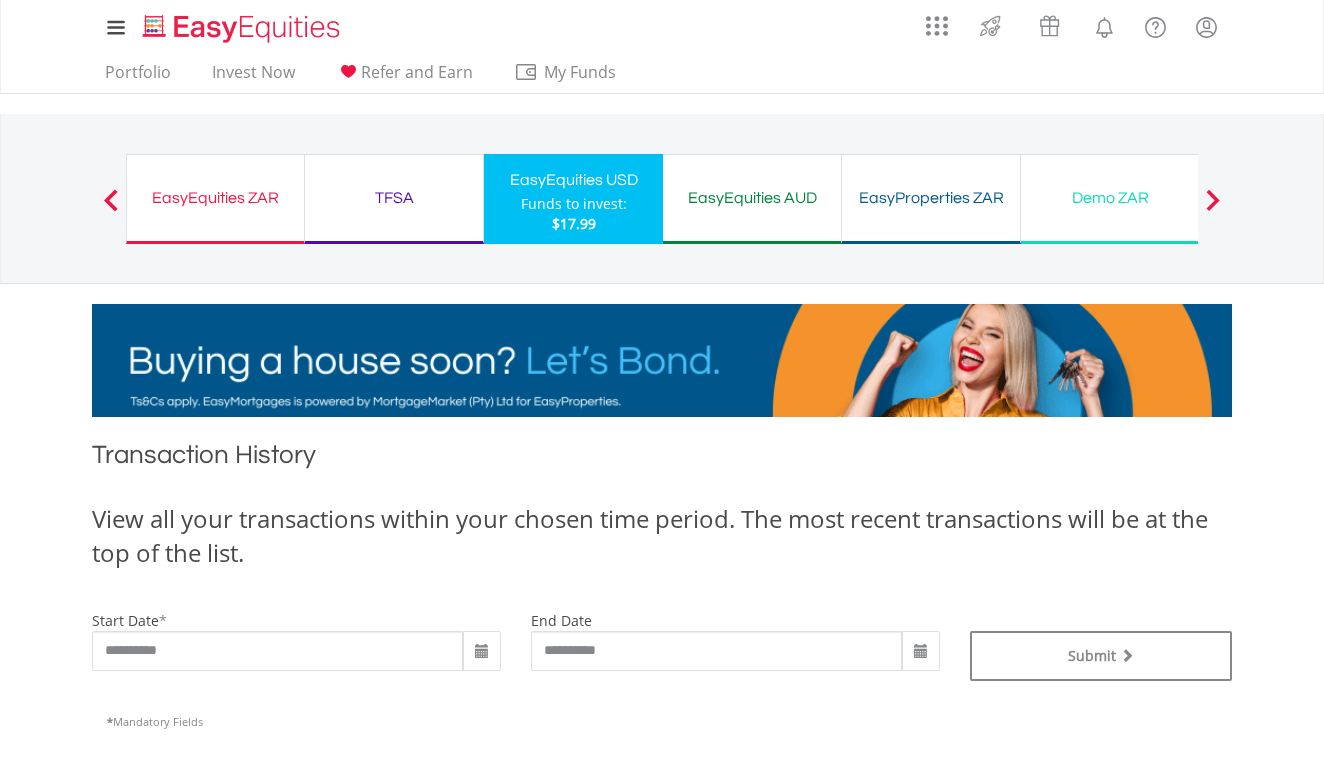 click on "My Investments
Invest Now
New Listings
Sell
My Recurring Investments
Pending Orders
Vouchers
Buy a Voucher
Redeem a Voucher
Account Management" at bounding box center [662, 934] 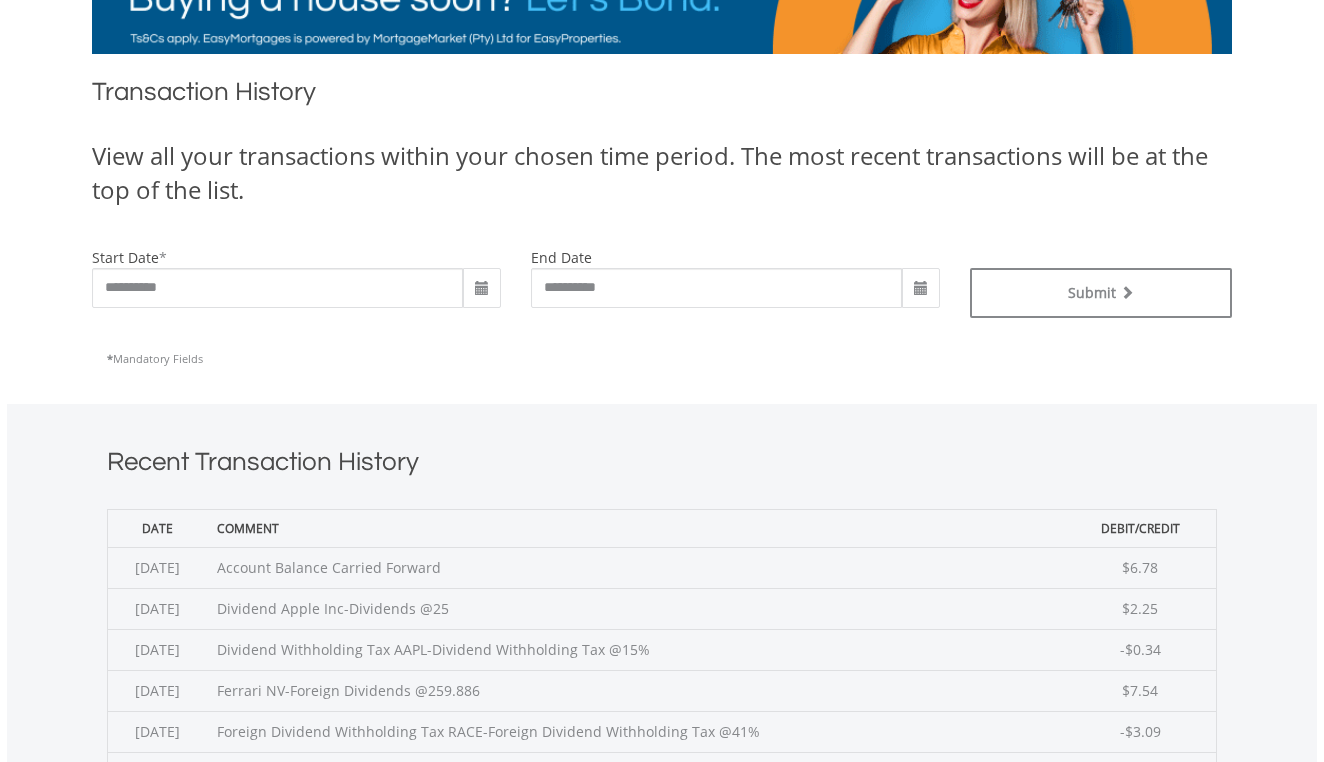 scroll, scrollTop: 360, scrollLeft: 0, axis: vertical 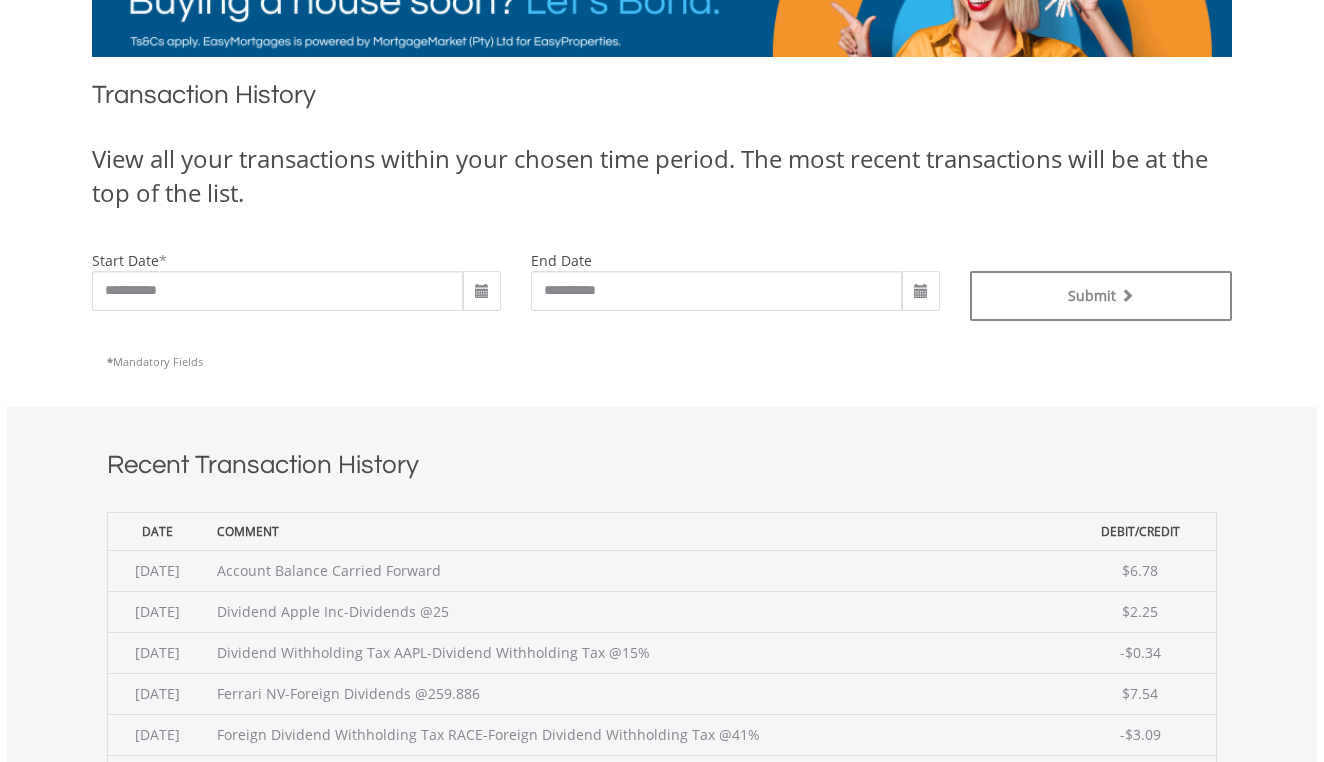 click at bounding box center [482, 292] 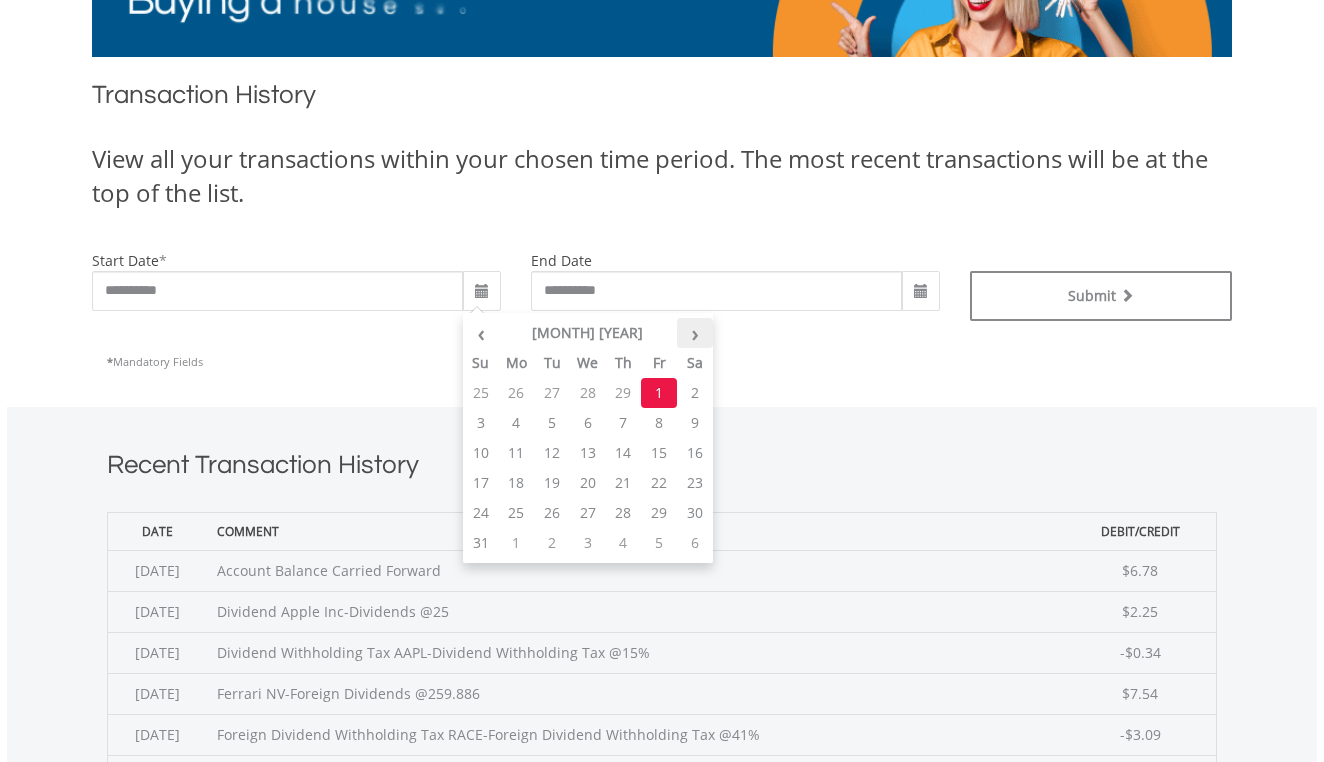 click on "›" at bounding box center [695, 333] 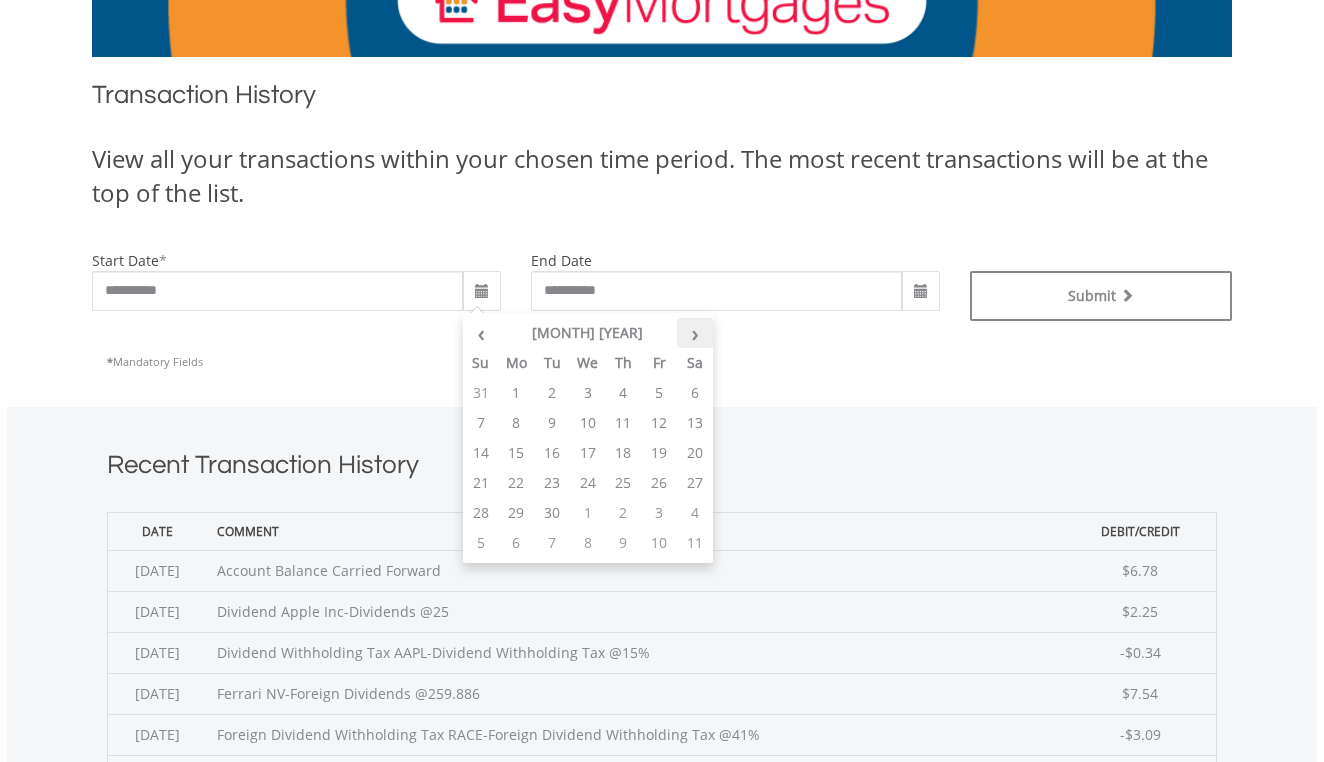 click on "›" at bounding box center (695, 333) 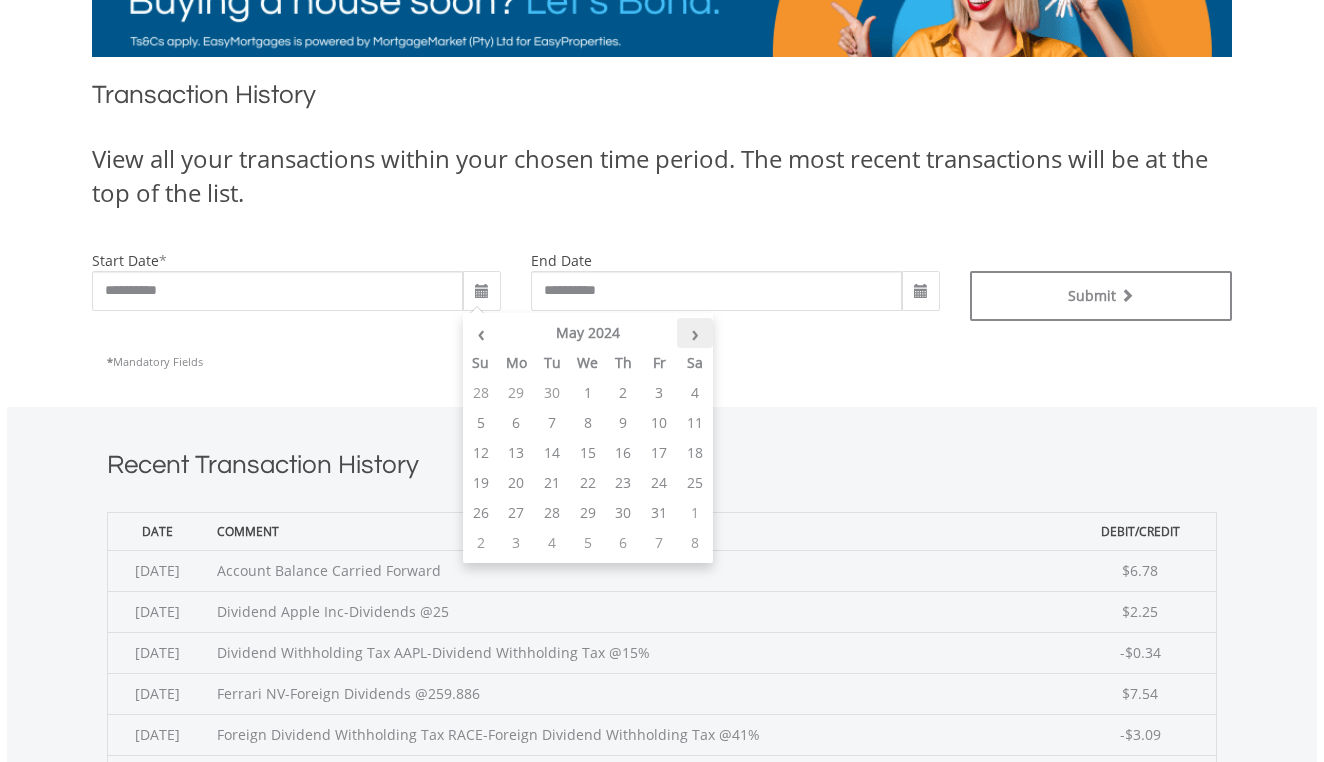 click on "›" at bounding box center (695, 333) 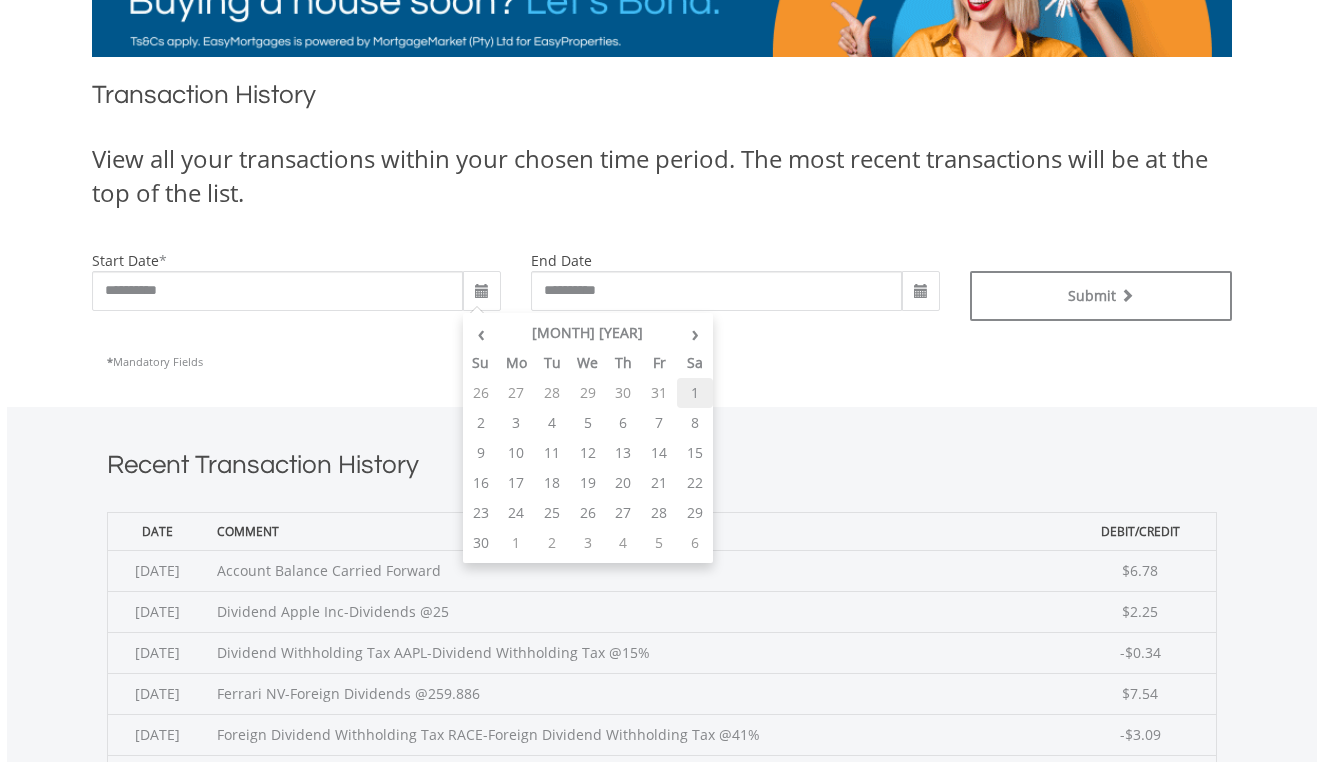 click on "1" at bounding box center (695, 393) 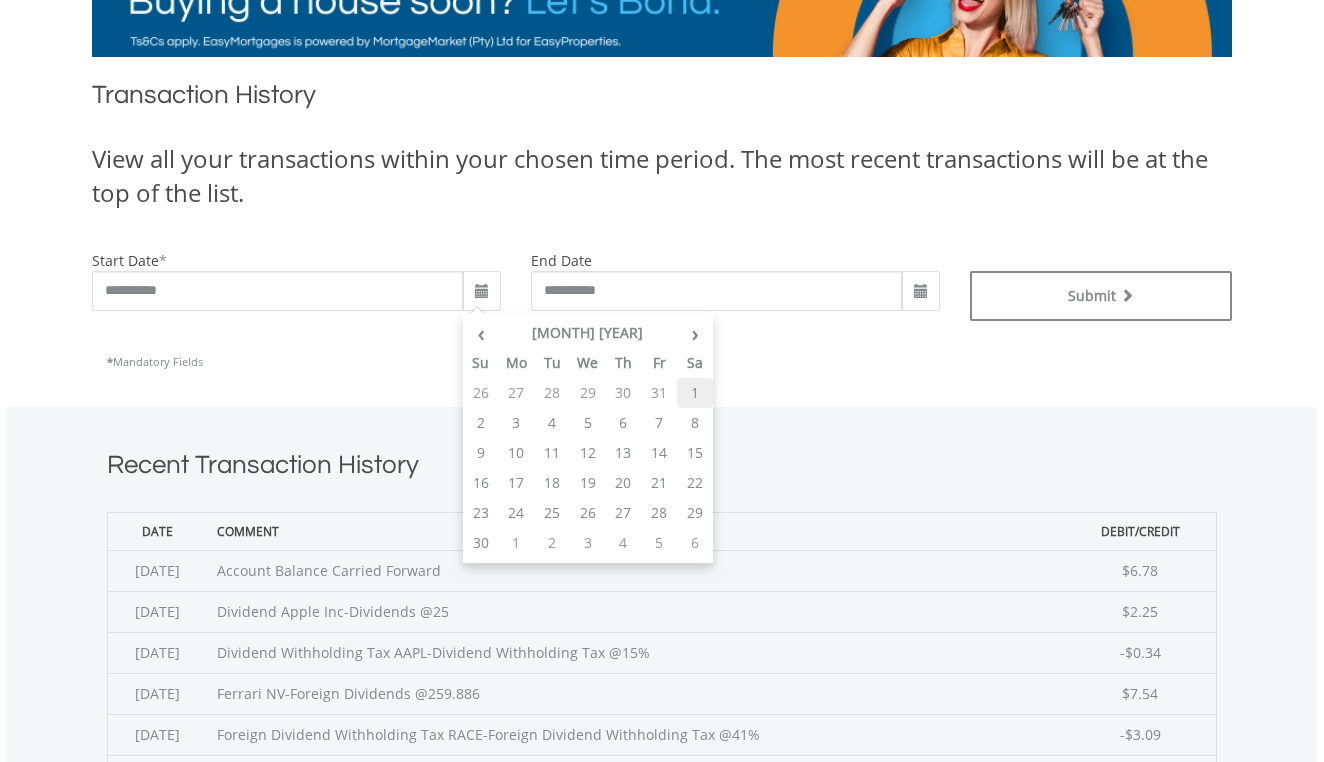 type on "**********" 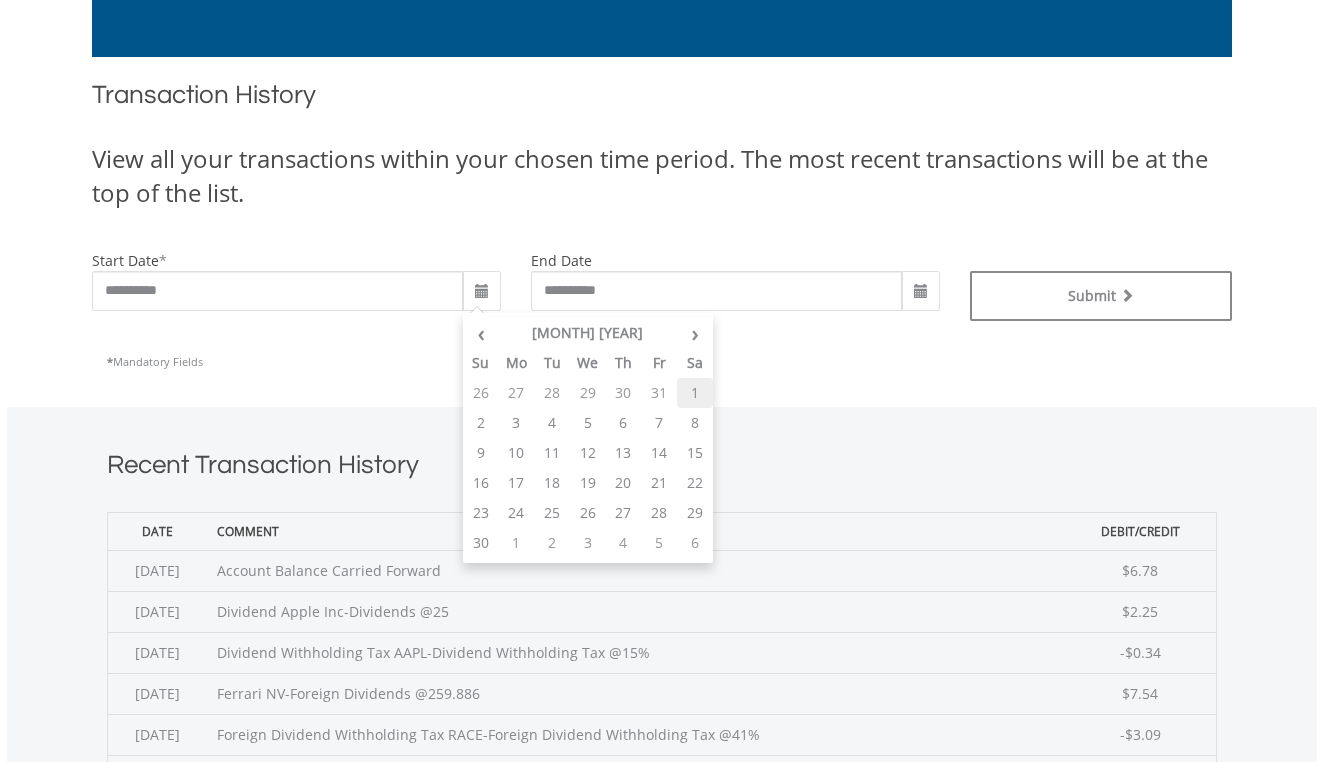 type on "**********" 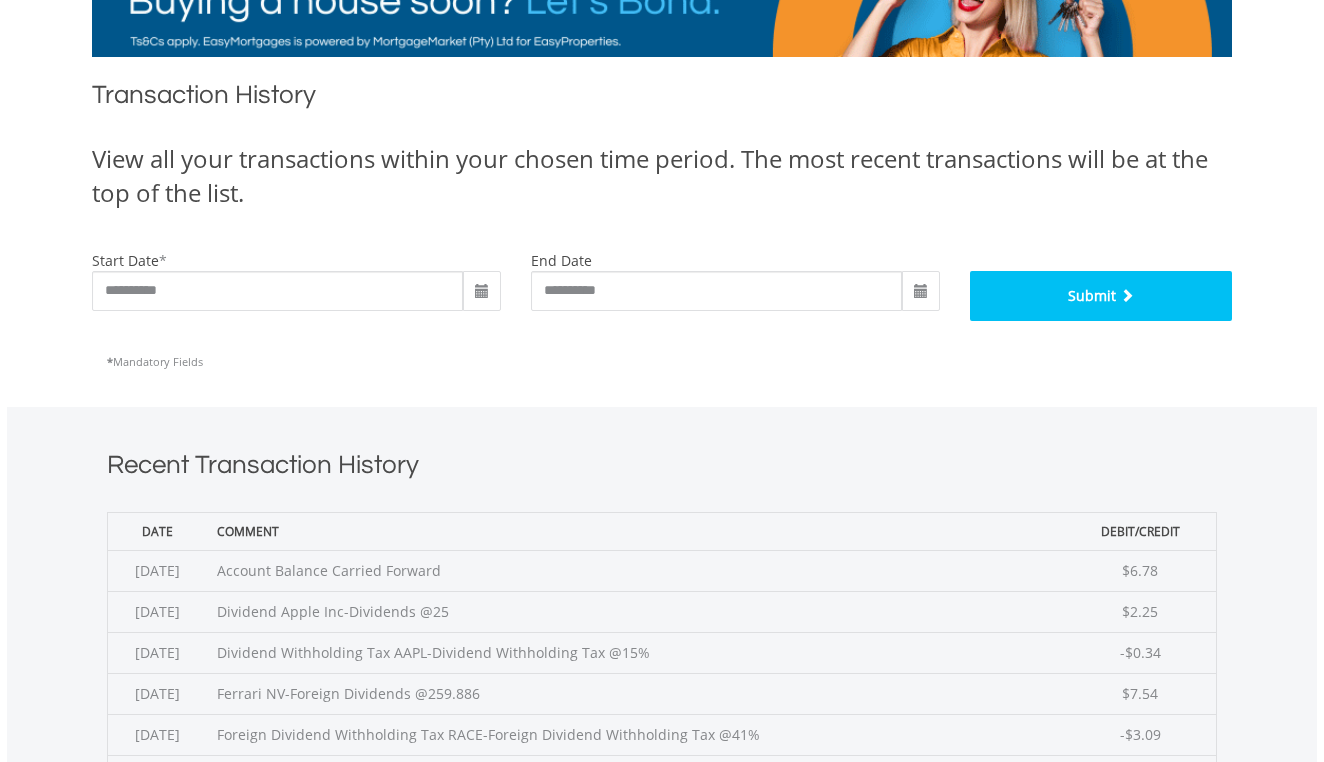 click on "Submit" at bounding box center [1101, 296] 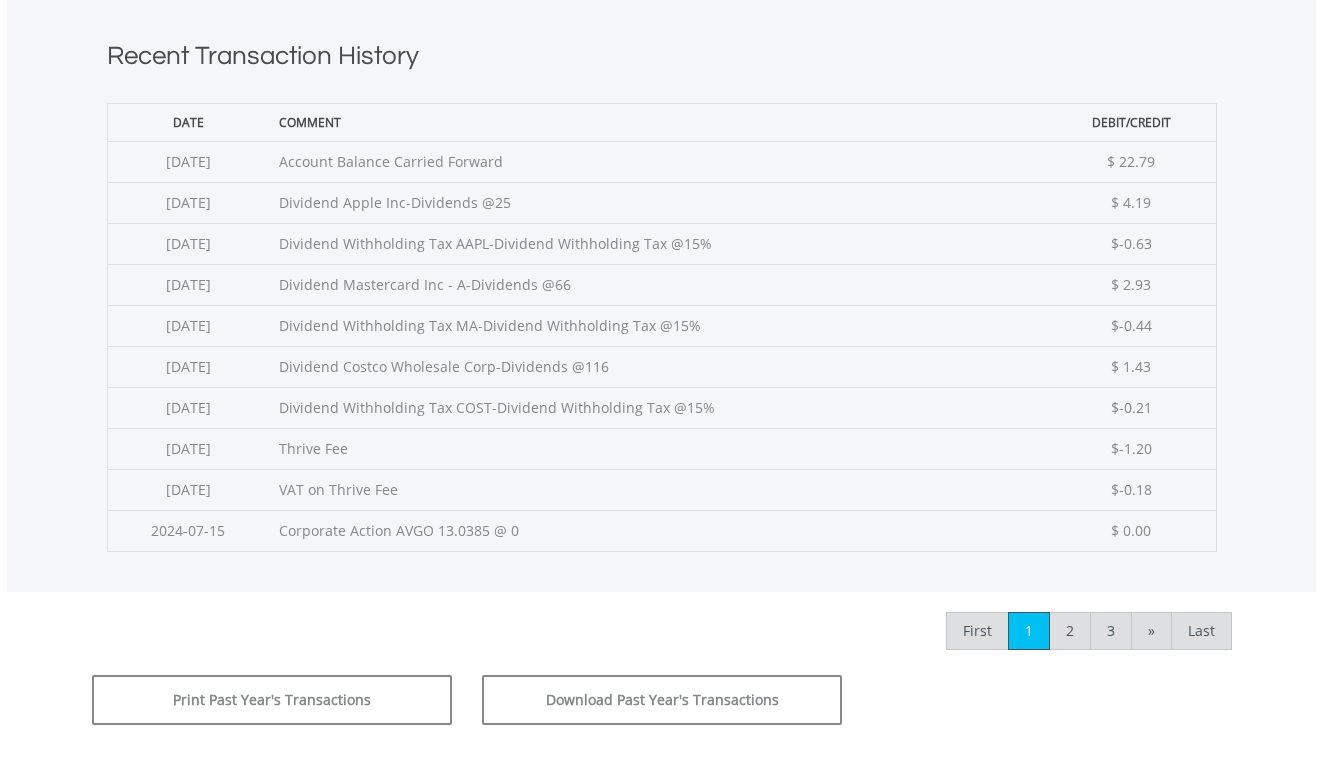 scroll, scrollTop: 780, scrollLeft: 0, axis: vertical 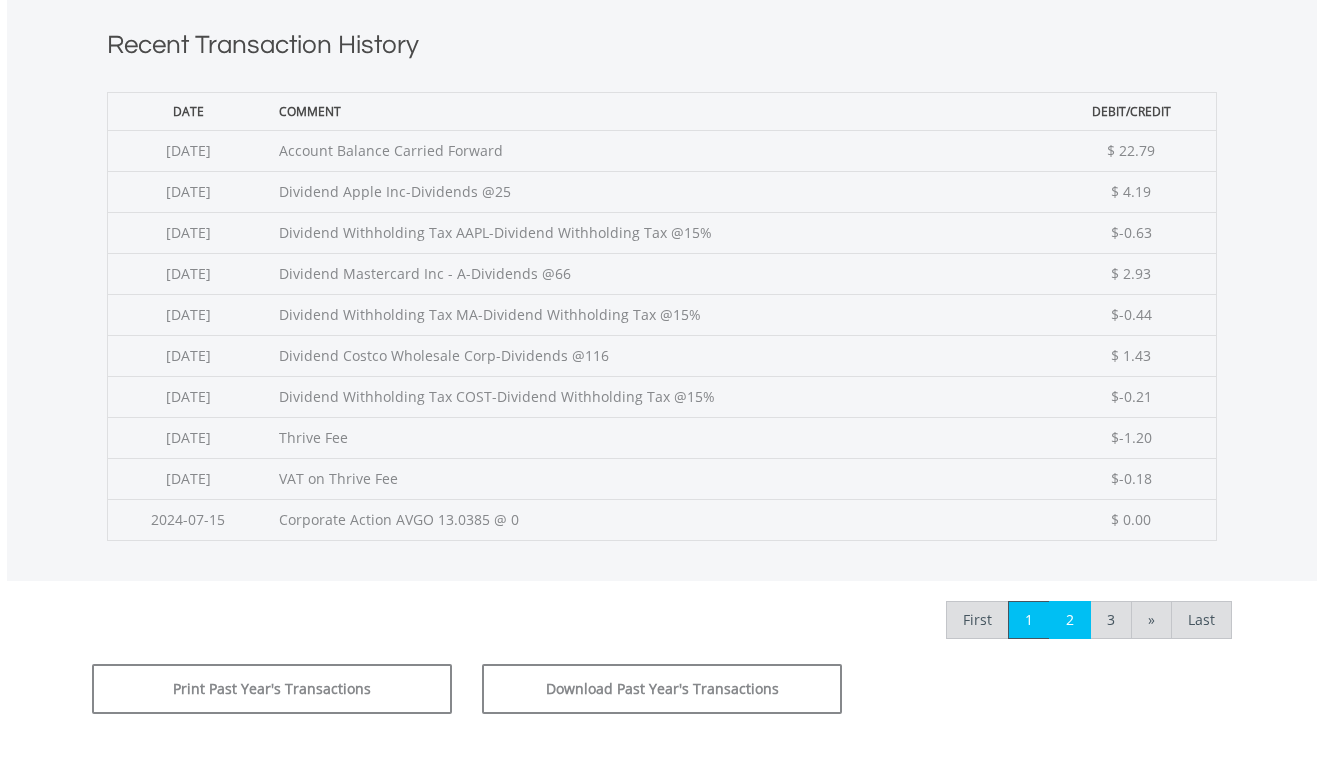 click on "2" at bounding box center [1070, 620] 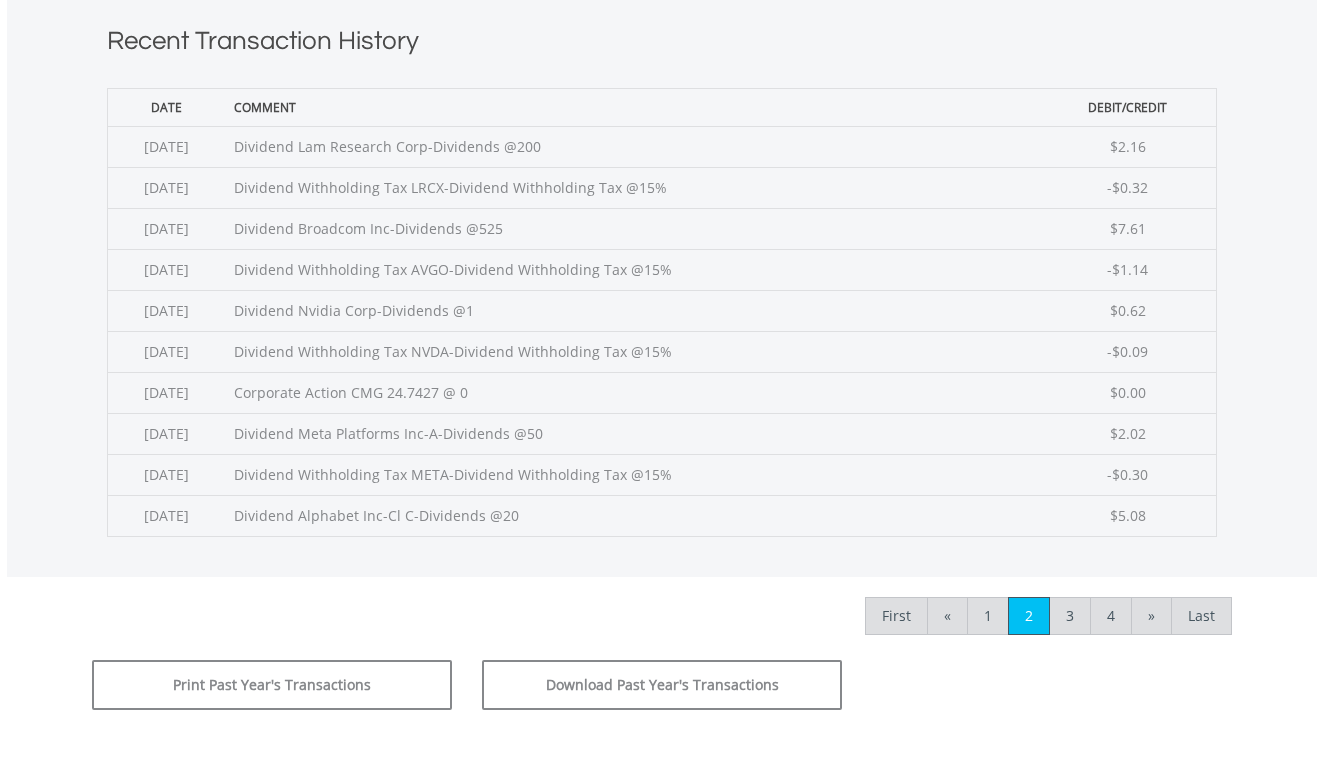 scroll, scrollTop: 786, scrollLeft: 0, axis: vertical 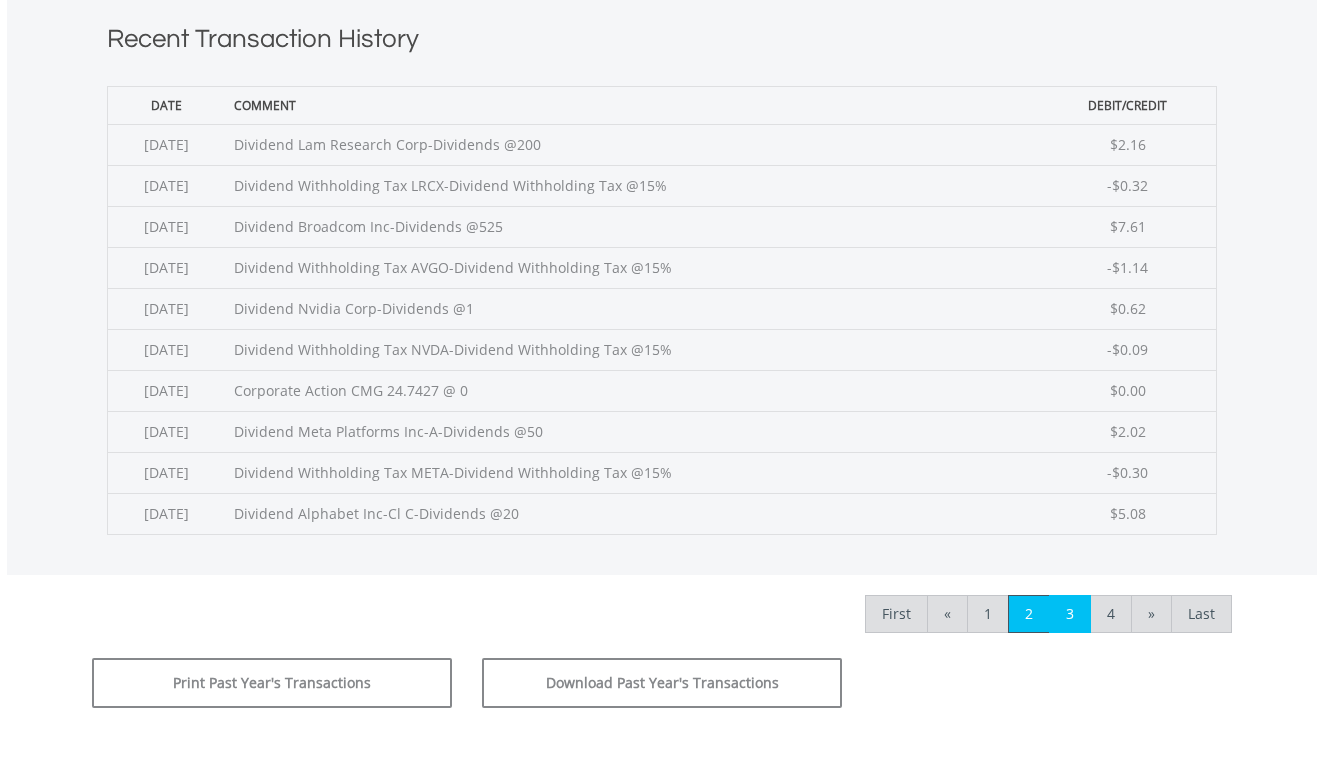 click on "3" at bounding box center [1070, 614] 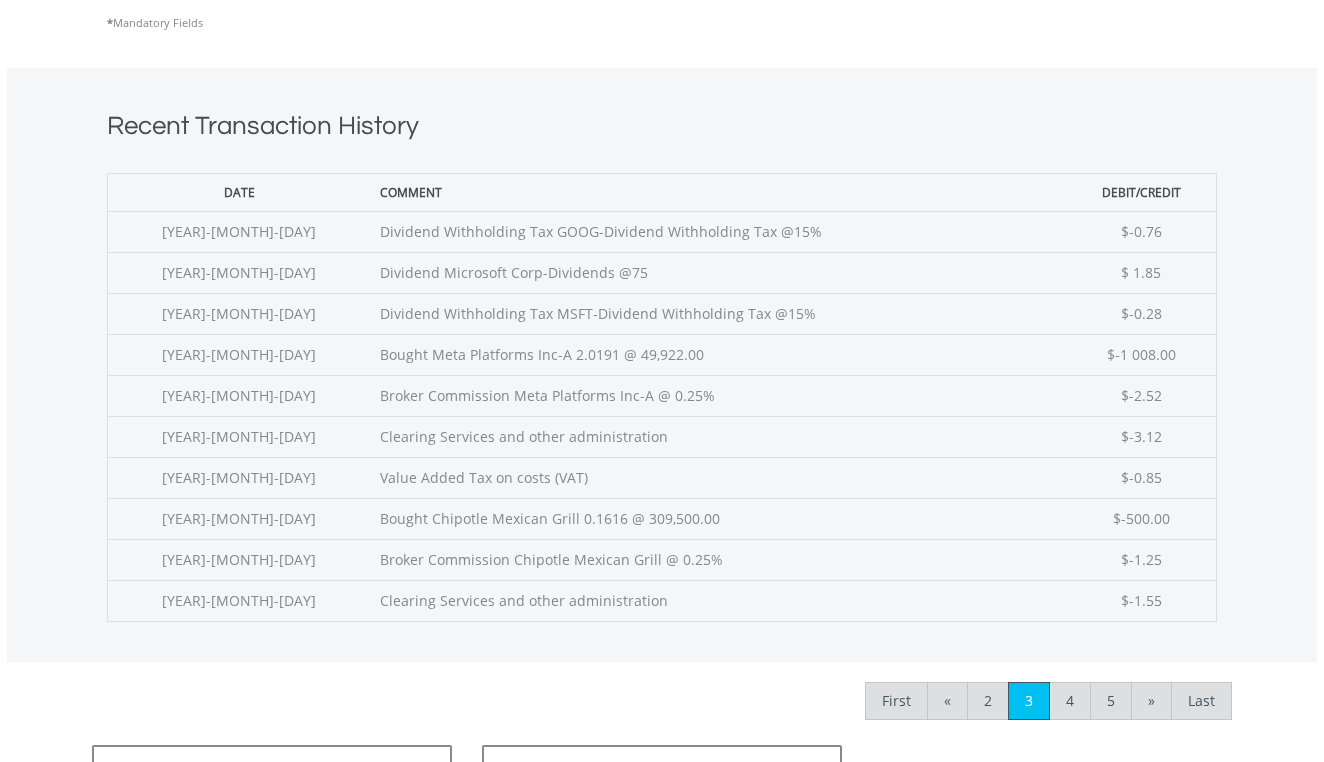 scroll, scrollTop: 711, scrollLeft: 0, axis: vertical 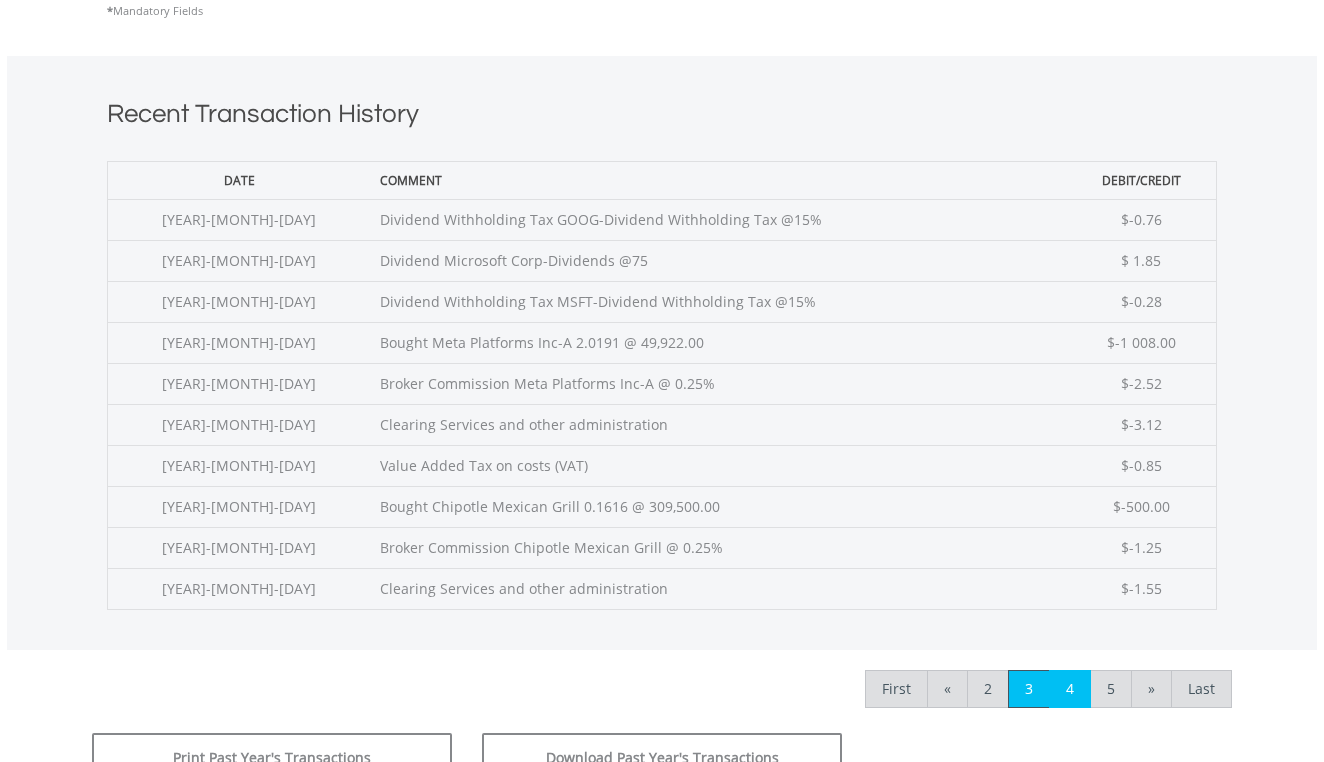 click on "4" at bounding box center (1070, 689) 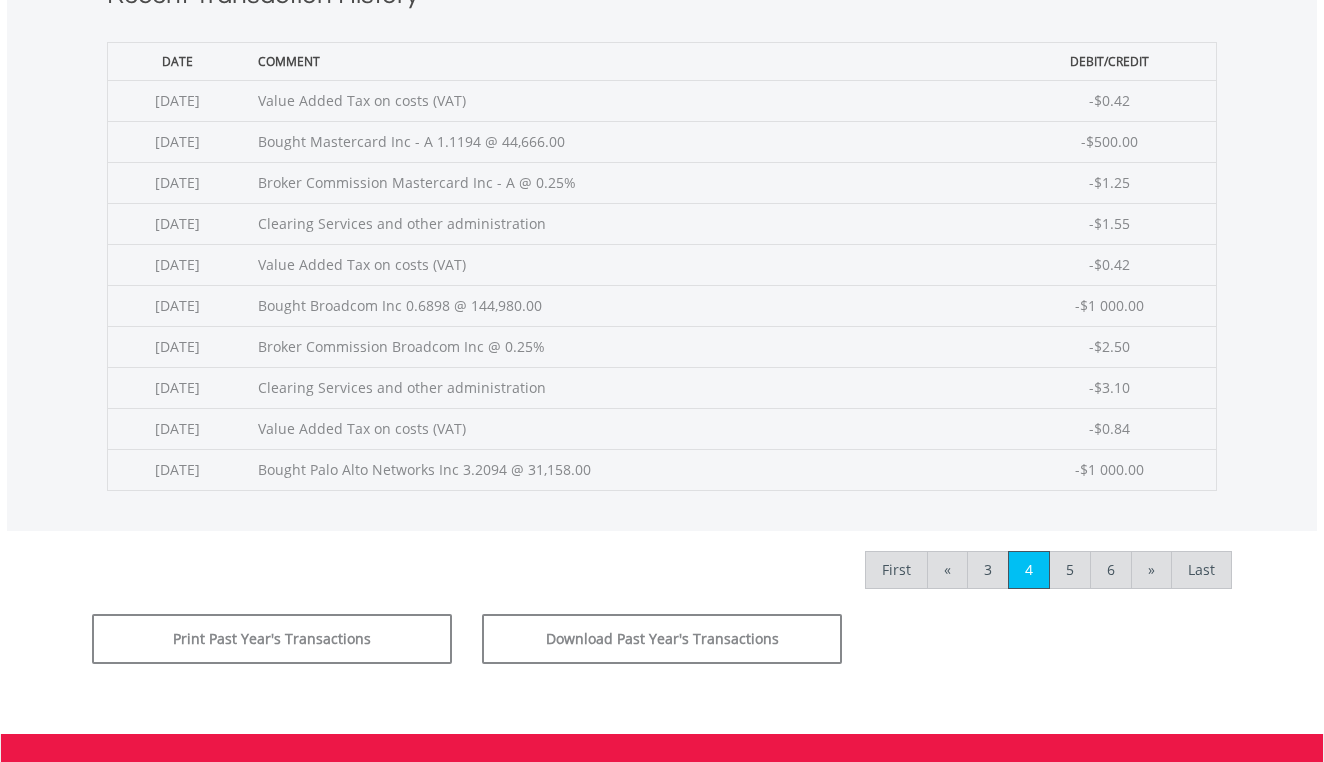 scroll, scrollTop: 885, scrollLeft: 0, axis: vertical 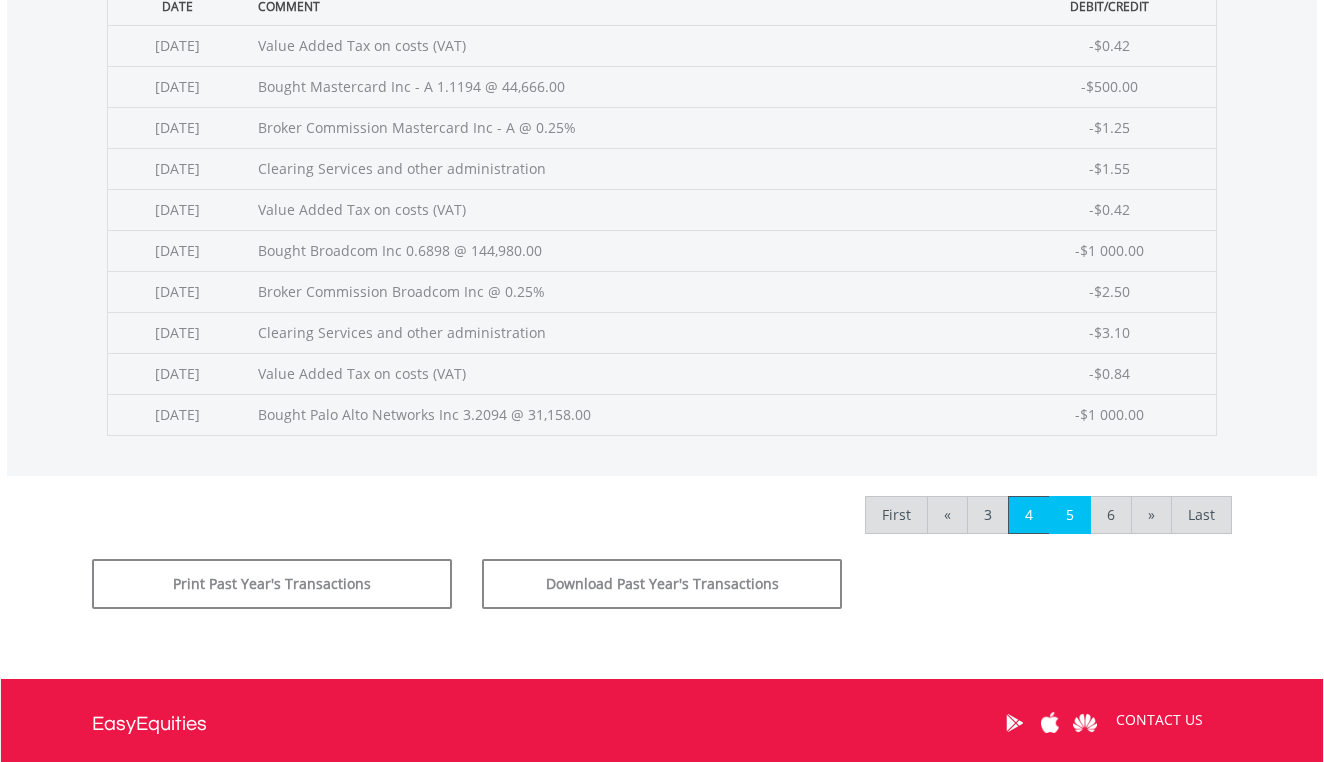 click on "5" at bounding box center (1070, 515) 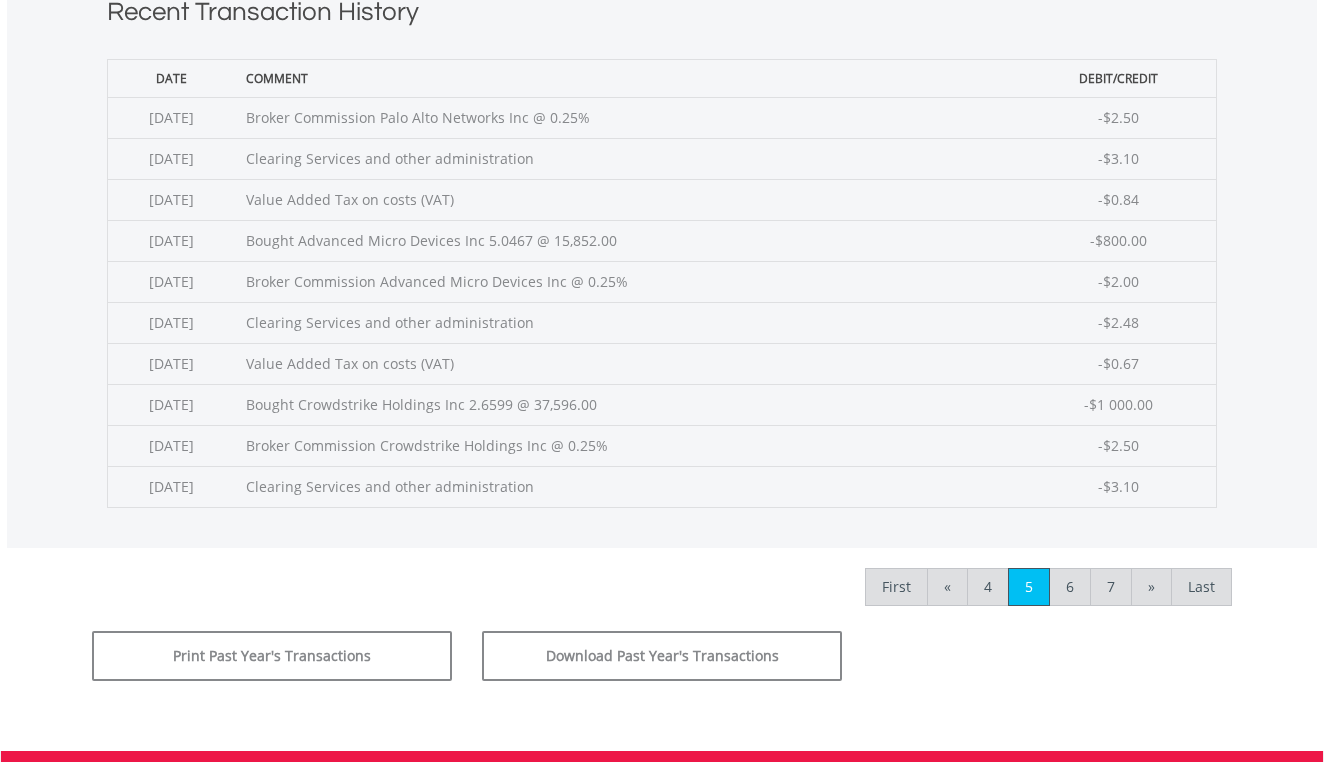 scroll, scrollTop: 817, scrollLeft: 0, axis: vertical 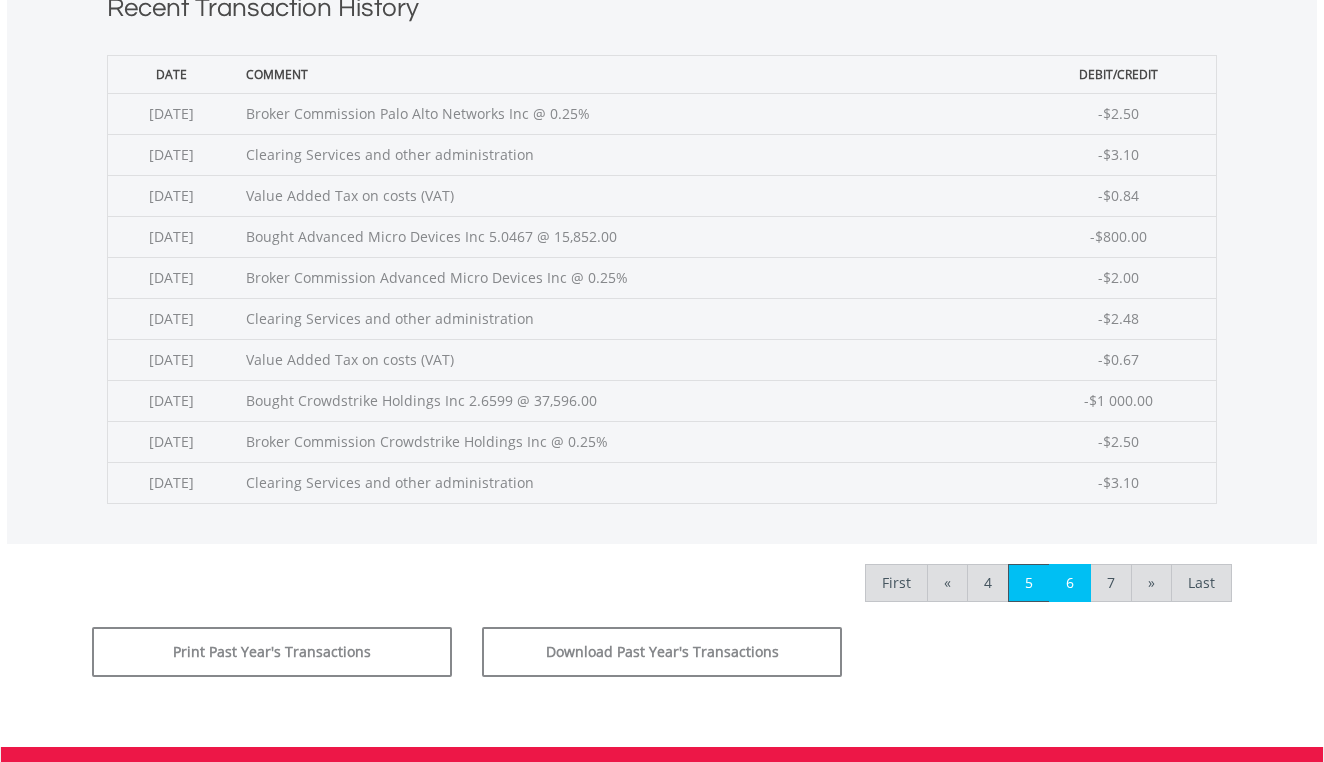 click on "6" at bounding box center [1070, 583] 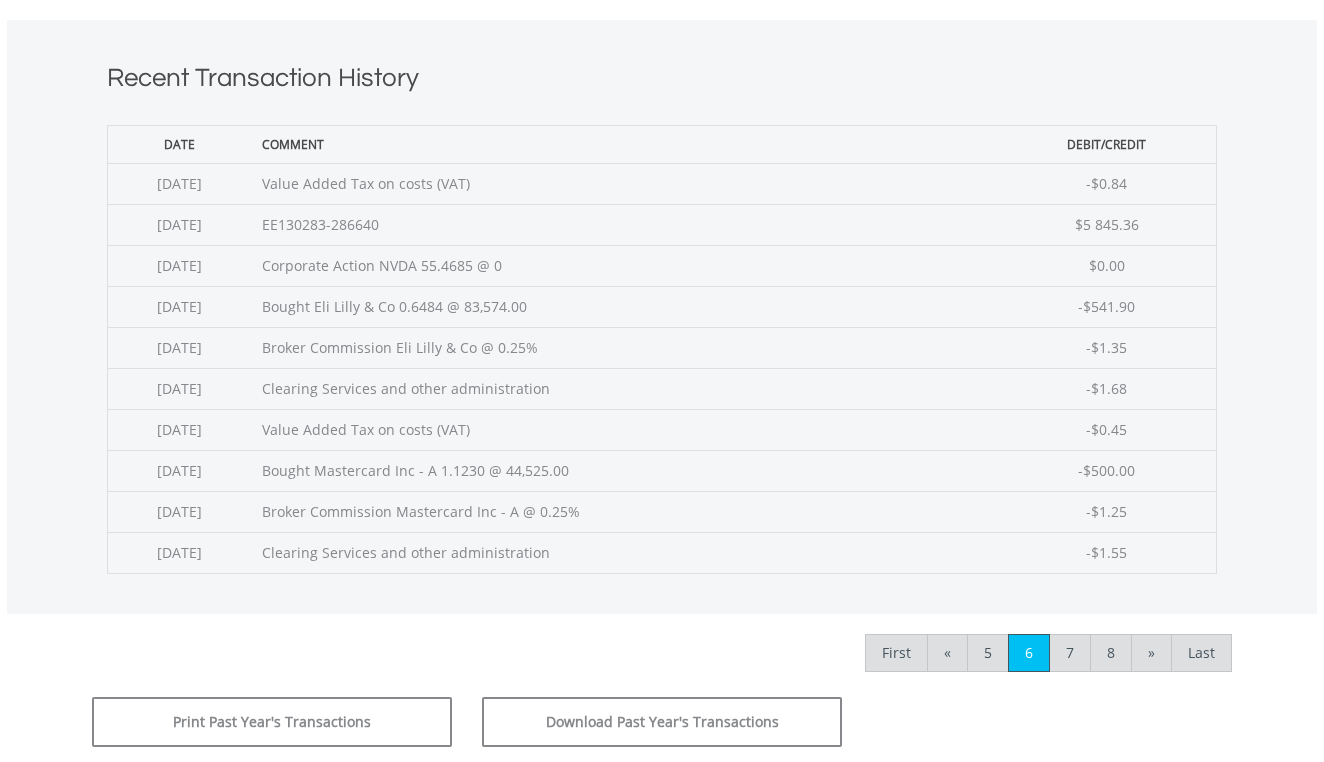 scroll, scrollTop: 755, scrollLeft: 0, axis: vertical 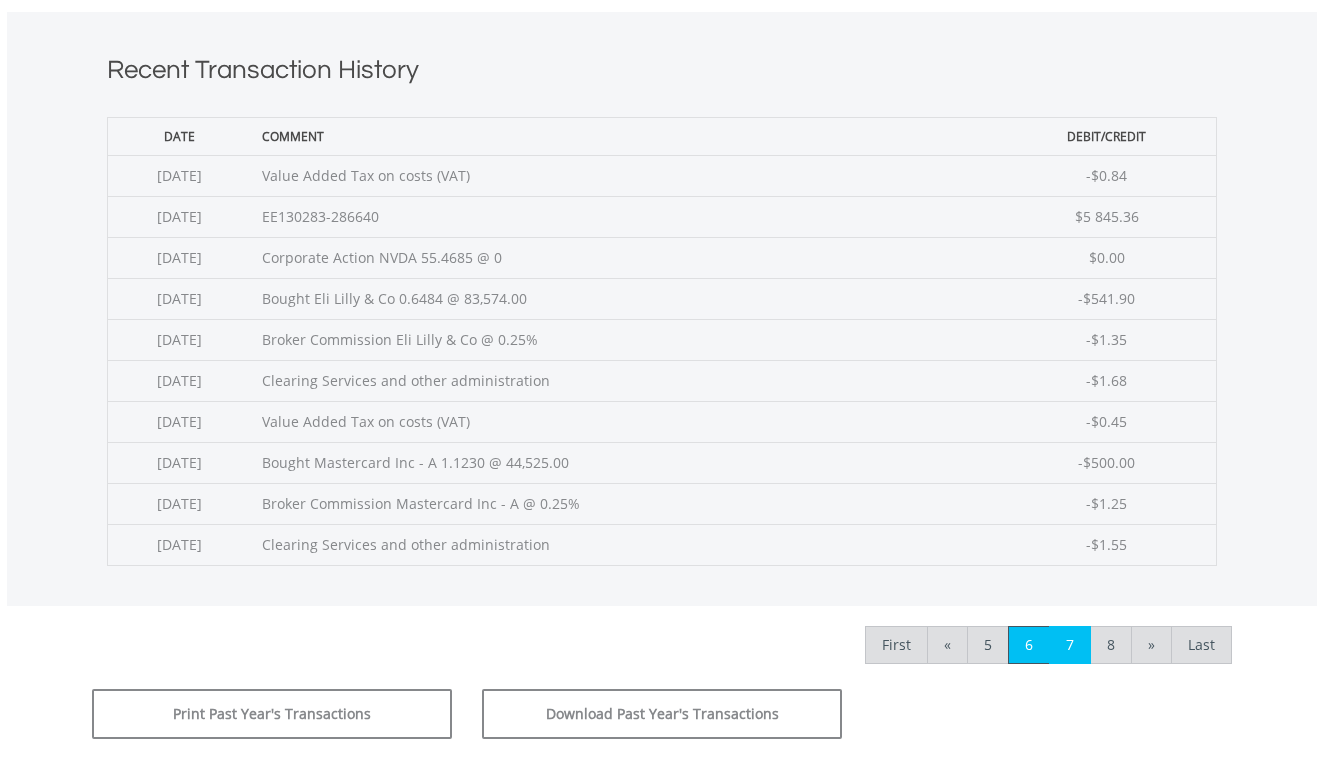 click on "7" at bounding box center (1070, 645) 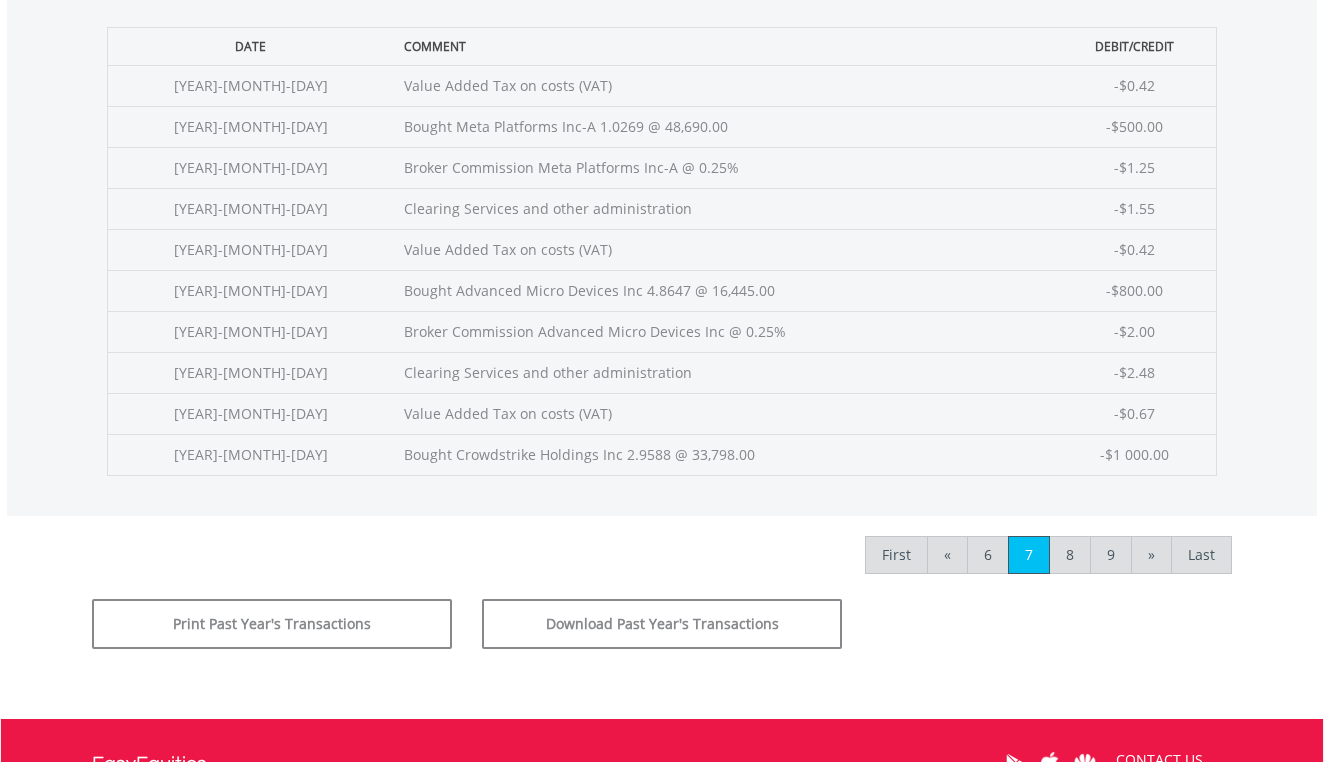 scroll, scrollTop: 847, scrollLeft: 0, axis: vertical 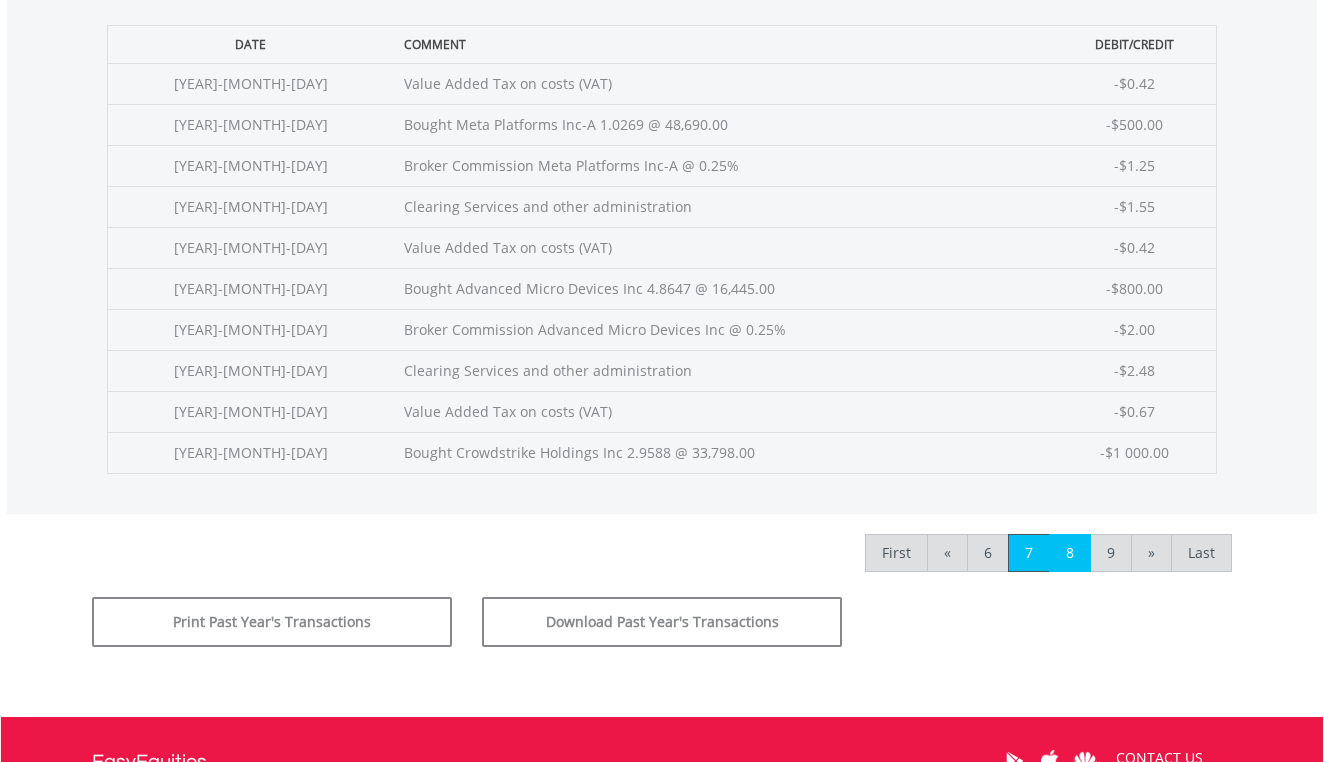 click on "8" at bounding box center (1070, 553) 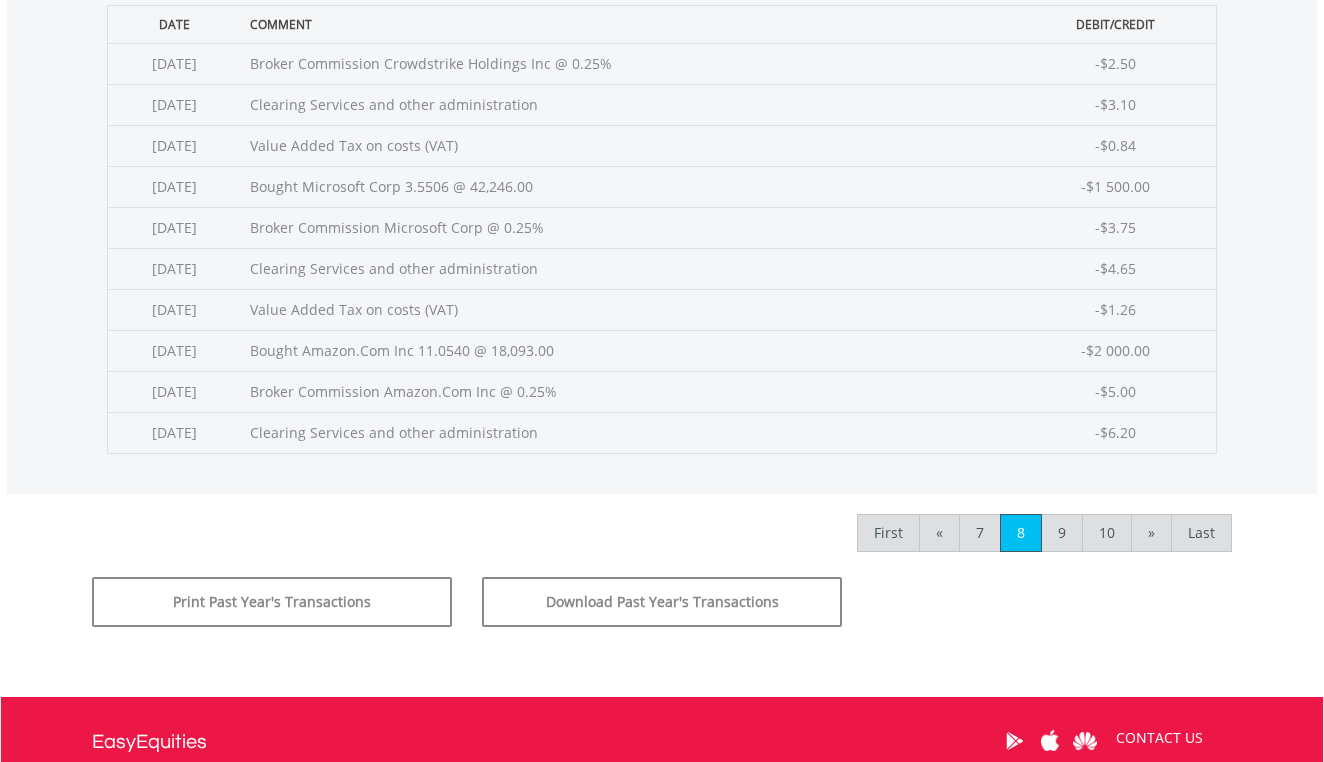 scroll, scrollTop: 870, scrollLeft: 0, axis: vertical 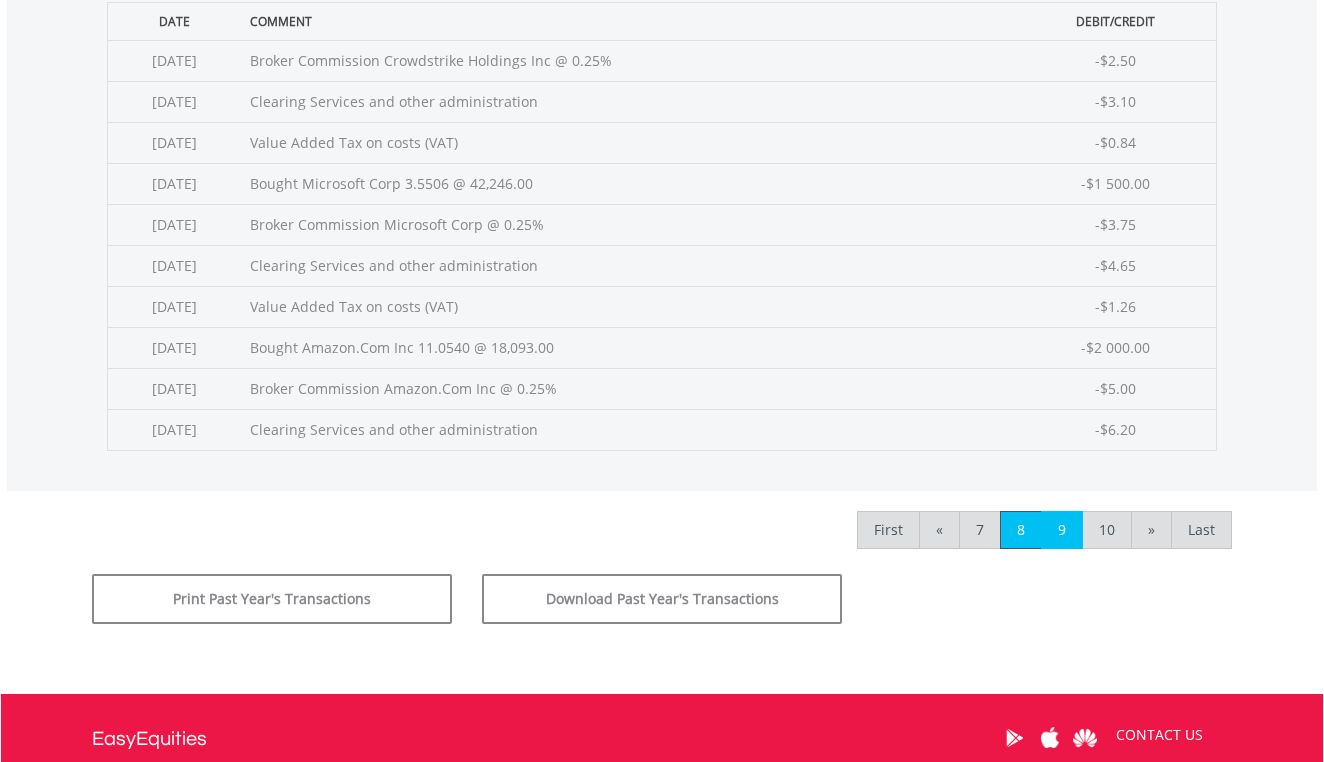 click on "9" at bounding box center [1062, 530] 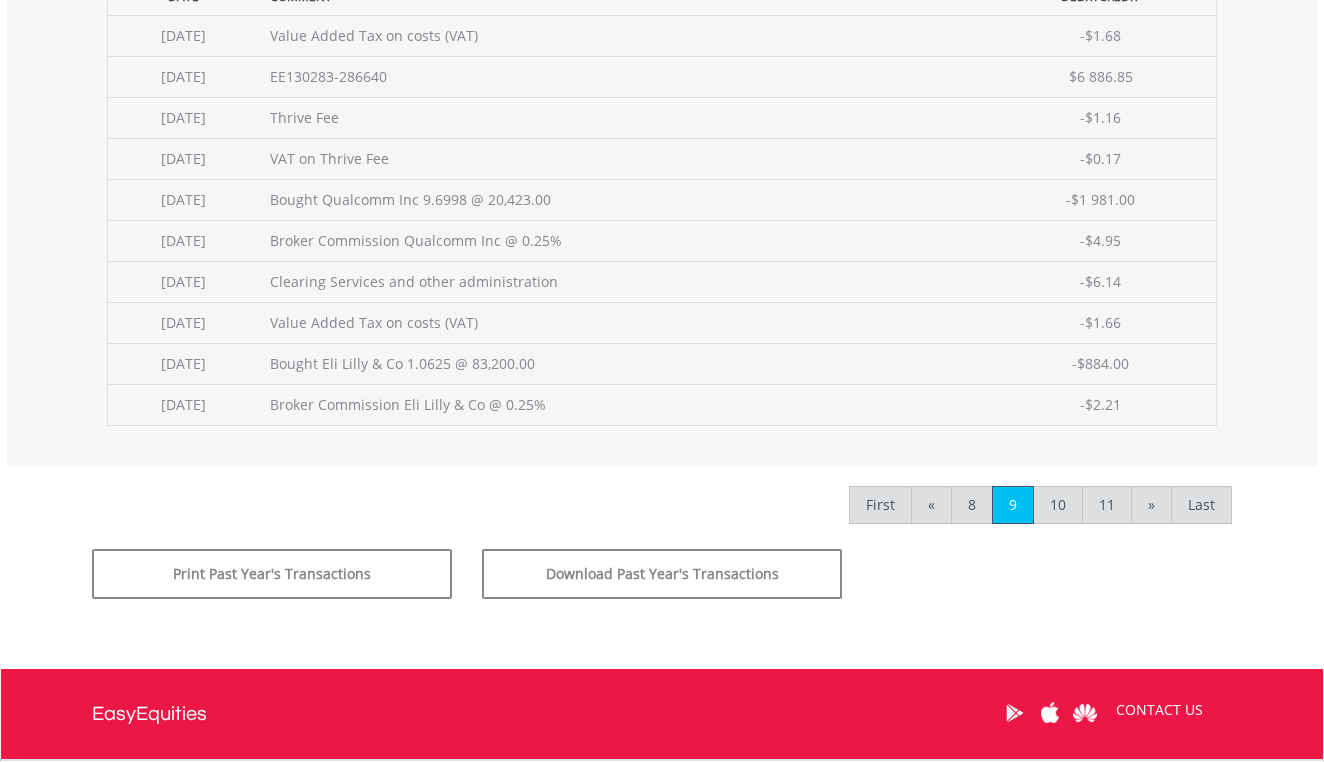 scroll, scrollTop: 918, scrollLeft: 0, axis: vertical 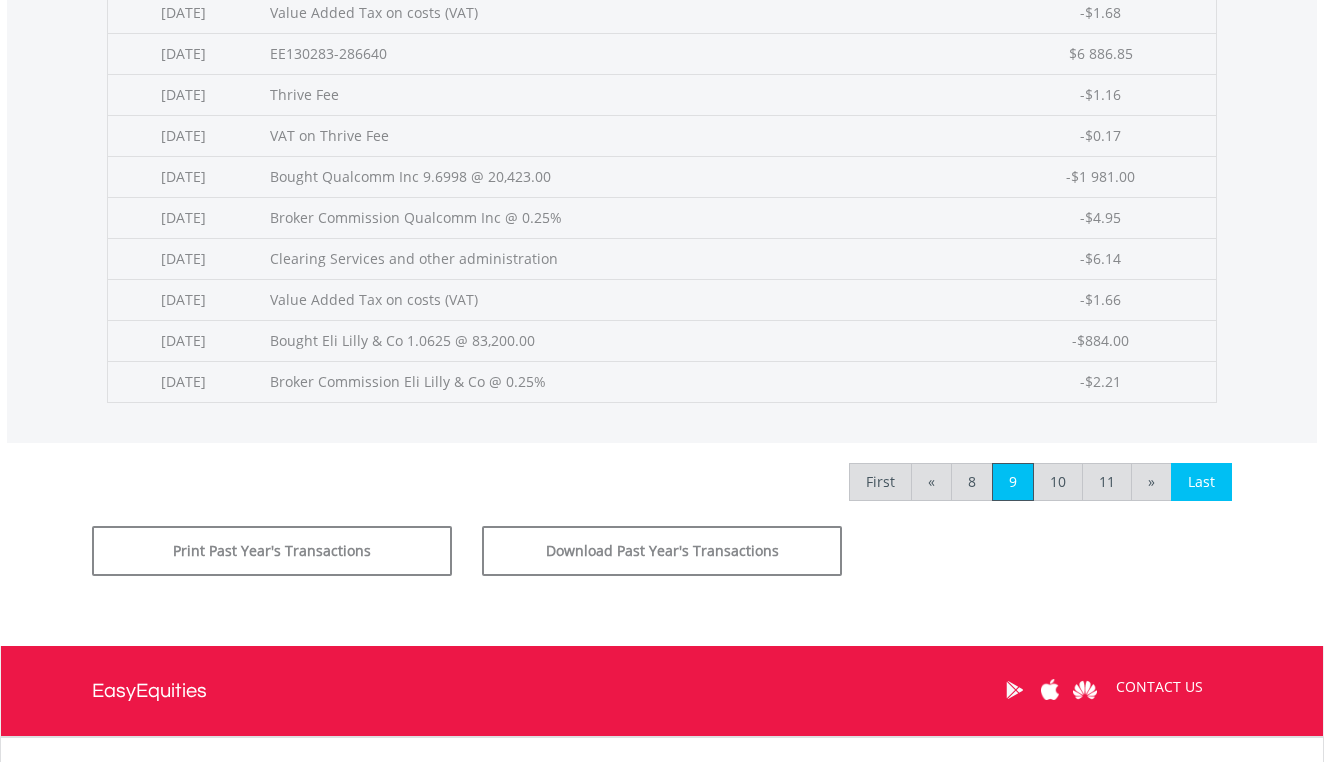click on "Last" at bounding box center [1201, 482] 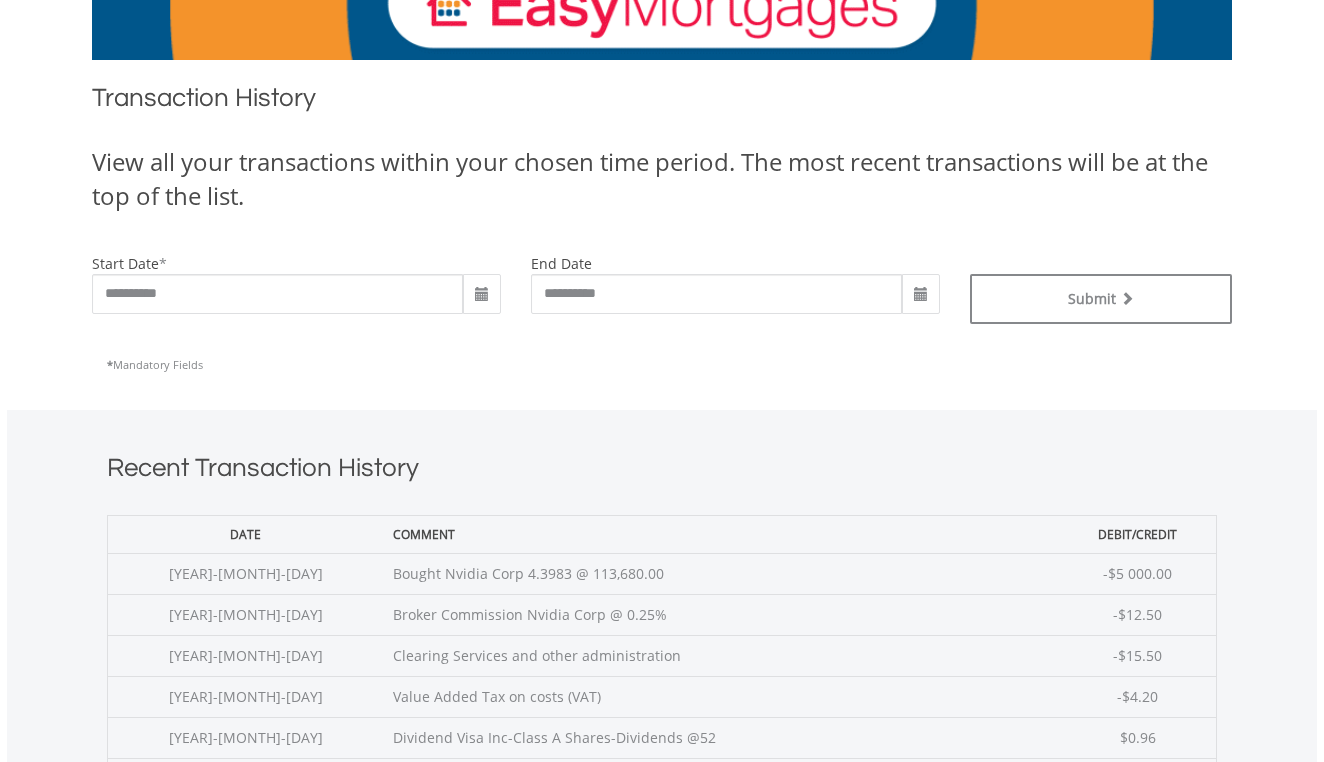 scroll, scrollTop: 342, scrollLeft: 0, axis: vertical 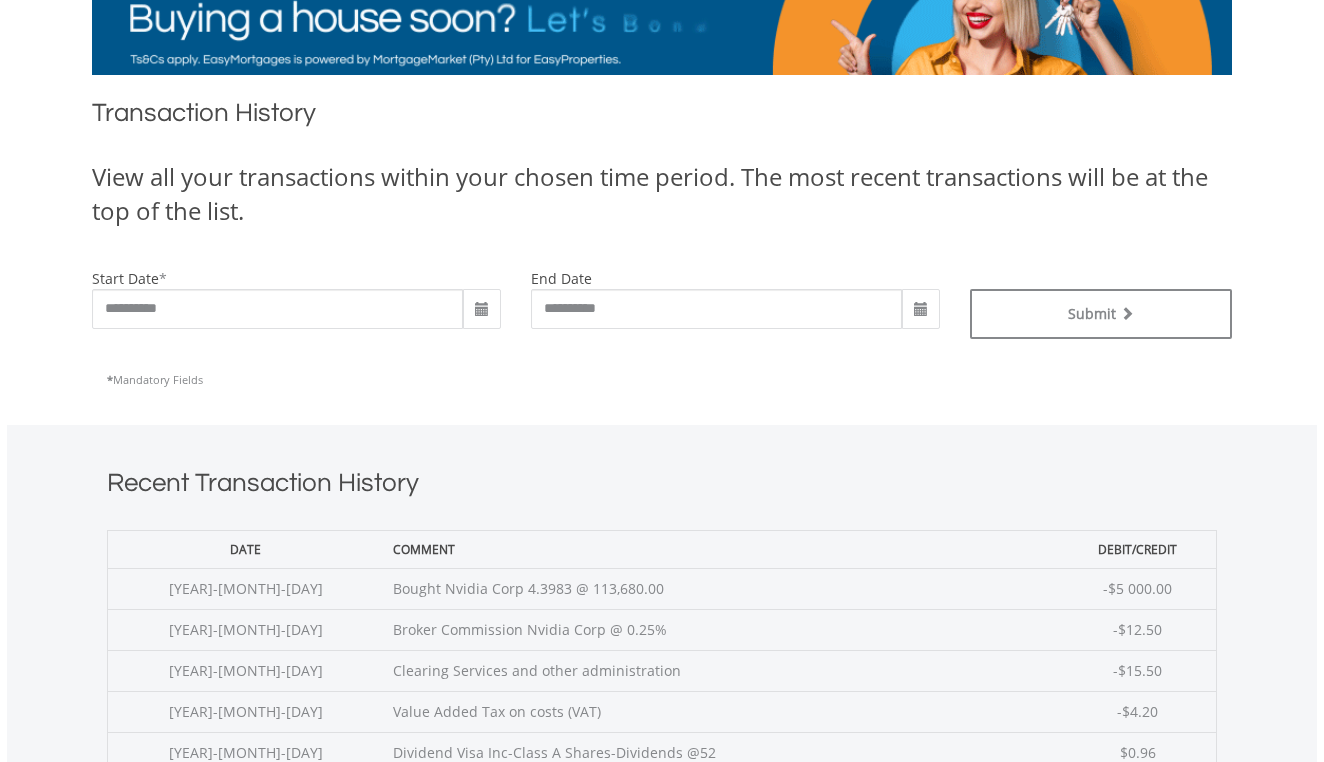 click at bounding box center (482, 310) 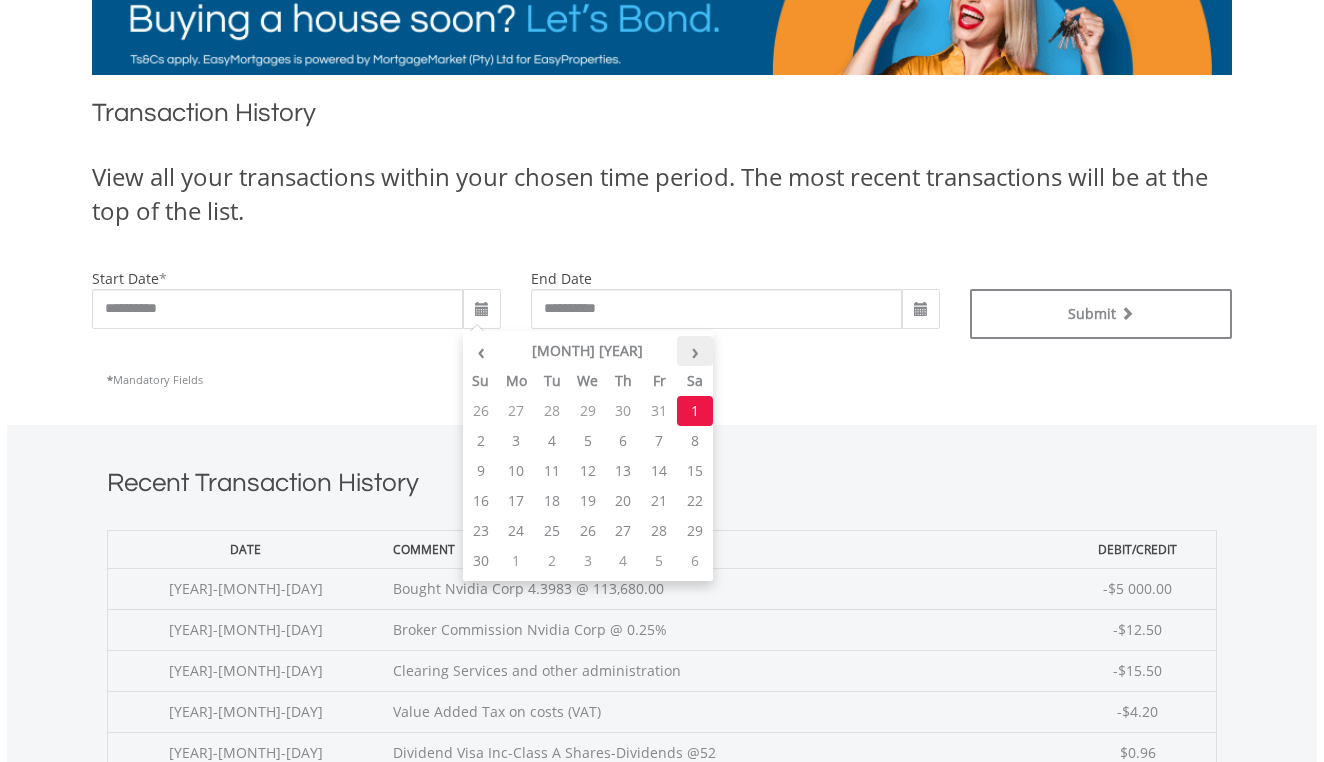 click on "›" at bounding box center [695, 351] 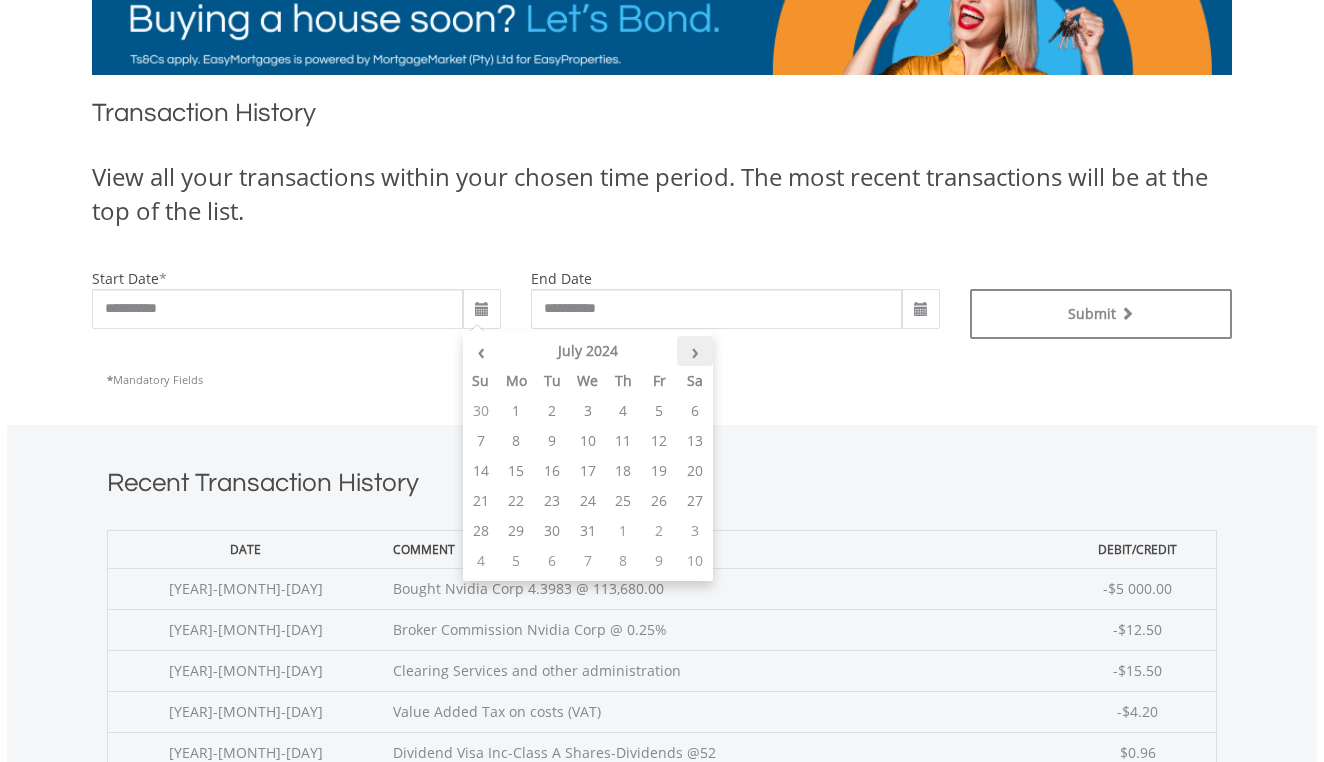 click on "›" at bounding box center (695, 351) 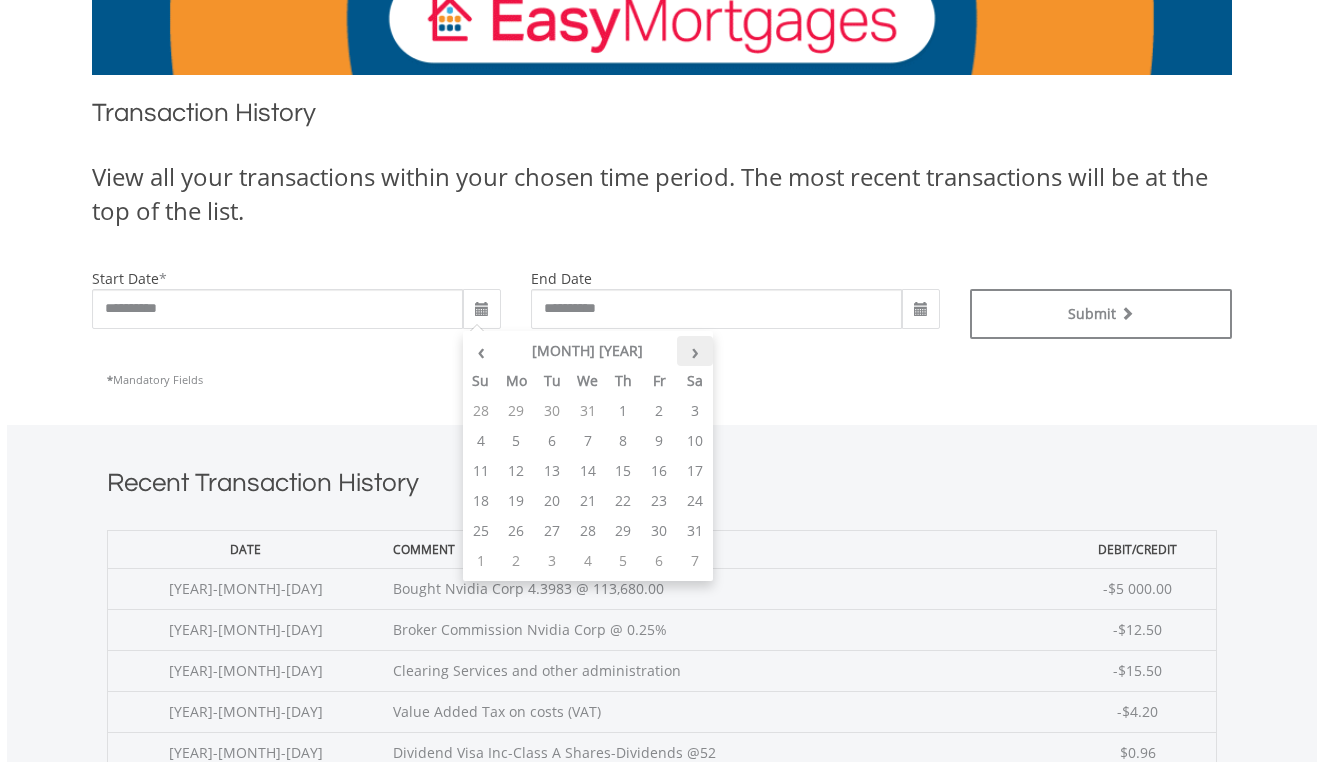 click on "›" at bounding box center (695, 351) 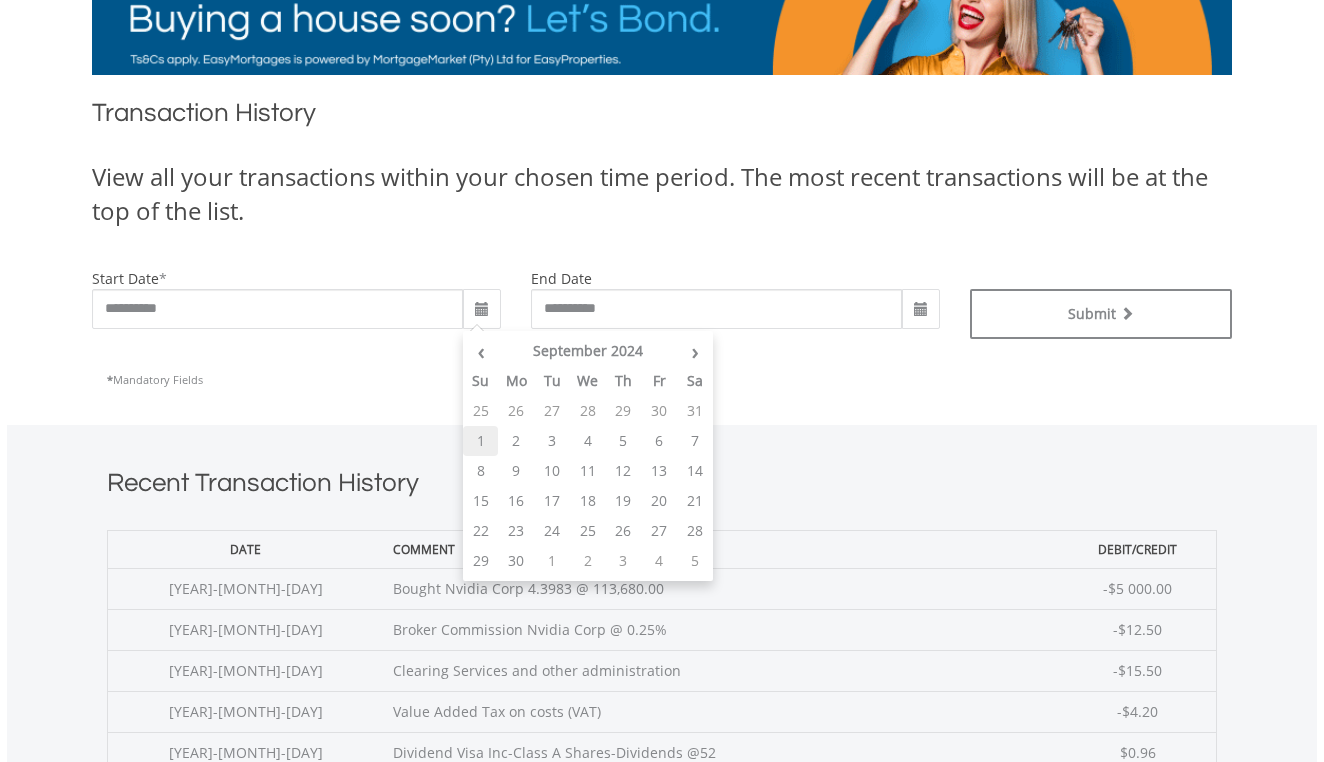 click on "1" at bounding box center [481, 441] 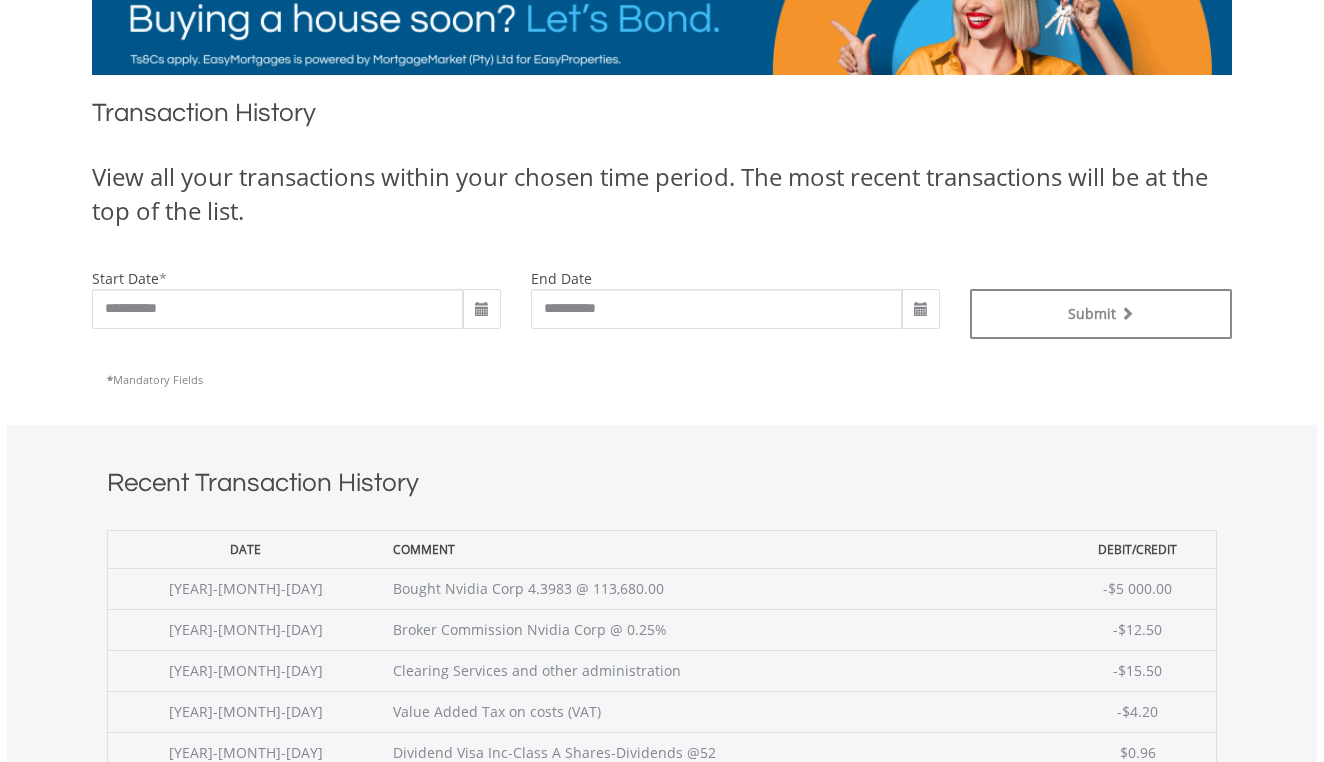 type on "**********" 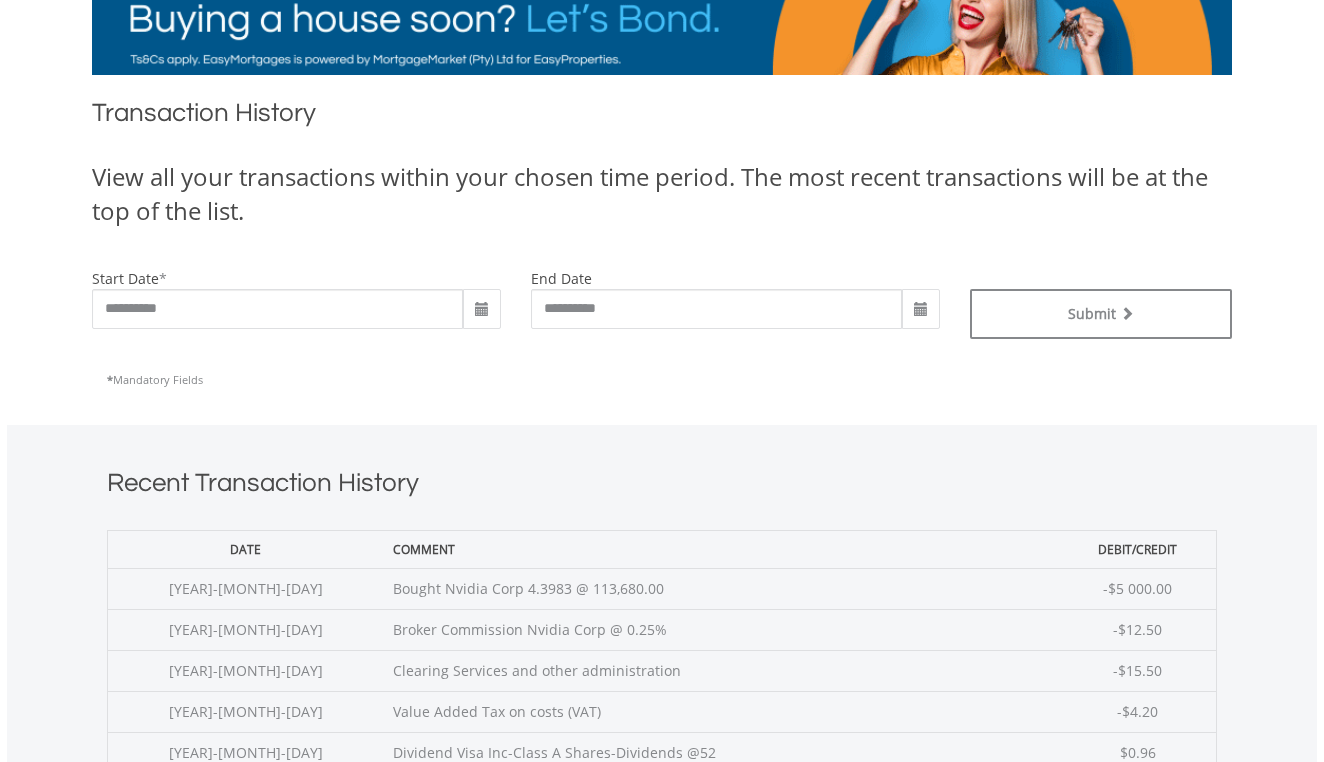 type on "**********" 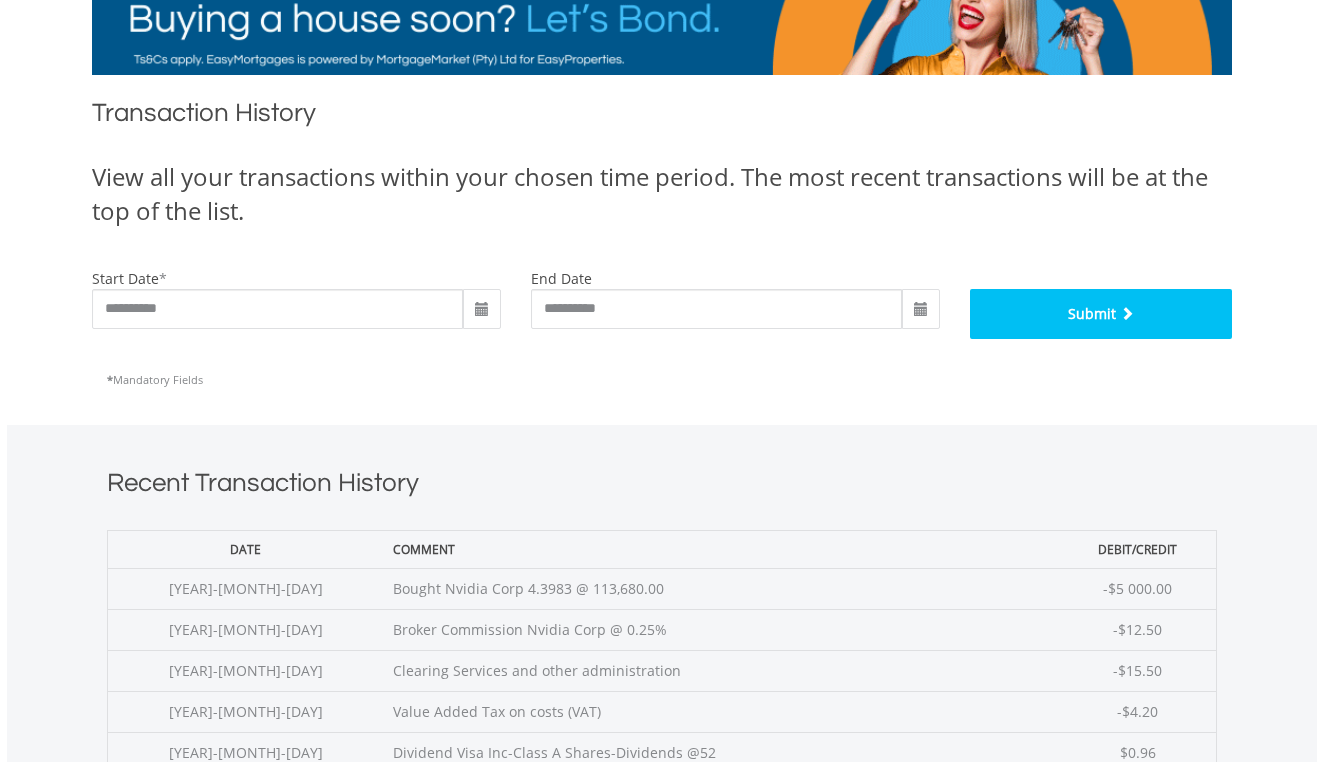 click at bounding box center [1125, 313] 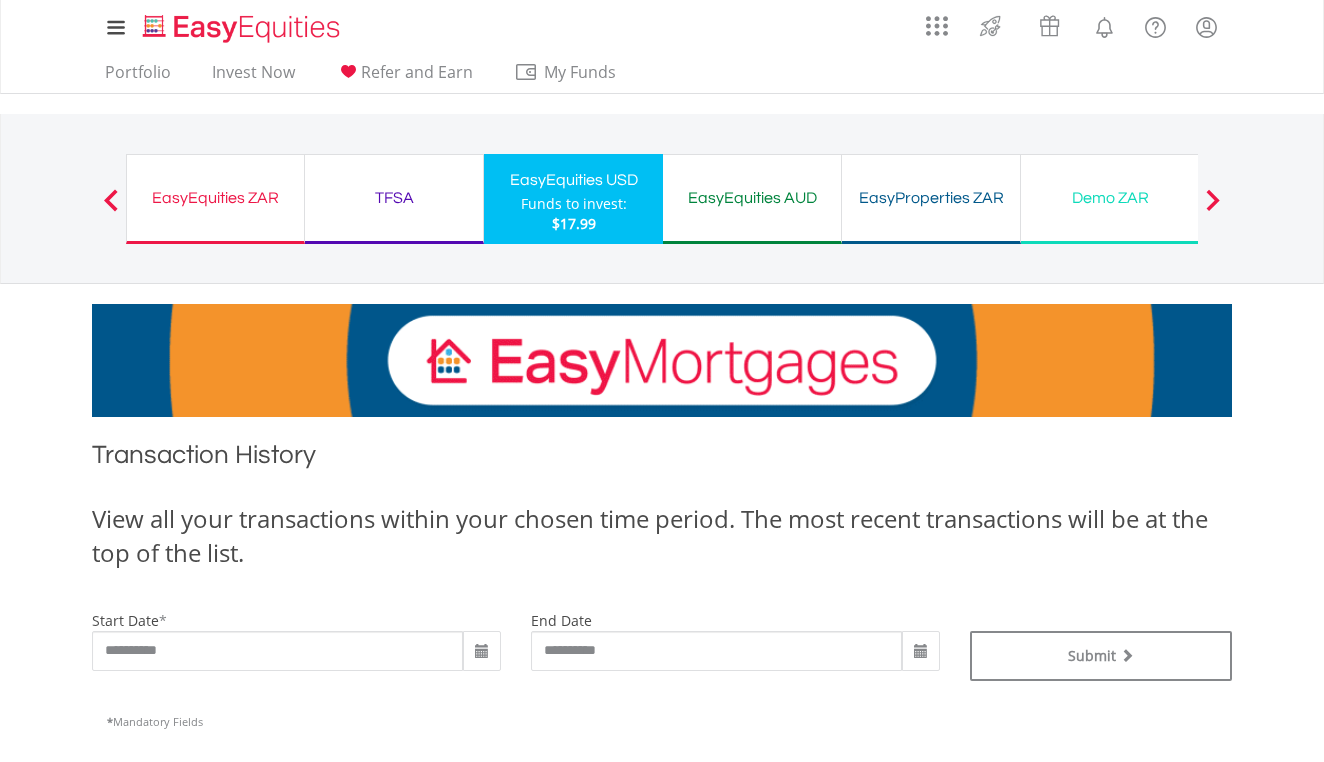 scroll, scrollTop: 0, scrollLeft: 0, axis: both 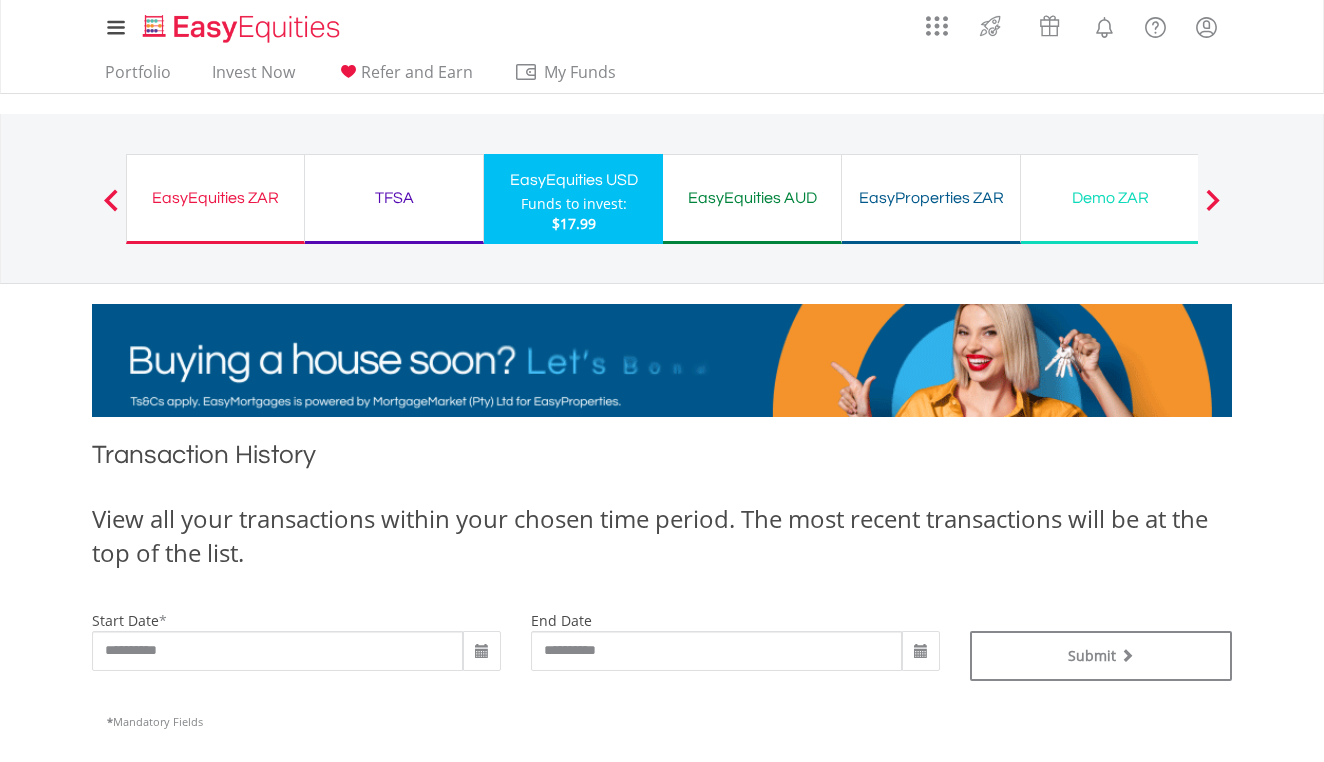 click at bounding box center [482, 652] 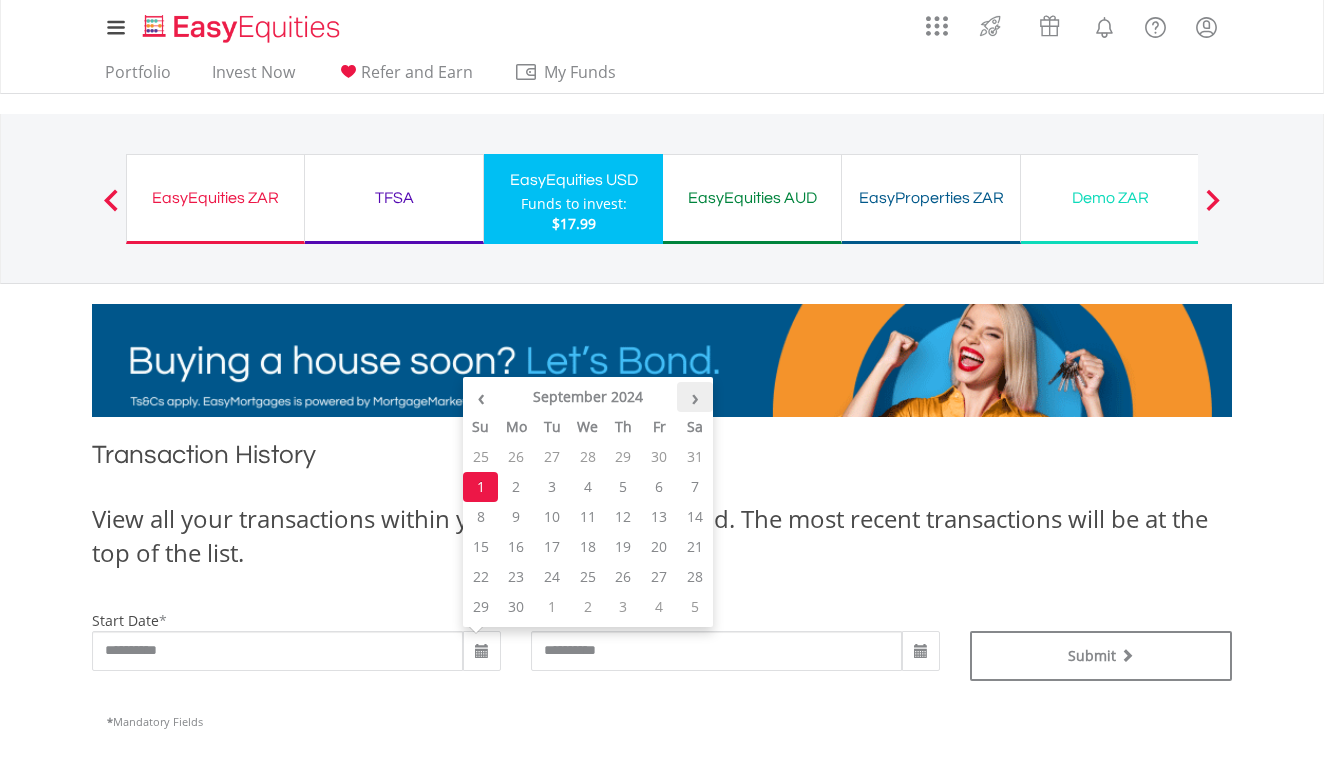 click on "›" at bounding box center (695, 397) 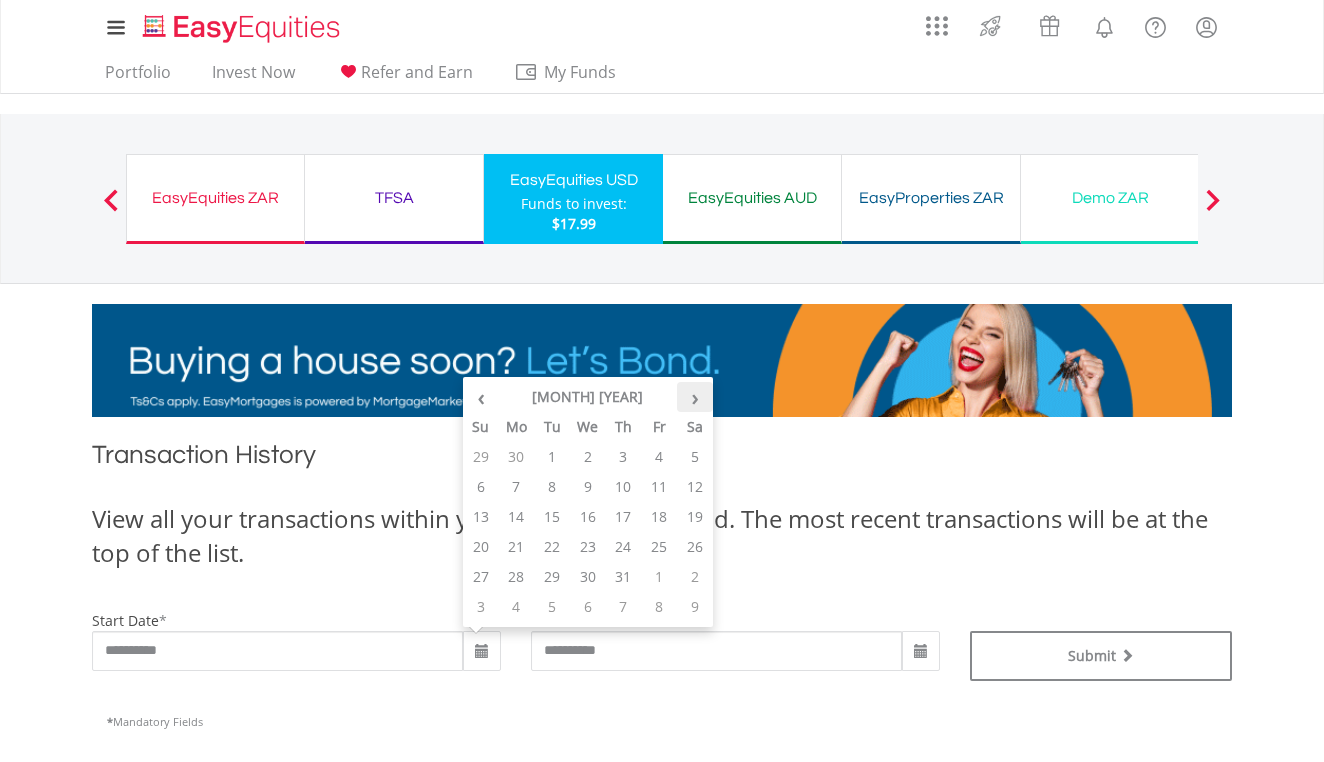 click on "›" at bounding box center [695, 397] 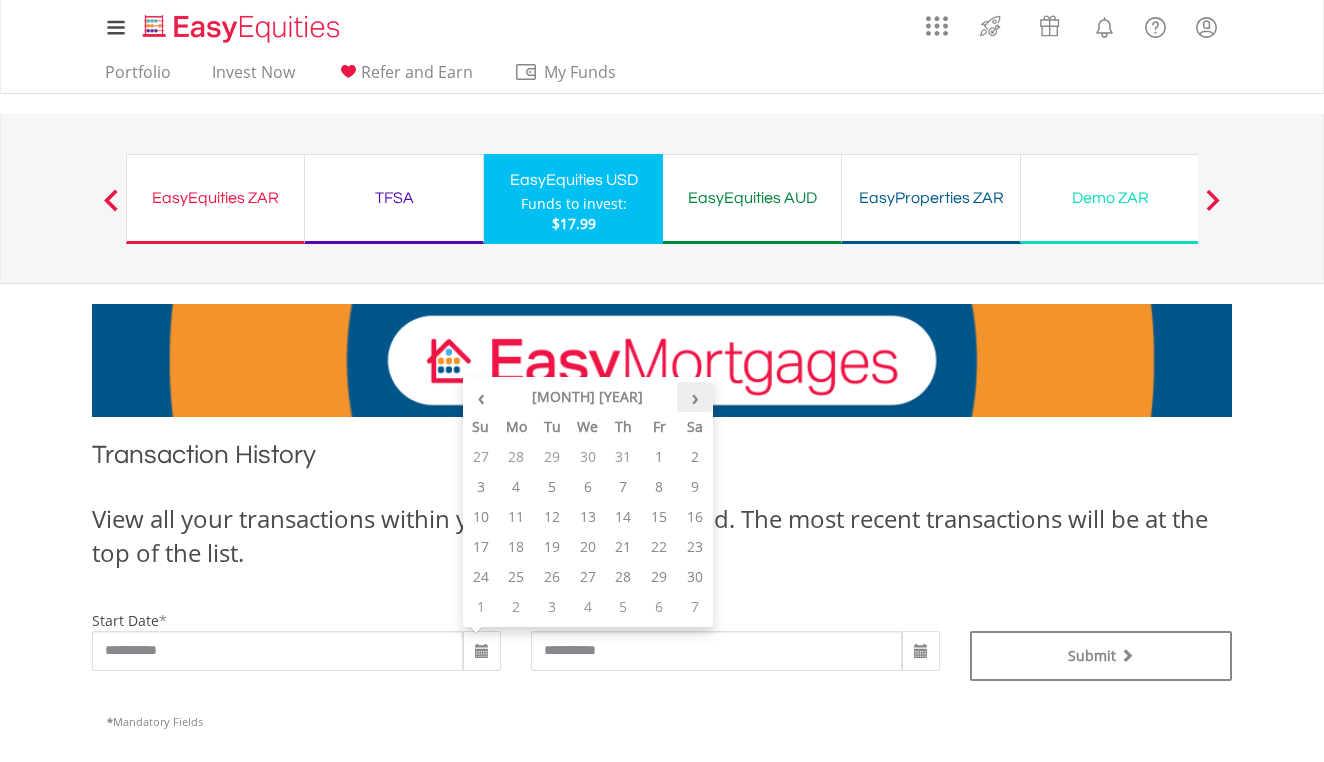 click on "›" at bounding box center (695, 397) 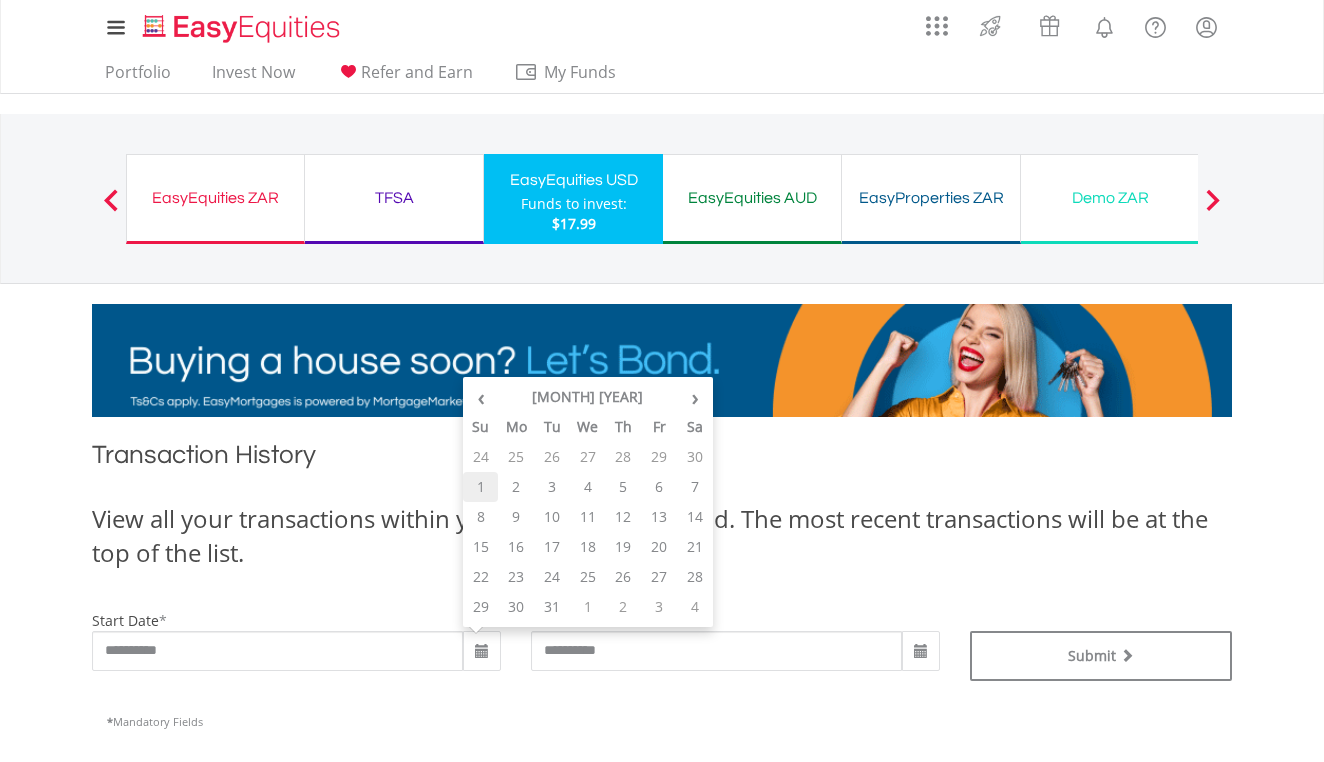 click on "1" at bounding box center (481, 487) 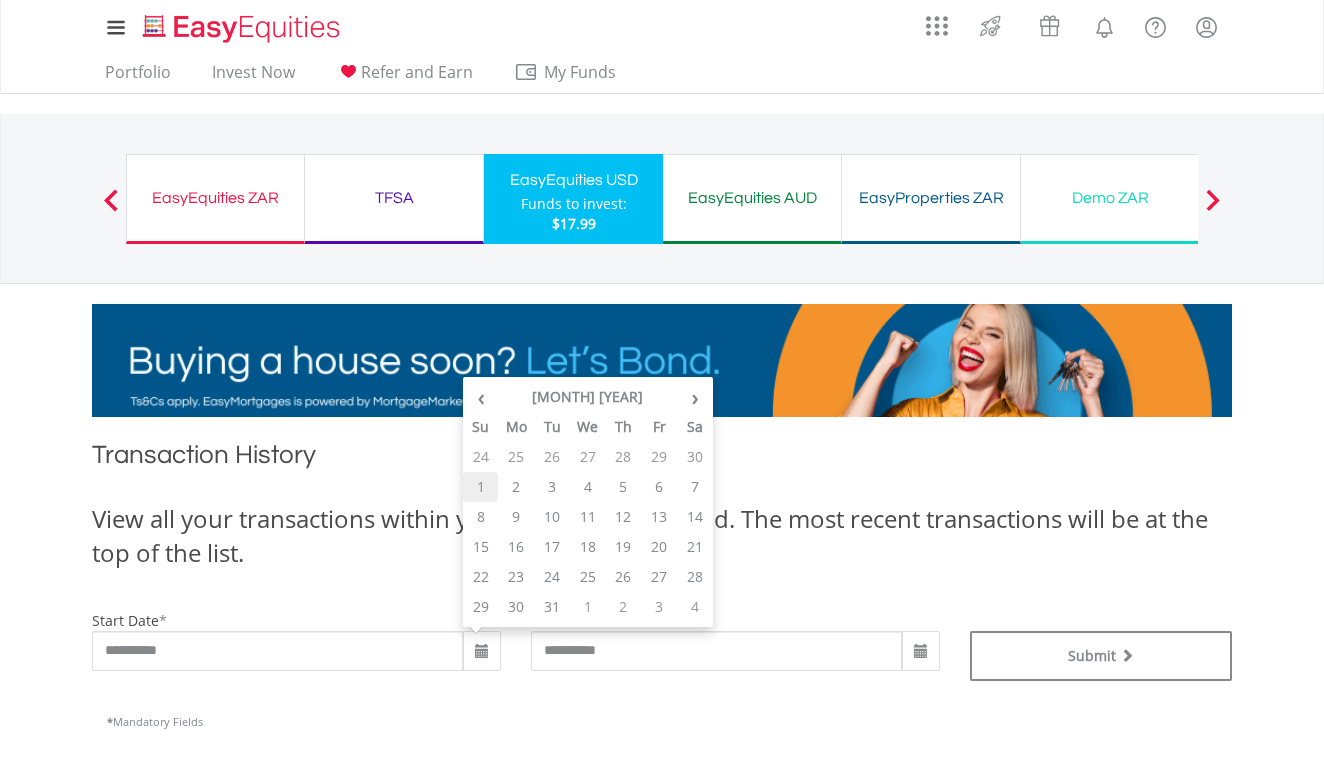 type on "**********" 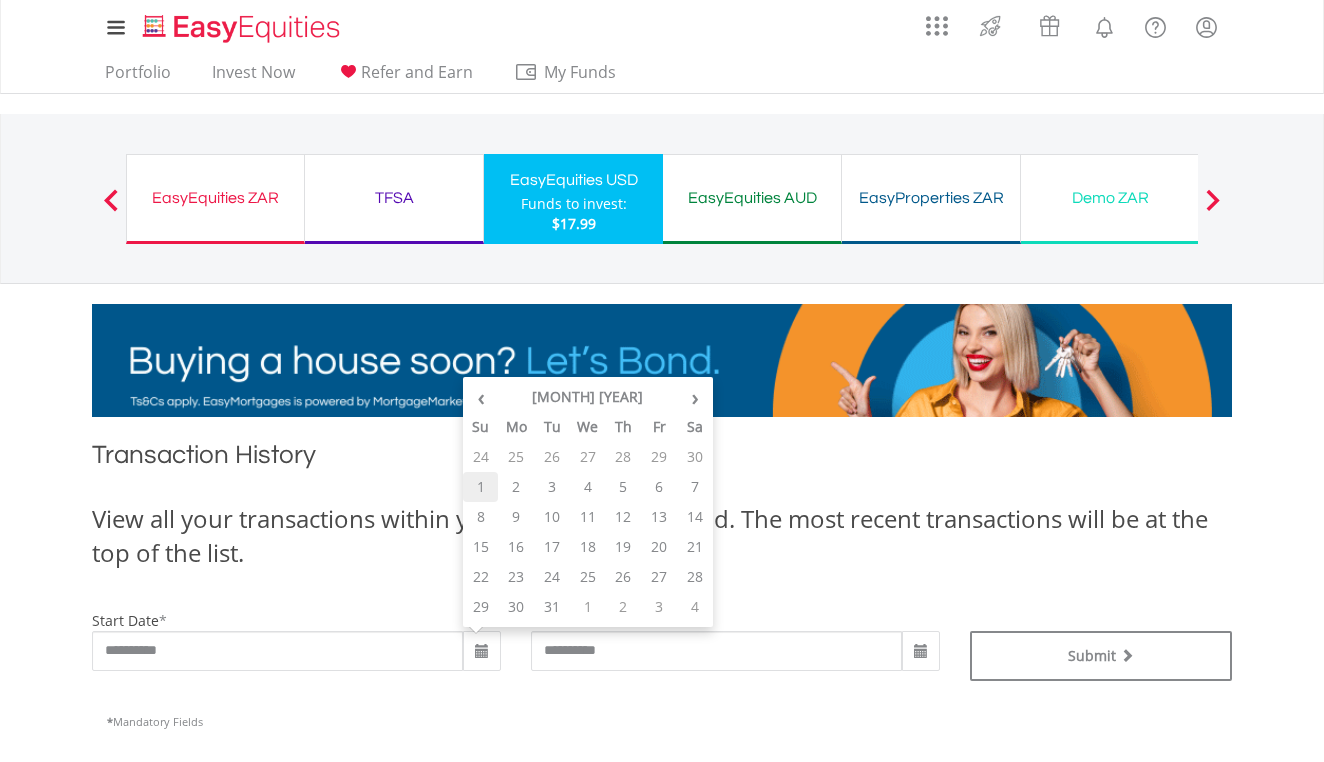 type on "**********" 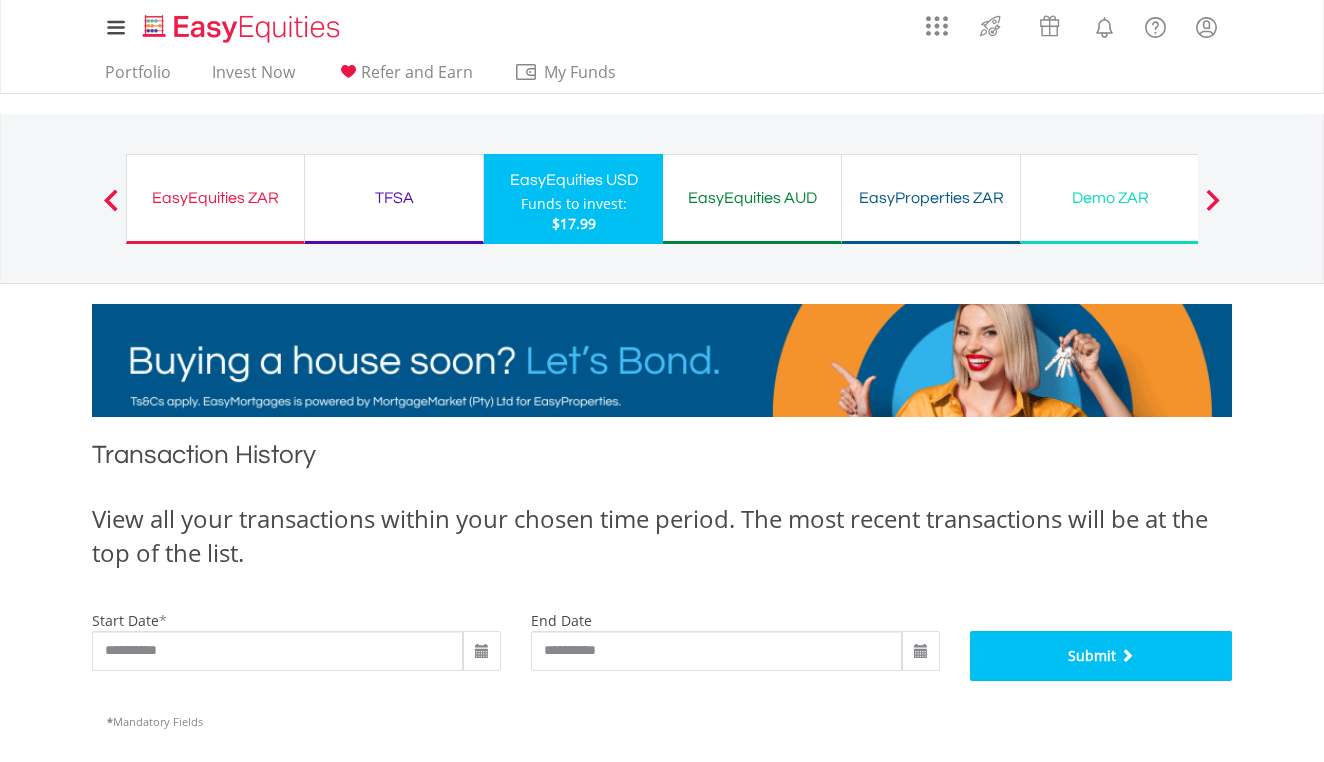 click on "Submit" at bounding box center (1101, 656) 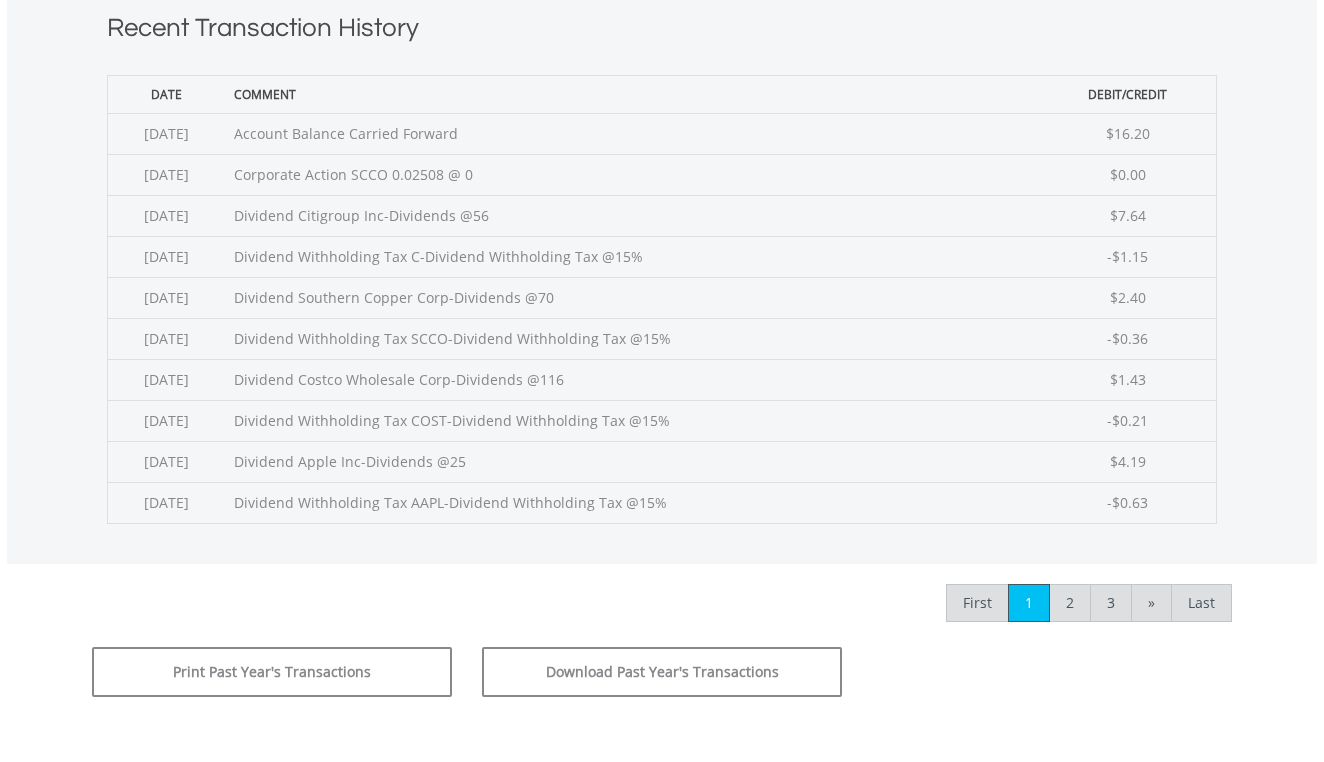 scroll, scrollTop: 802, scrollLeft: 0, axis: vertical 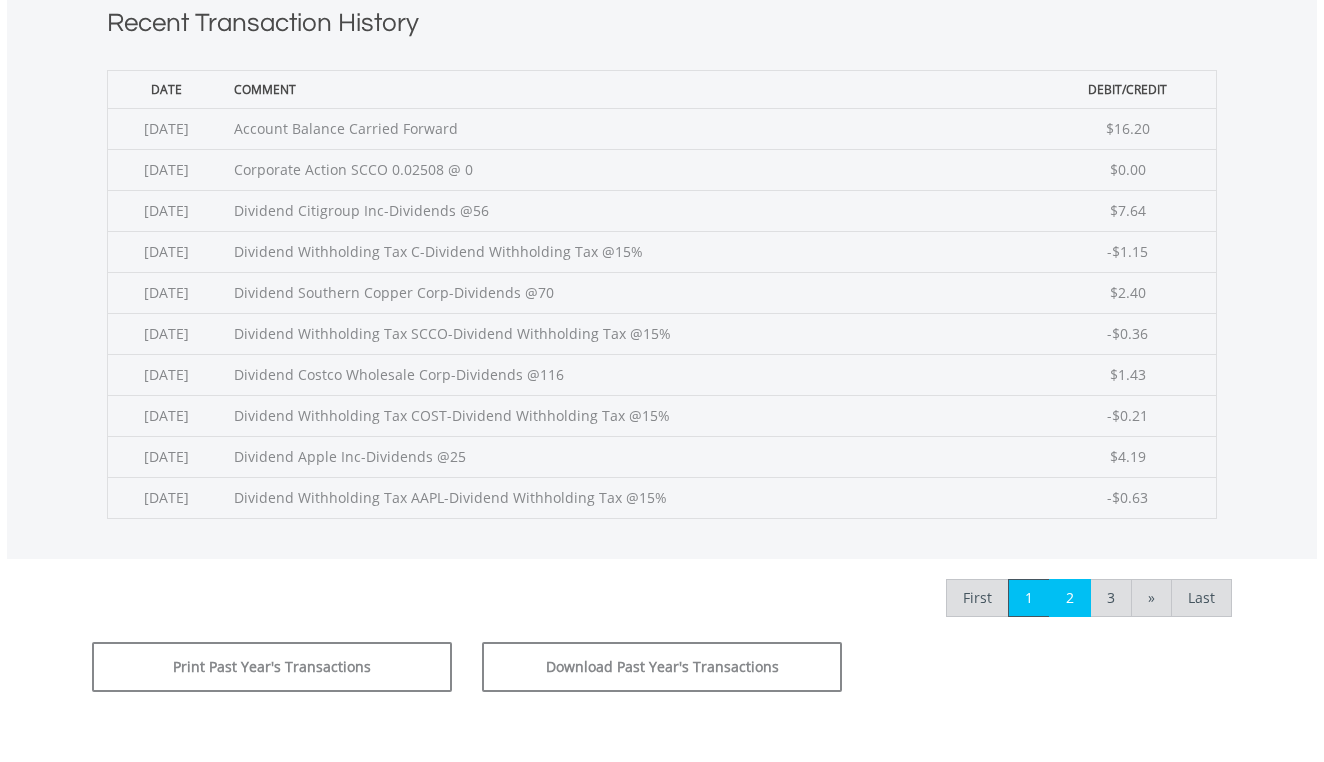click on "2" at bounding box center (1070, 598) 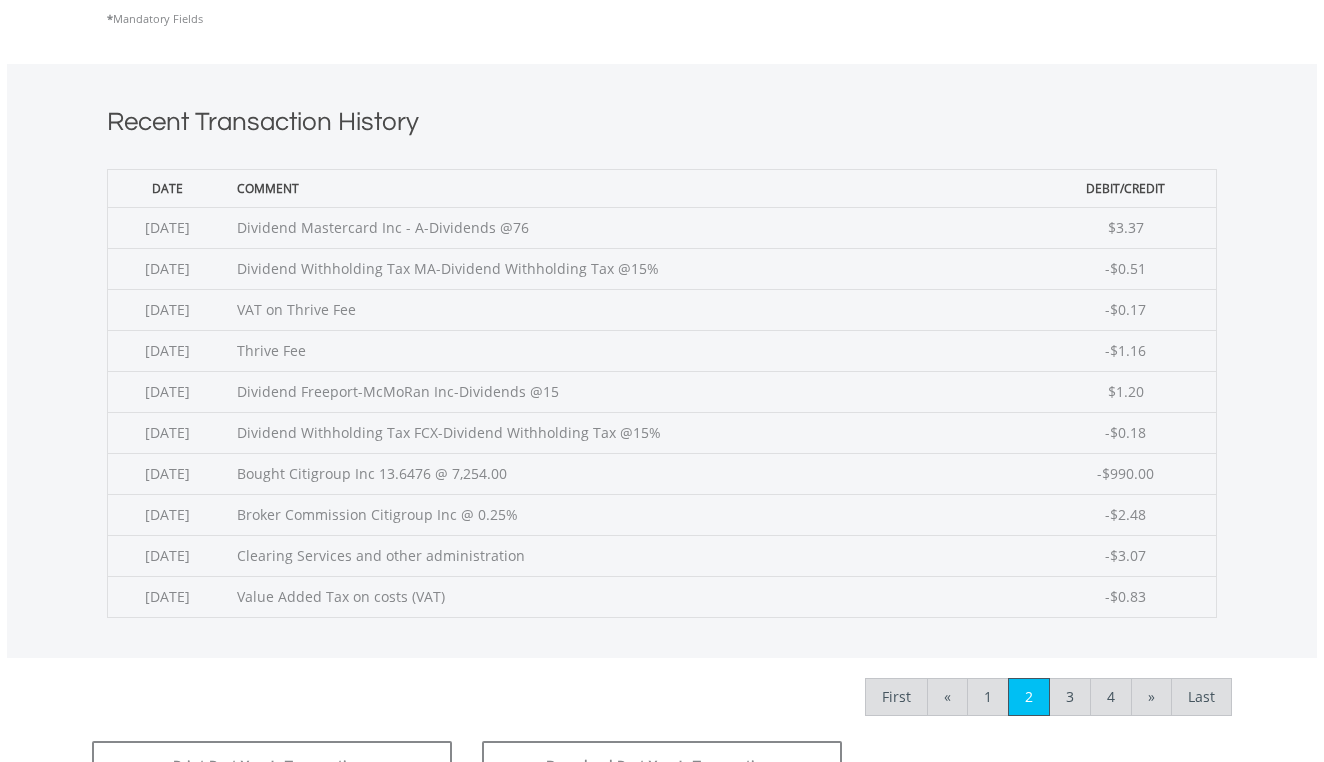scroll, scrollTop: 716, scrollLeft: 0, axis: vertical 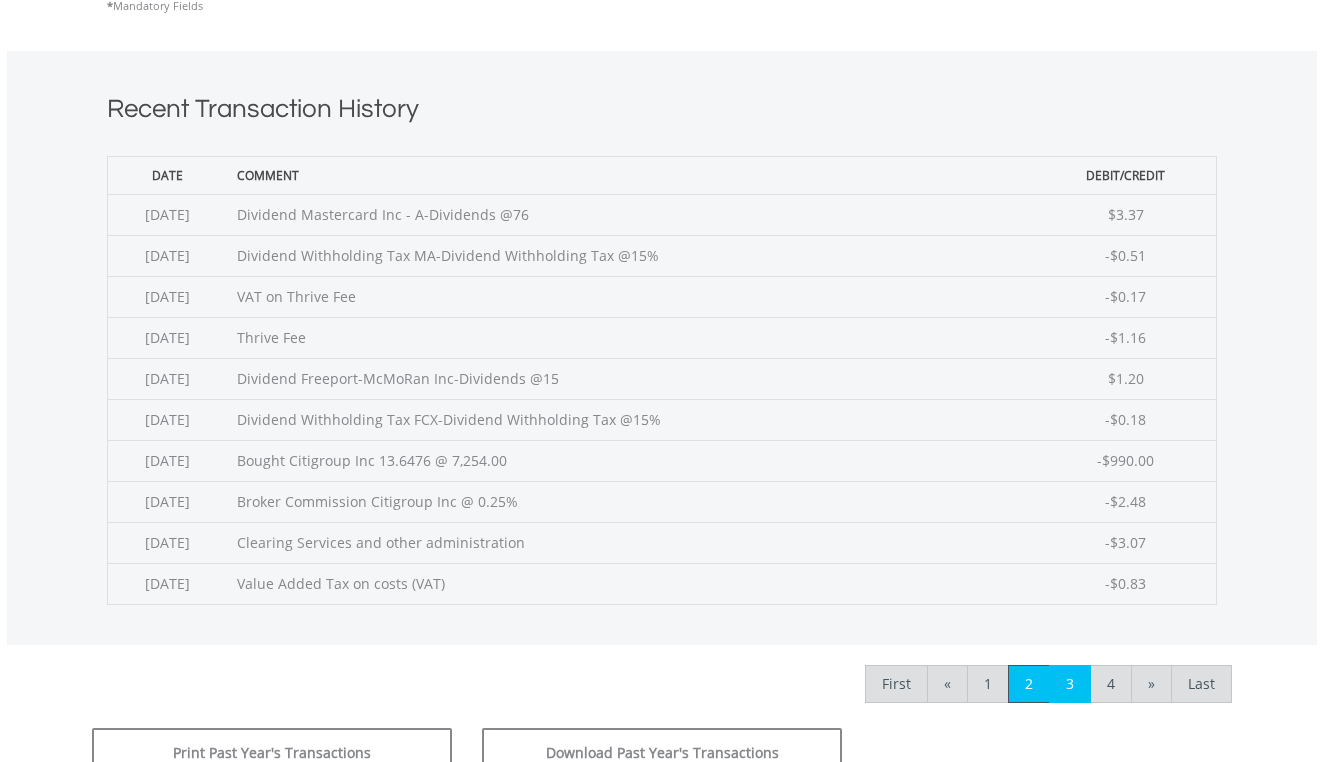 click on "3" at bounding box center (1070, 684) 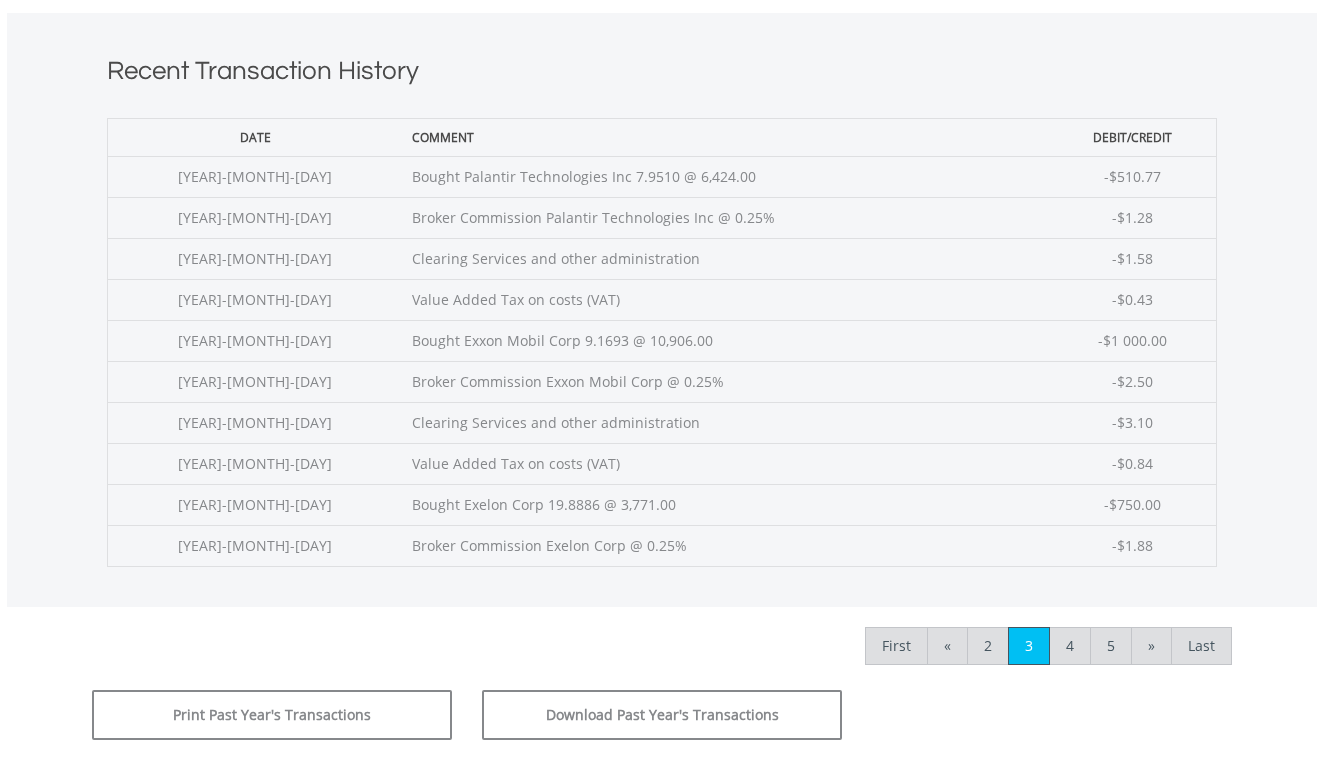 scroll, scrollTop: 756, scrollLeft: 0, axis: vertical 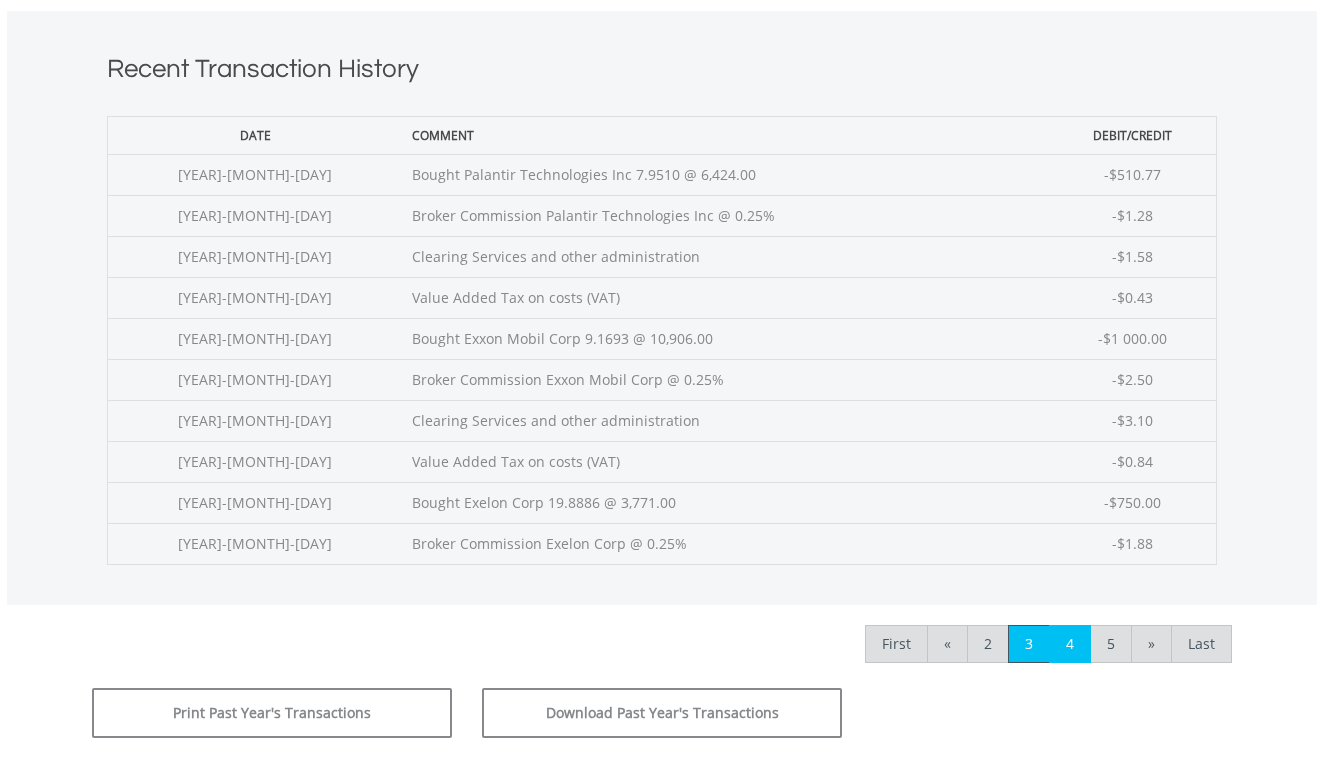 click on "4" at bounding box center [1070, 644] 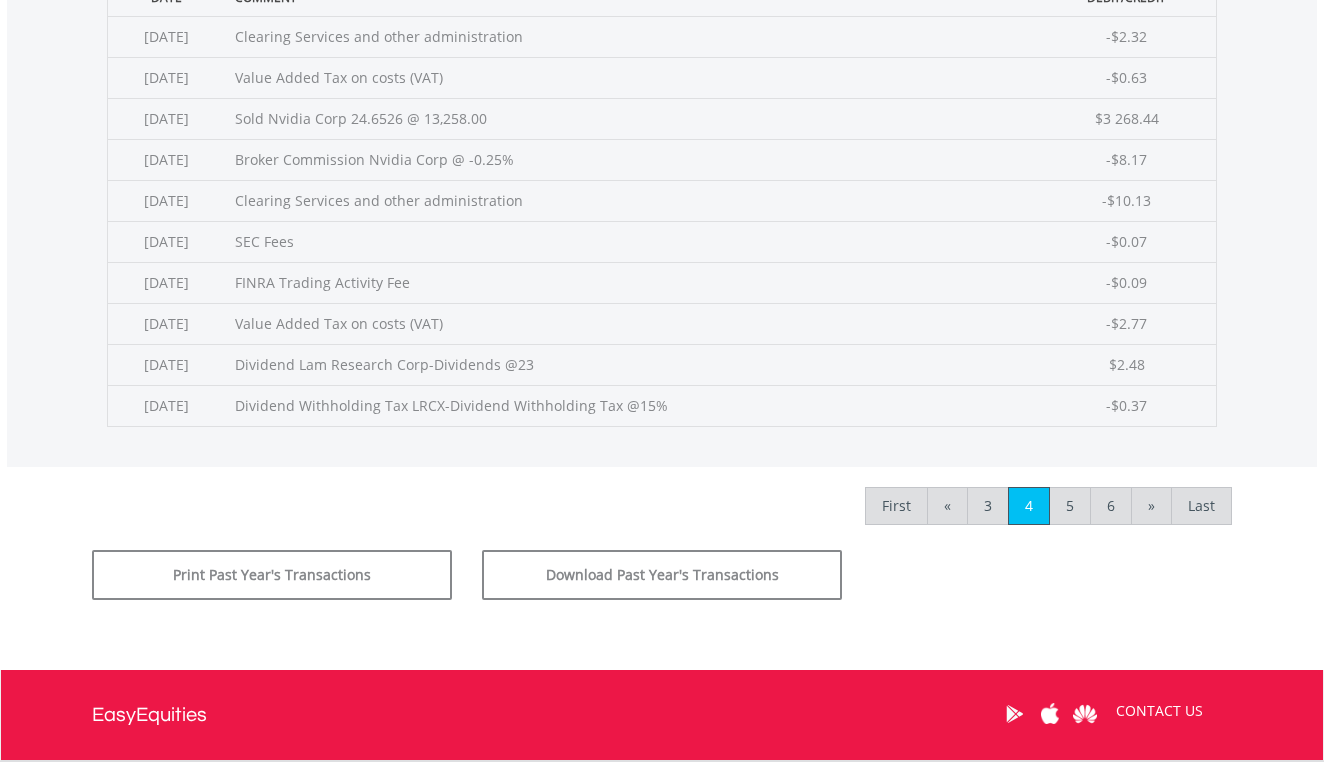 scroll, scrollTop: 910, scrollLeft: 0, axis: vertical 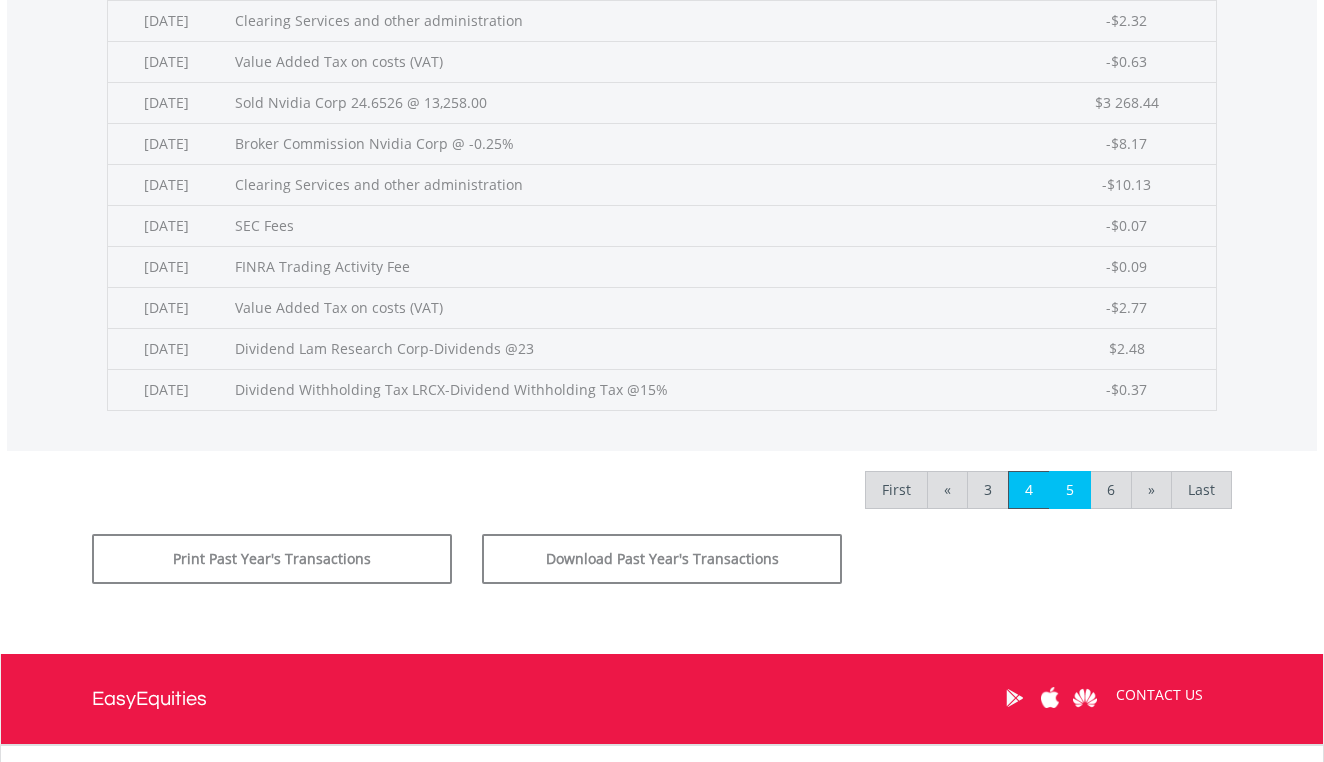 click on "5" at bounding box center (1070, 490) 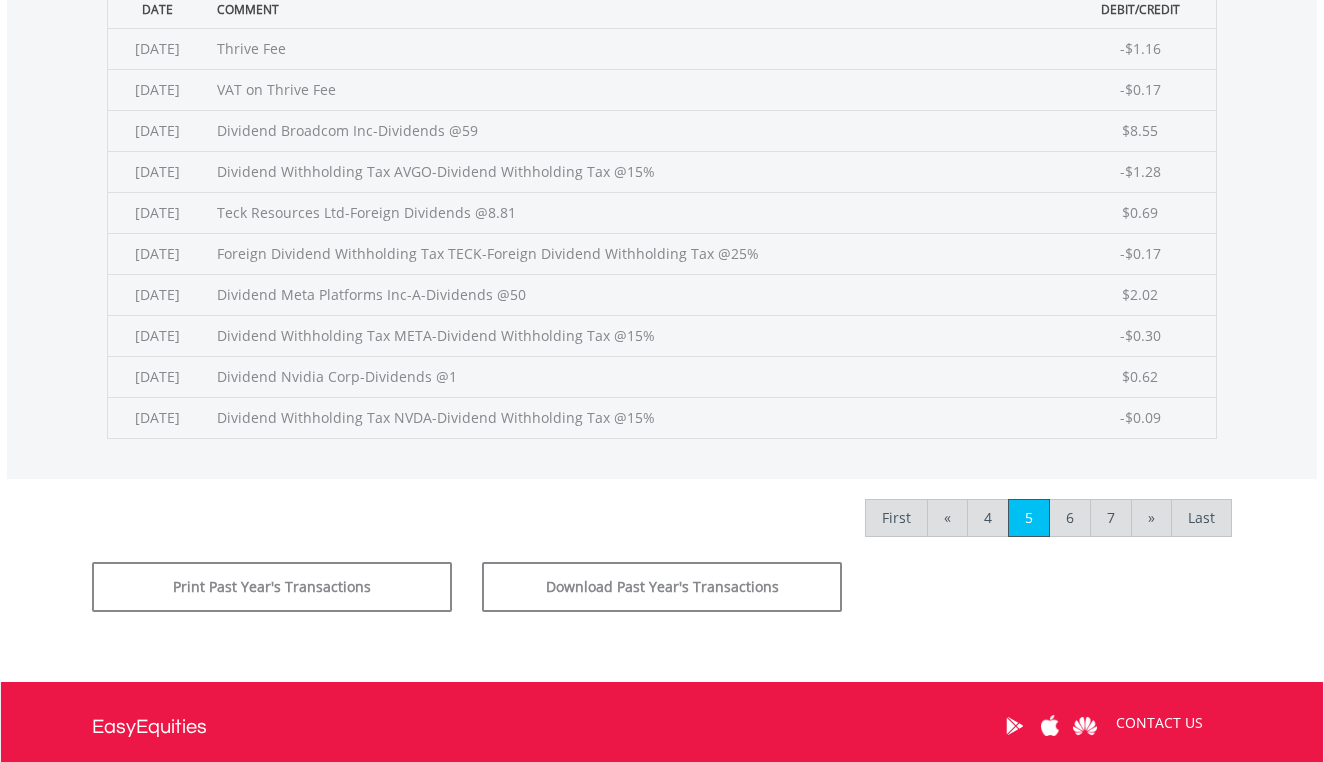 scroll, scrollTop: 893, scrollLeft: 0, axis: vertical 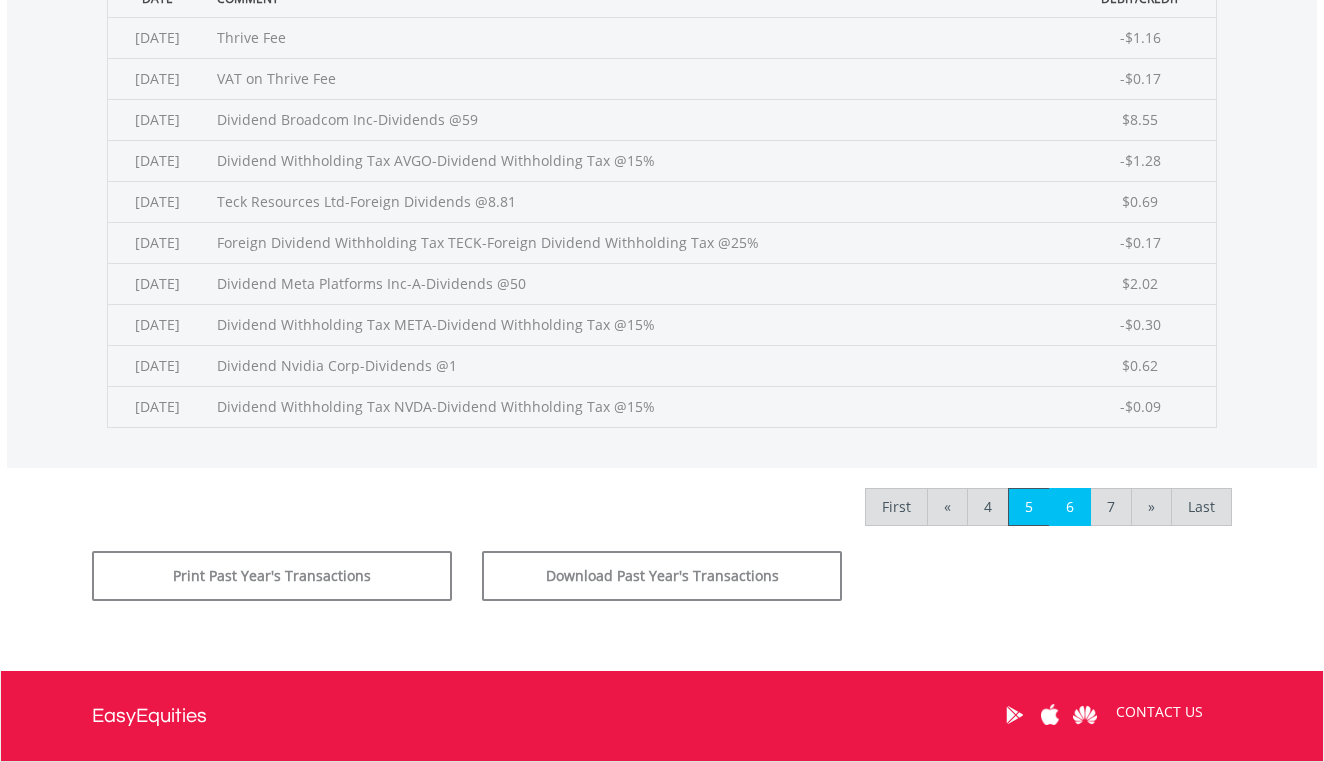 click on "6" at bounding box center [1070, 507] 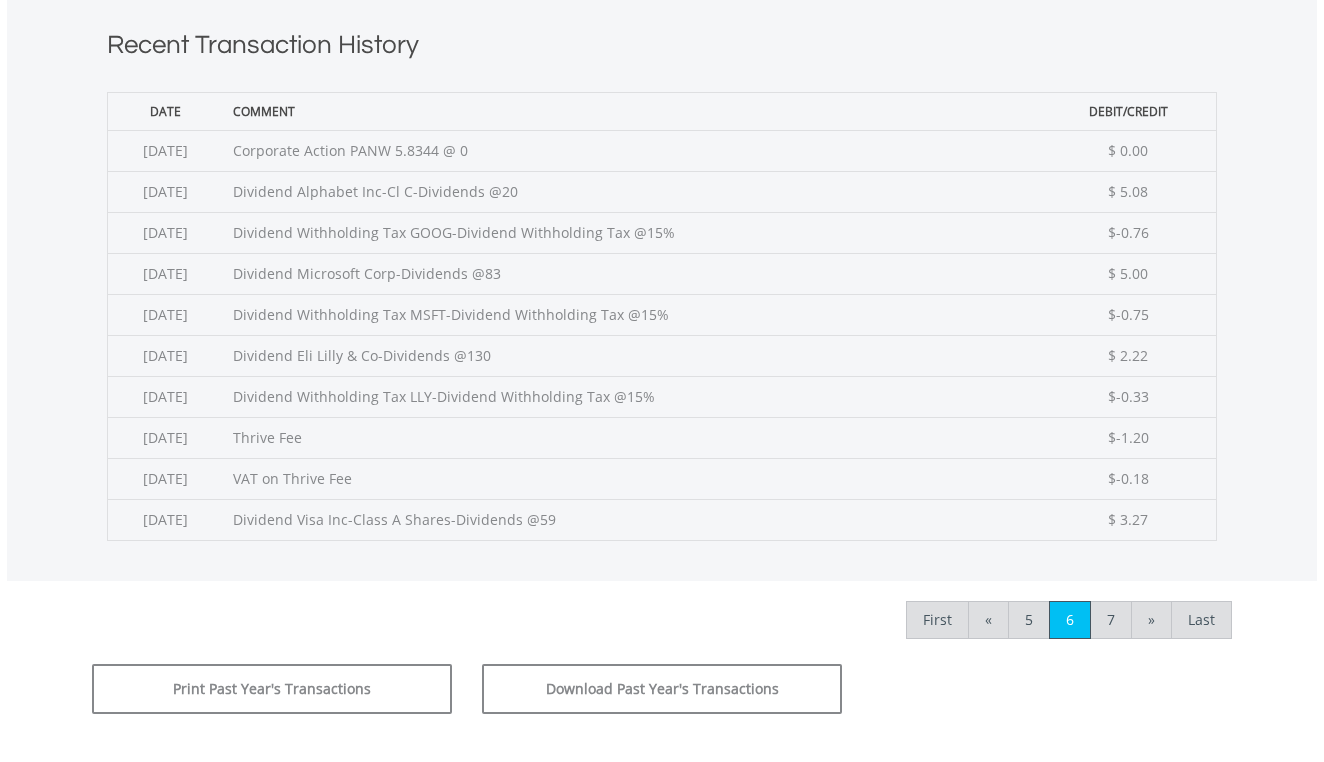scroll, scrollTop: 784, scrollLeft: 0, axis: vertical 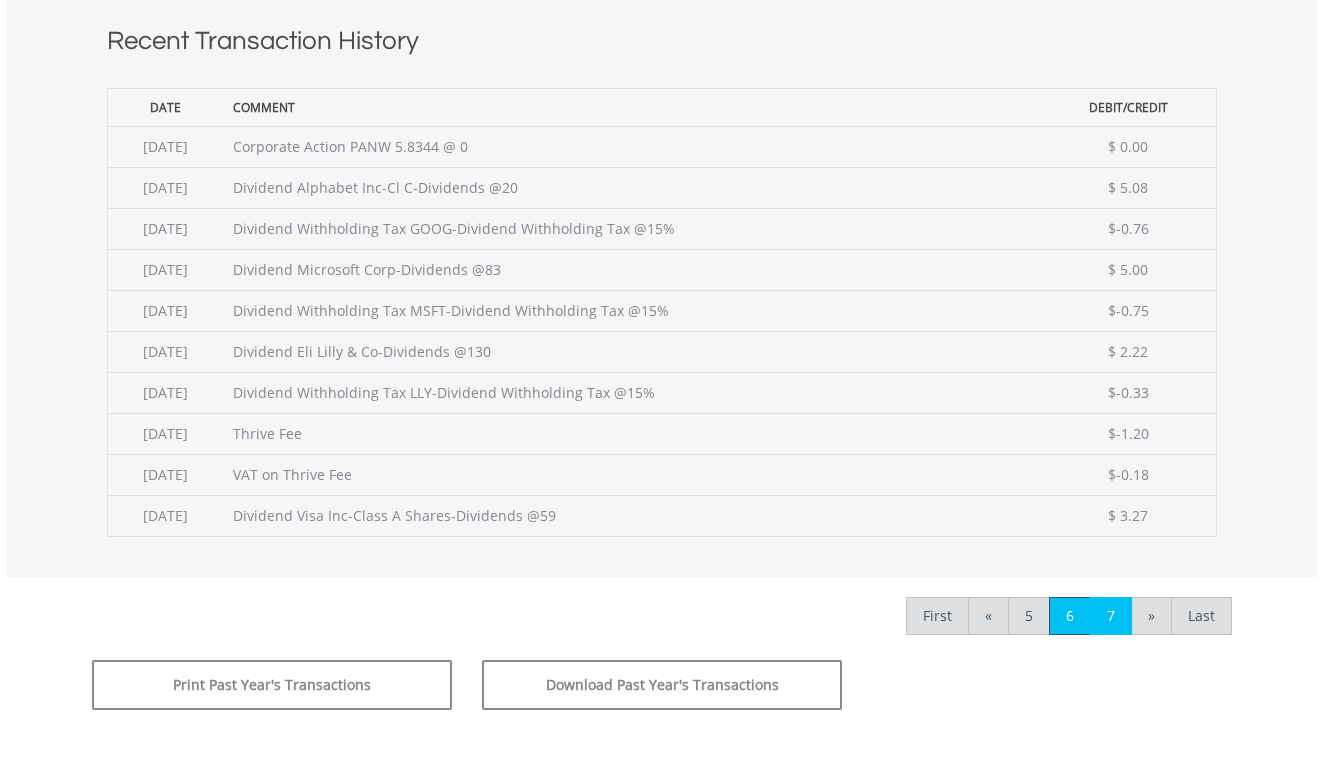 click on "7" at bounding box center [1111, 616] 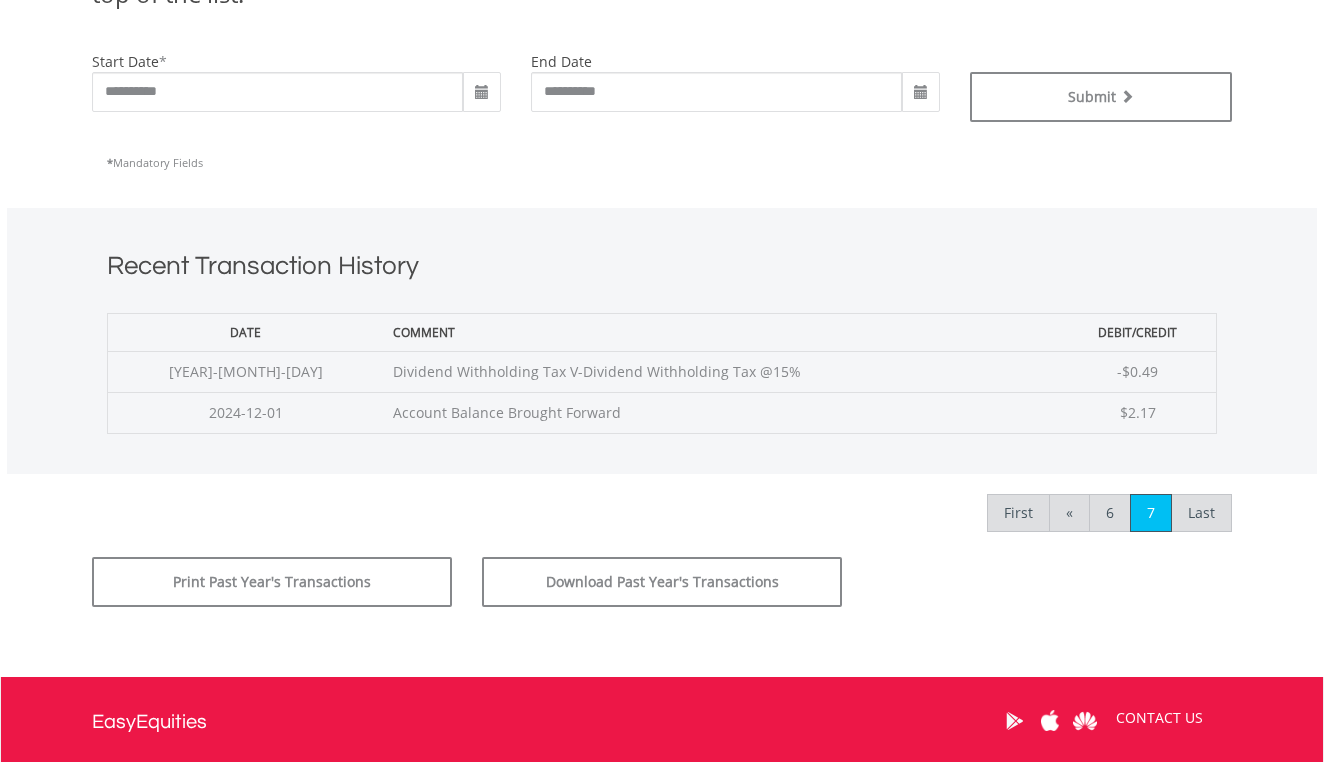 scroll, scrollTop: 576, scrollLeft: 0, axis: vertical 